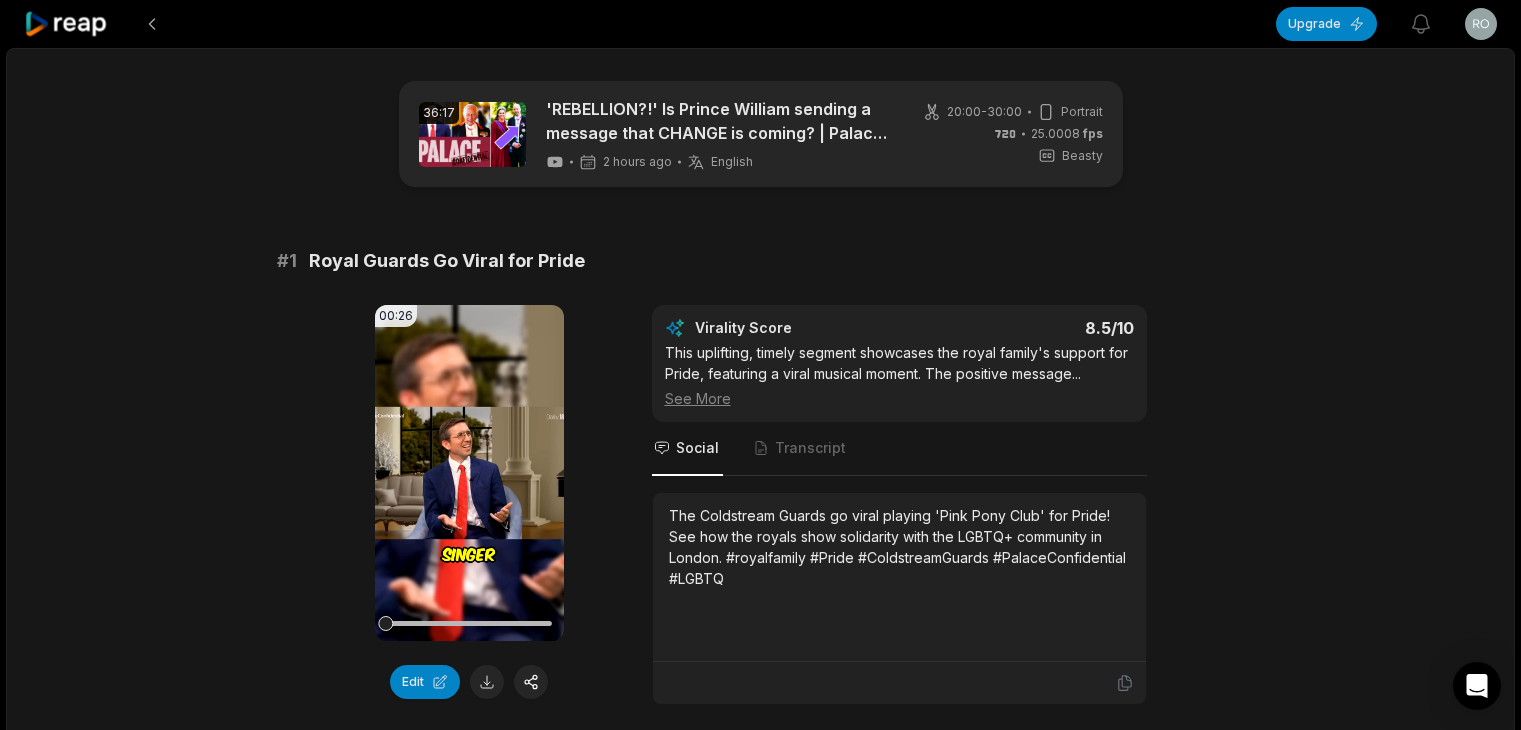 scroll, scrollTop: 0, scrollLeft: 0, axis: both 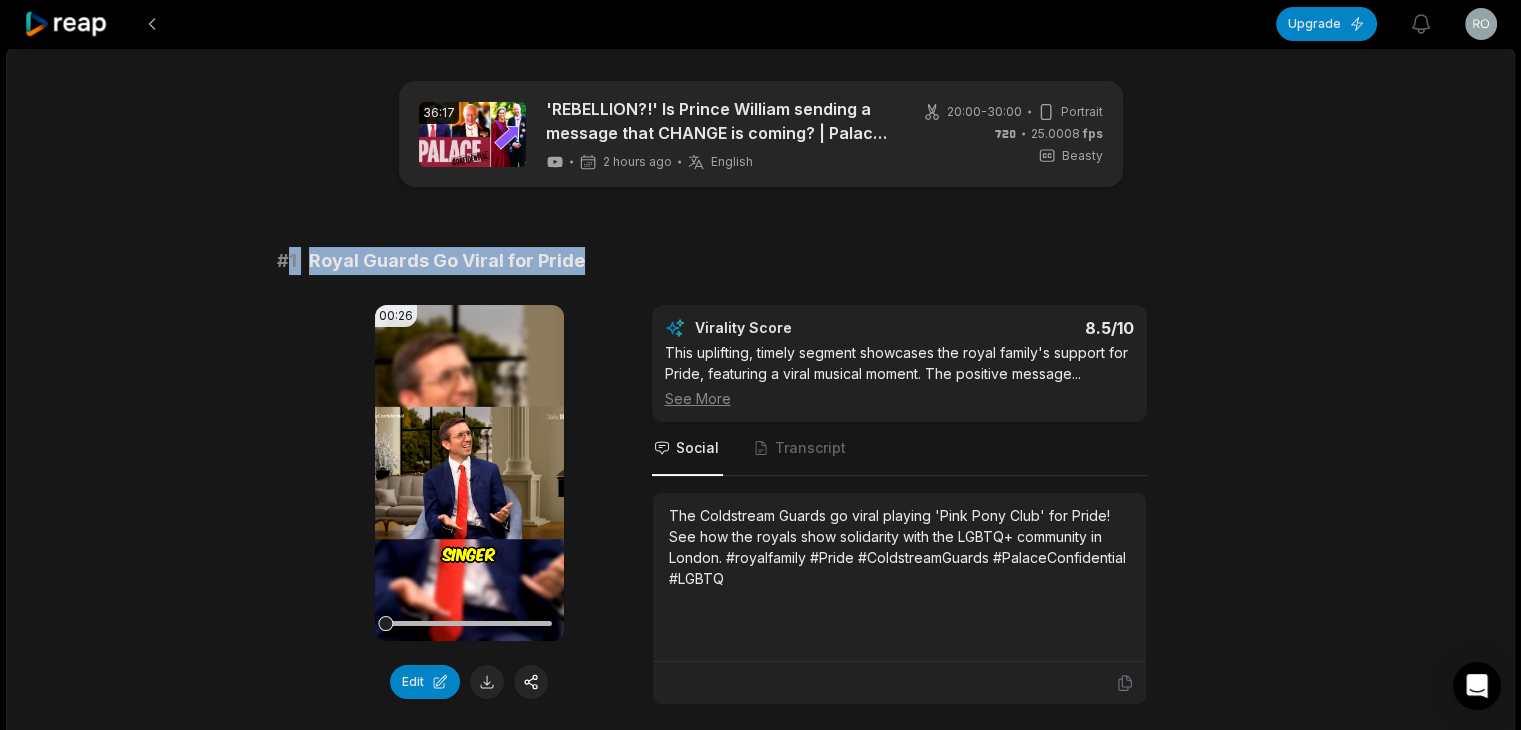 drag, startPoint x: 284, startPoint y: 263, endPoint x: 605, endPoint y: 260, distance: 321.014 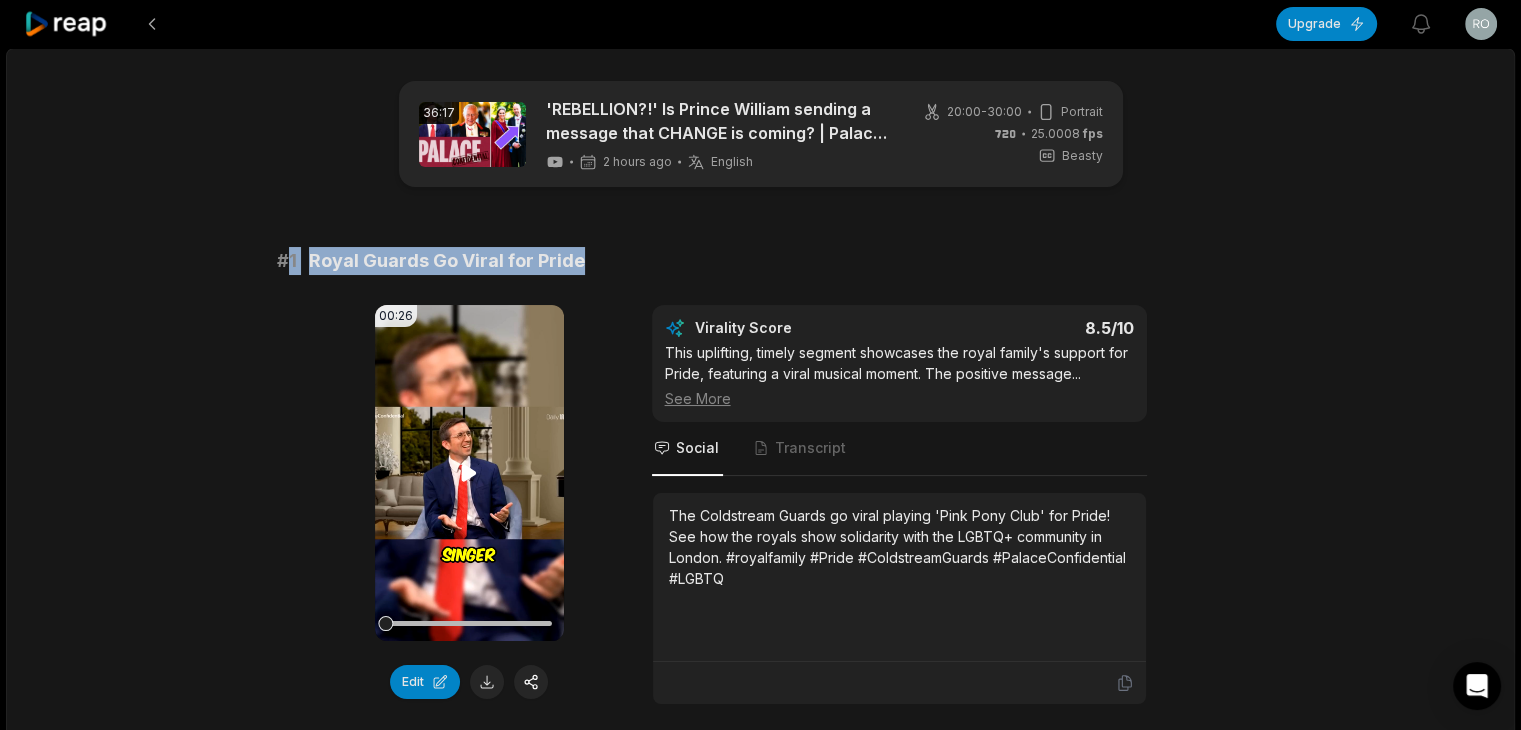 scroll, scrollTop: 200, scrollLeft: 0, axis: vertical 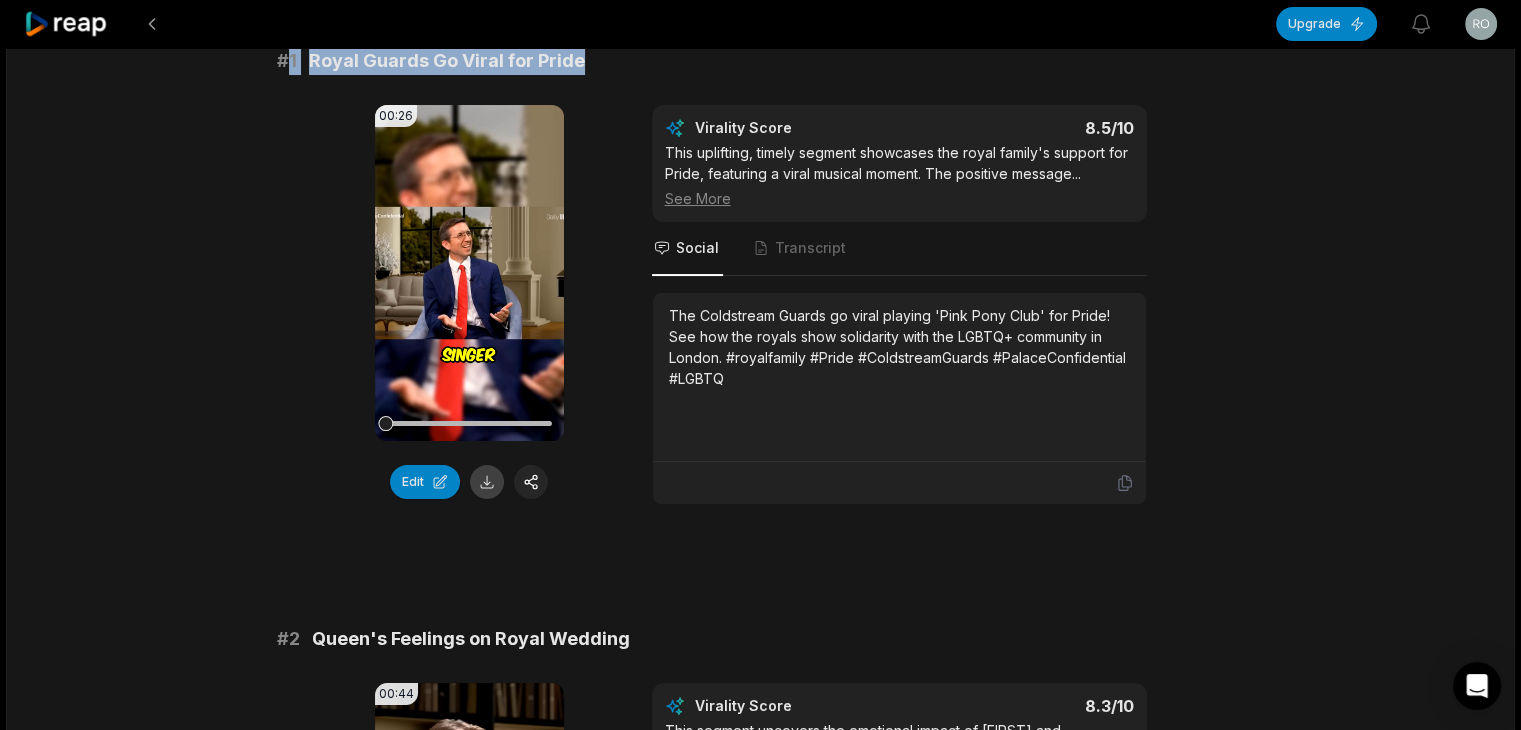 click at bounding box center (487, 482) 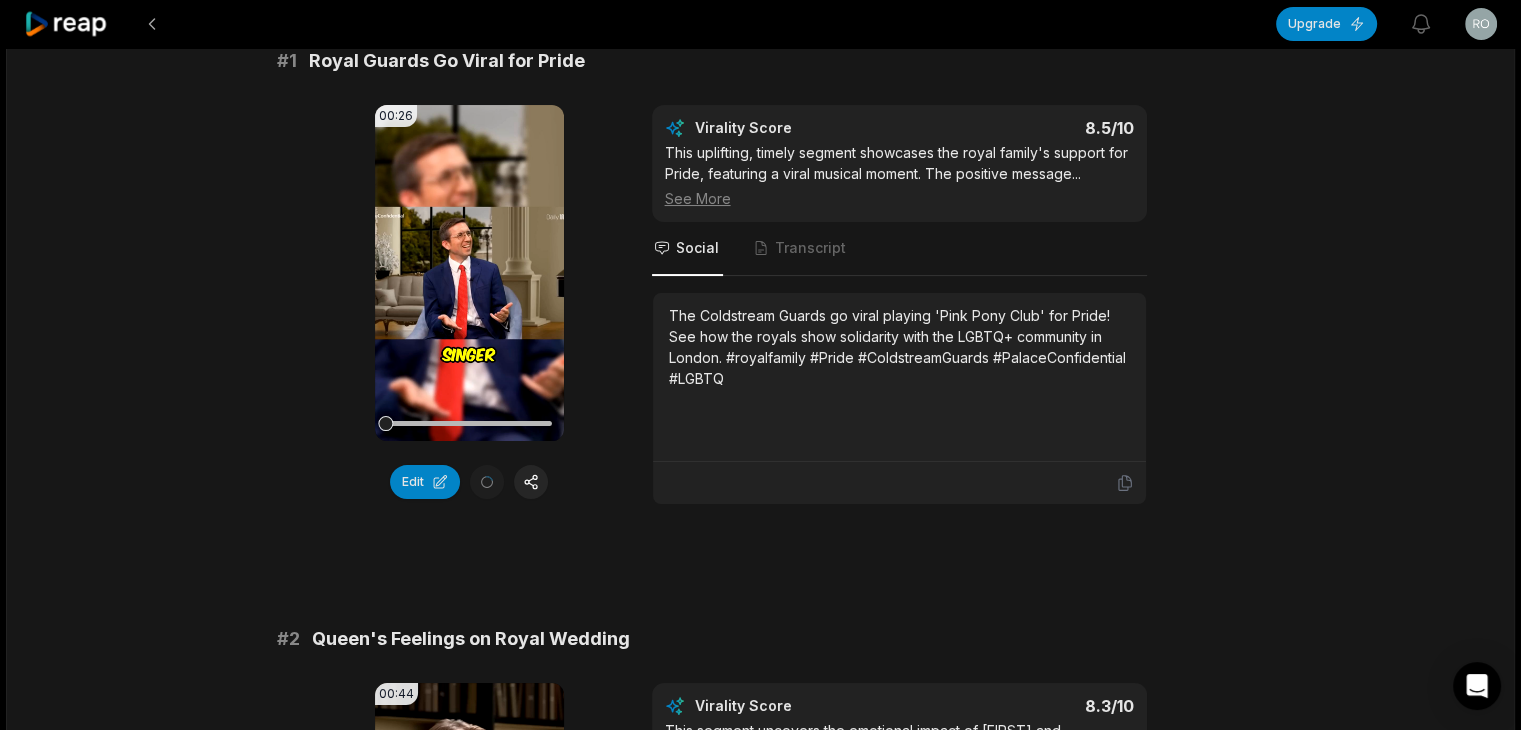 click on "The Coldstream Guards go viral playing 'Pink Pony Club' for Pride! See how the royals show solidarity with the LGBTQ+ community in London. #royalfamily #Pride #ColdstreamGuards #PalaceConfidential #LGBTQ" at bounding box center (899, 347) 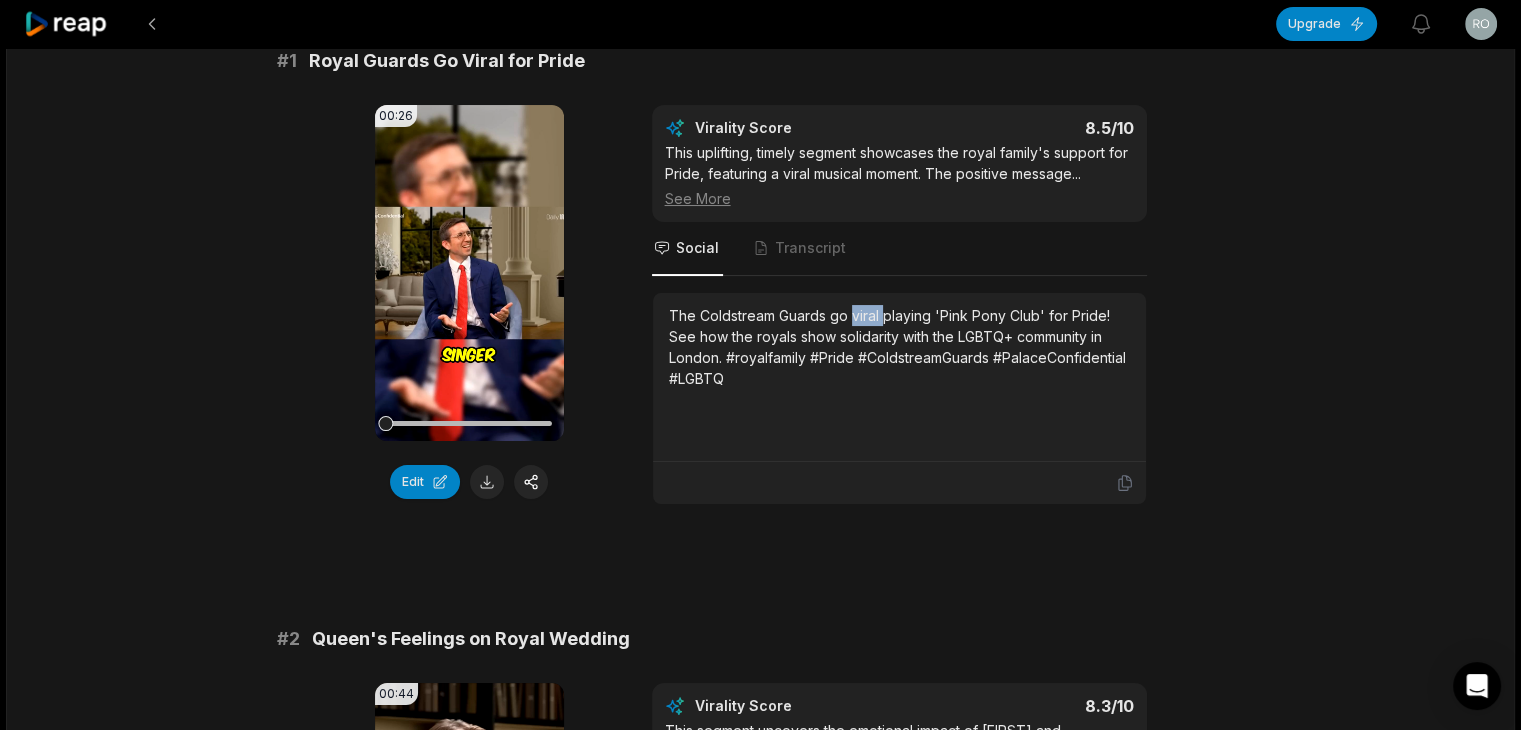 click on "The Coldstream Guards go viral playing 'Pink Pony Club' for Pride! See how the royals show solidarity with the LGBTQ+ community in London. #royalfamily #Pride #ColdstreamGuards #PalaceConfidential #LGBTQ" at bounding box center [899, 347] 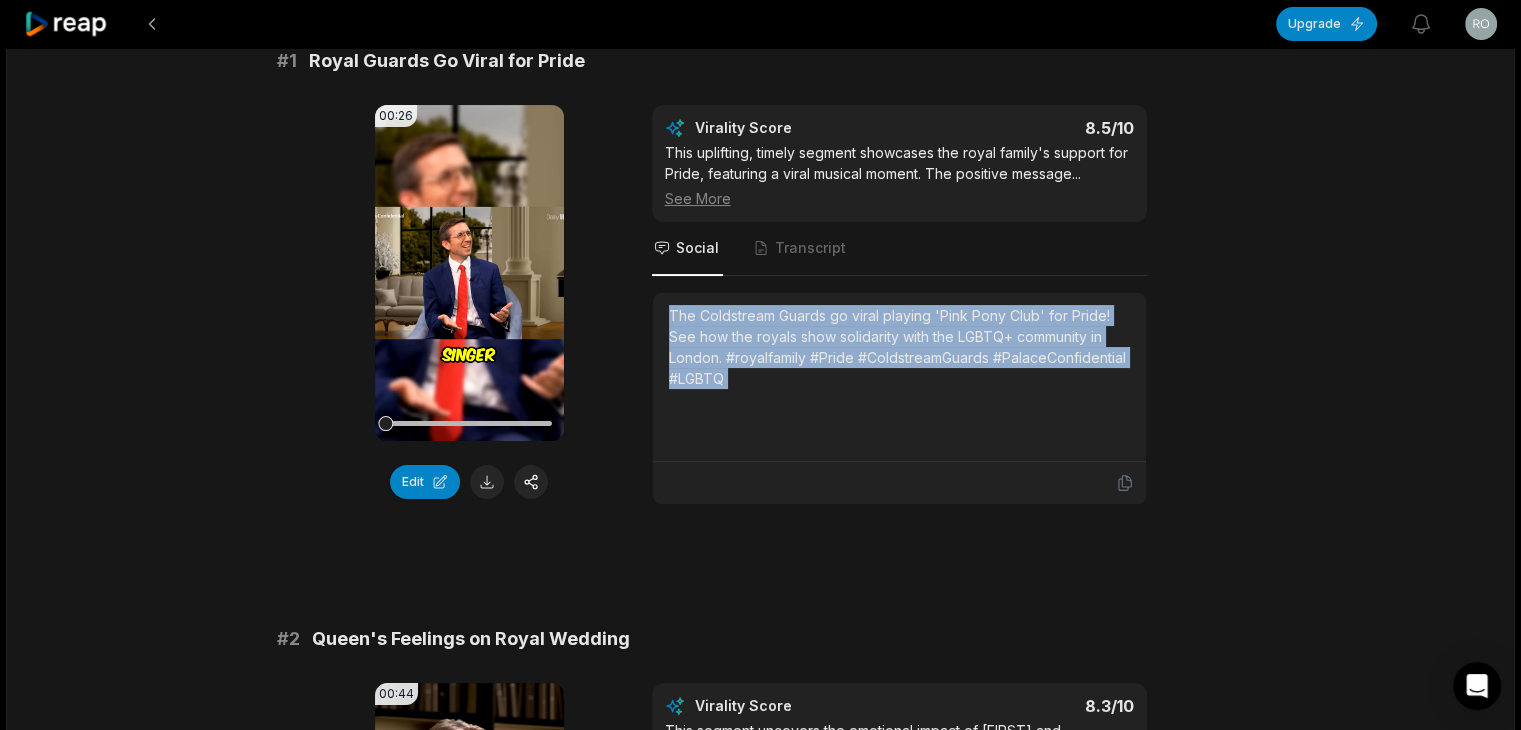 click on "The Coldstream Guards go viral playing 'Pink Pony Club' for Pride! See how the royals show solidarity with the LGBTQ+ community in London. #royalfamily #Pride #ColdstreamGuards #PalaceConfidential #LGBTQ" at bounding box center (899, 347) 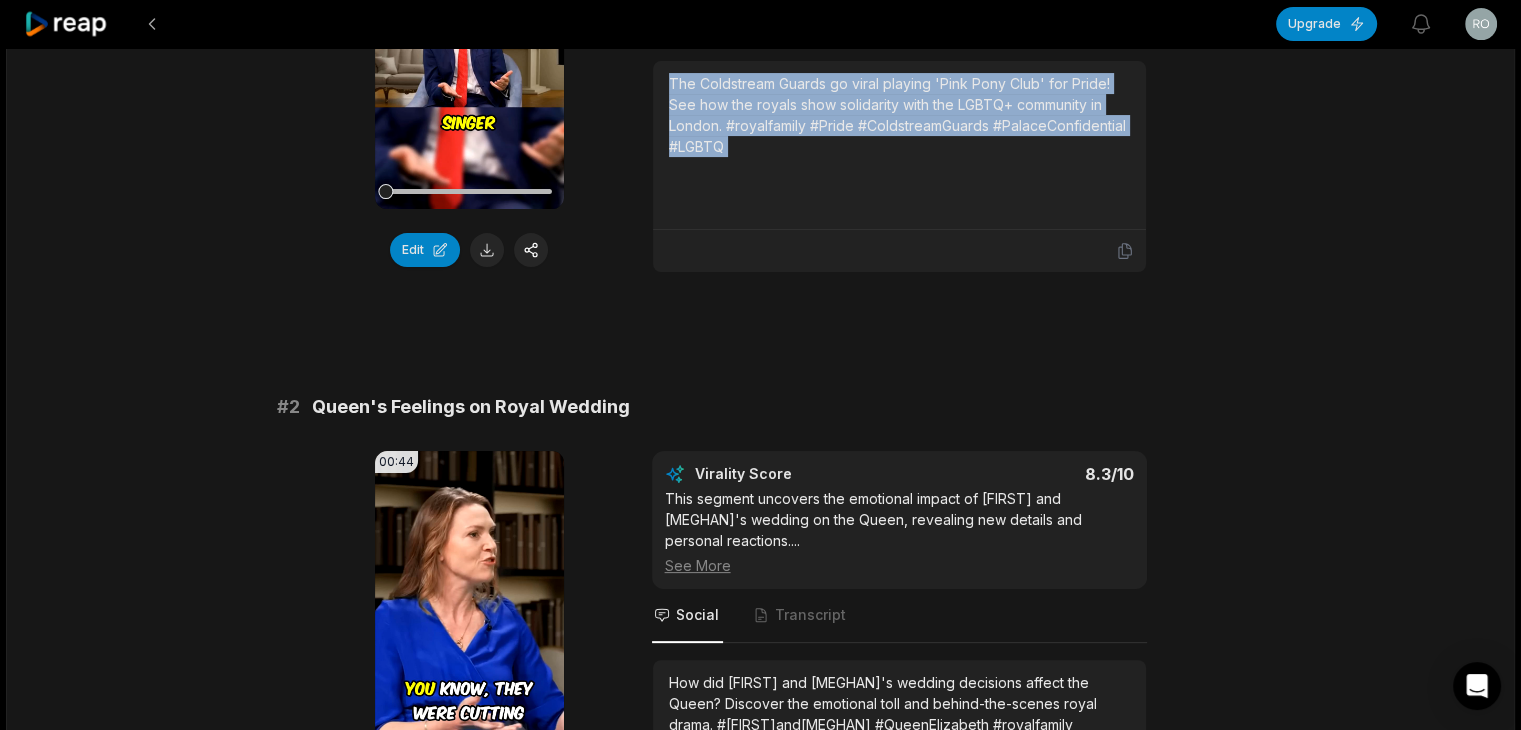 scroll, scrollTop: 600, scrollLeft: 0, axis: vertical 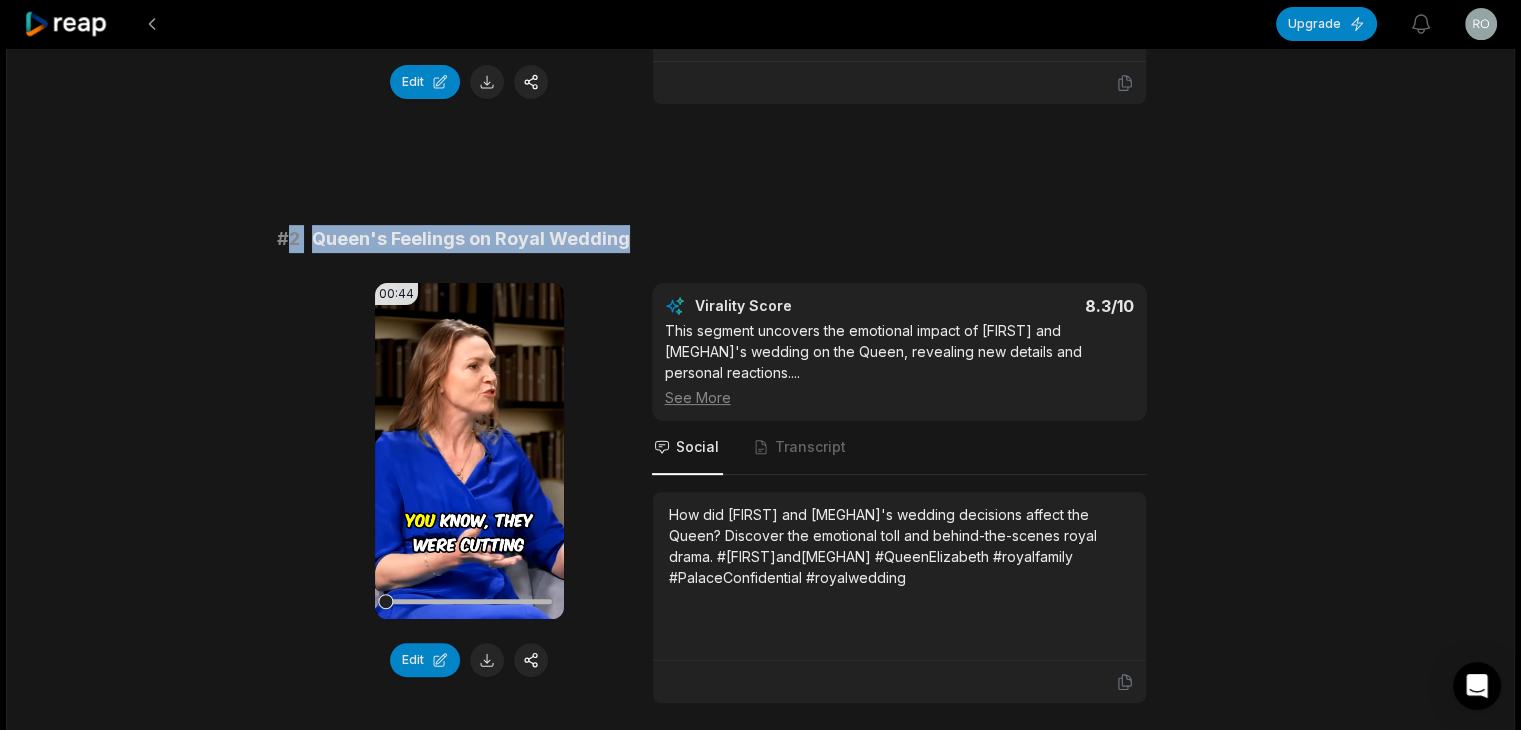 drag, startPoint x: 284, startPoint y: 230, endPoint x: 815, endPoint y: 235, distance: 531.02356 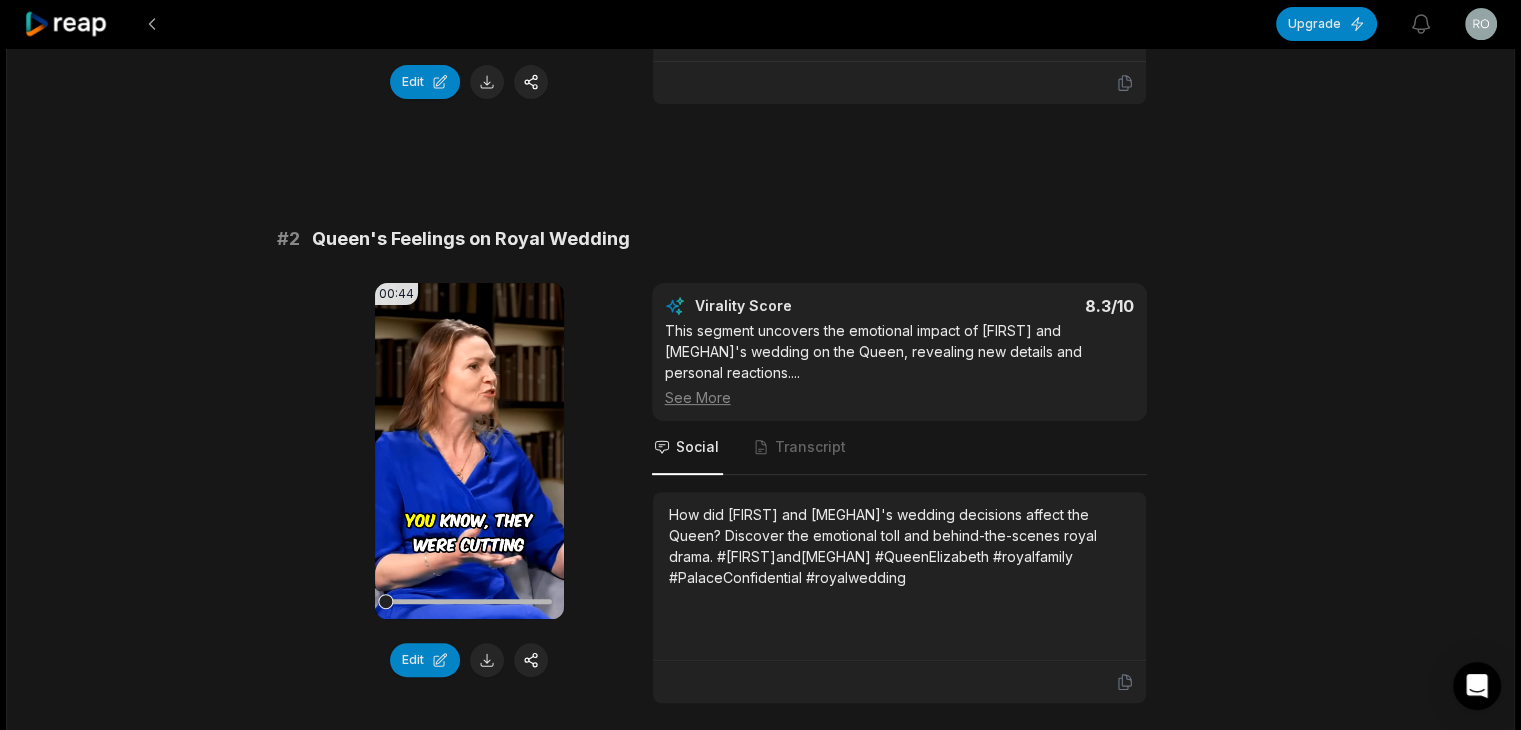 click on "How did [FIRST] and [MEGHAN]'s wedding decisions affect the Queen? Discover the emotional toll and behind-the-scenes royal drama. #[FIRST]and[MEGHAN] #QueenElizabeth #royalfamily #PalaceConfidential #royalwedding" at bounding box center [899, 546] 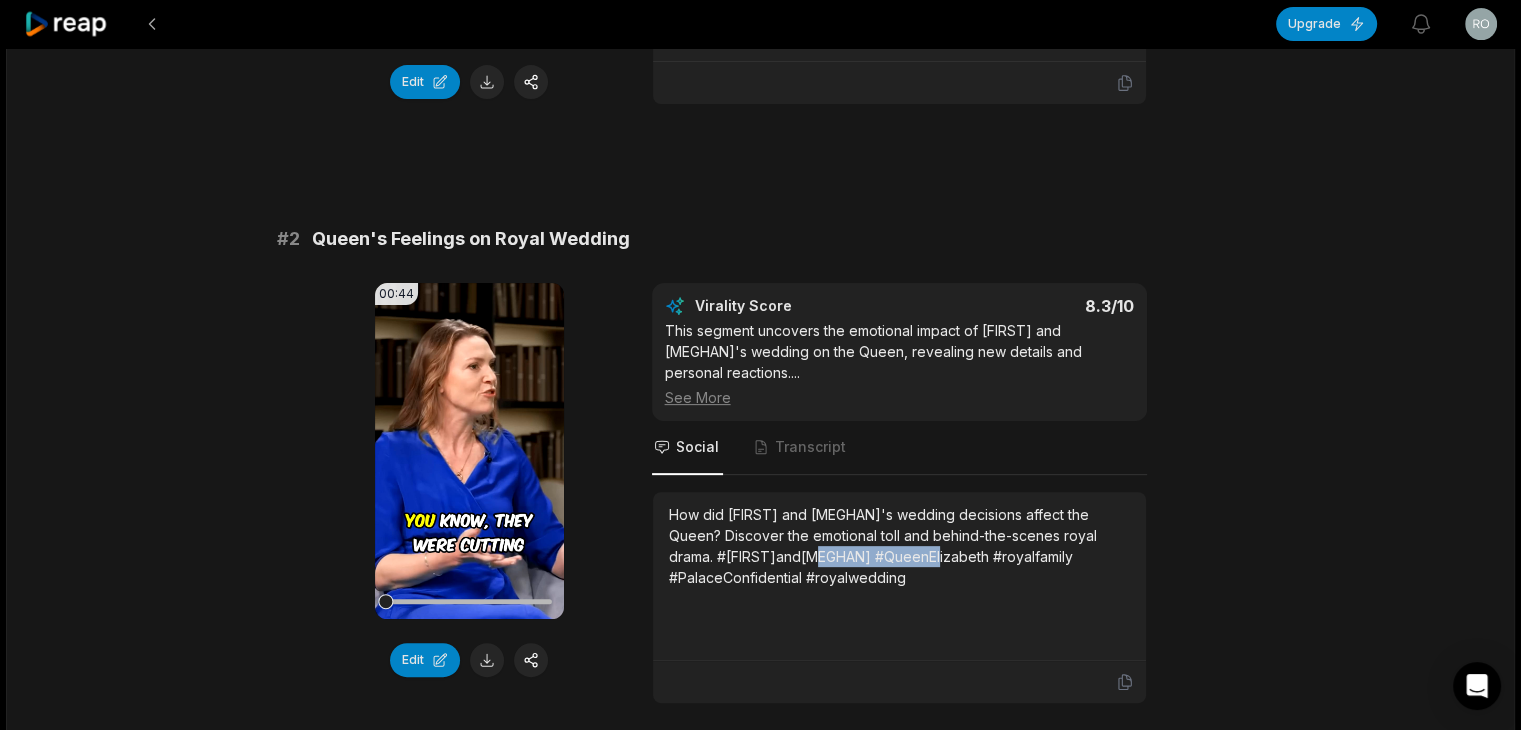 click on "How did [FIRST] and [MEGHAN]'s wedding decisions affect the Queen? Discover the emotional toll and behind-the-scenes royal drama. #[FIRST]and[MEGHAN] #QueenElizabeth #royalfamily #PalaceConfidential #royalwedding" at bounding box center (899, 546) 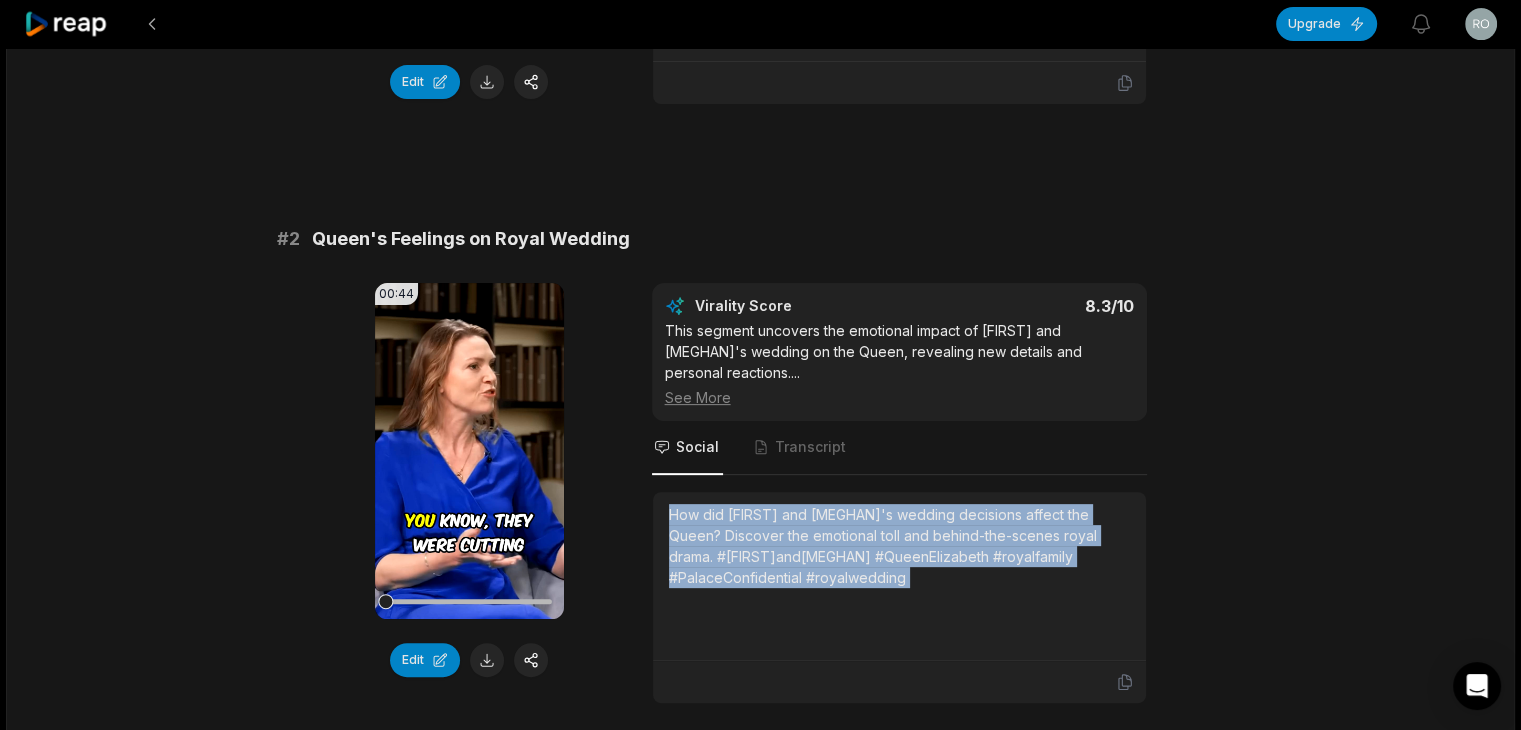 click on "How did [FIRST] and [MEGHAN]'s wedding decisions affect the Queen? Discover the emotional toll and behind-the-scenes royal drama. #[FIRST]and[MEGHAN] #QueenElizabeth #royalfamily #PalaceConfidential #royalwedding" at bounding box center [899, 546] 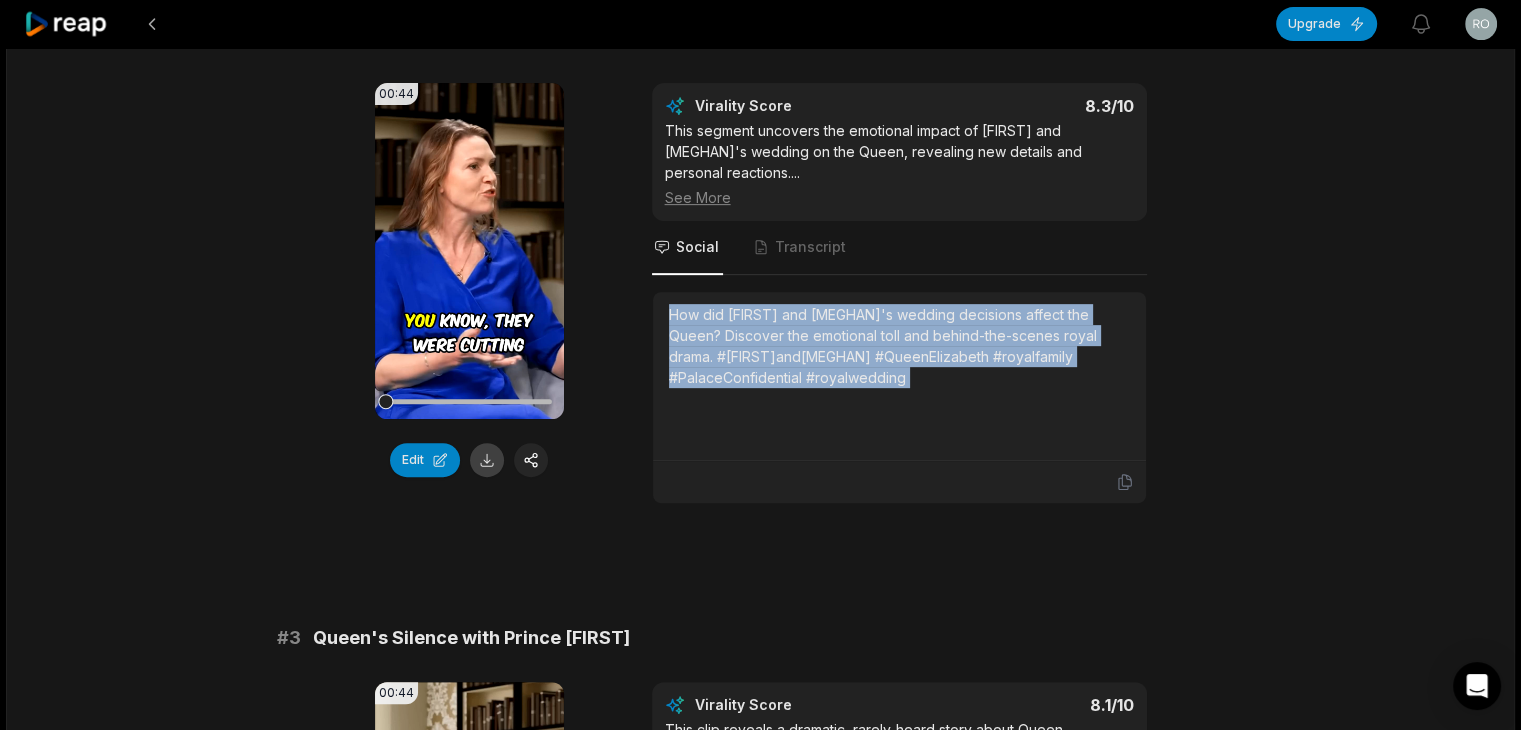 click at bounding box center (487, 460) 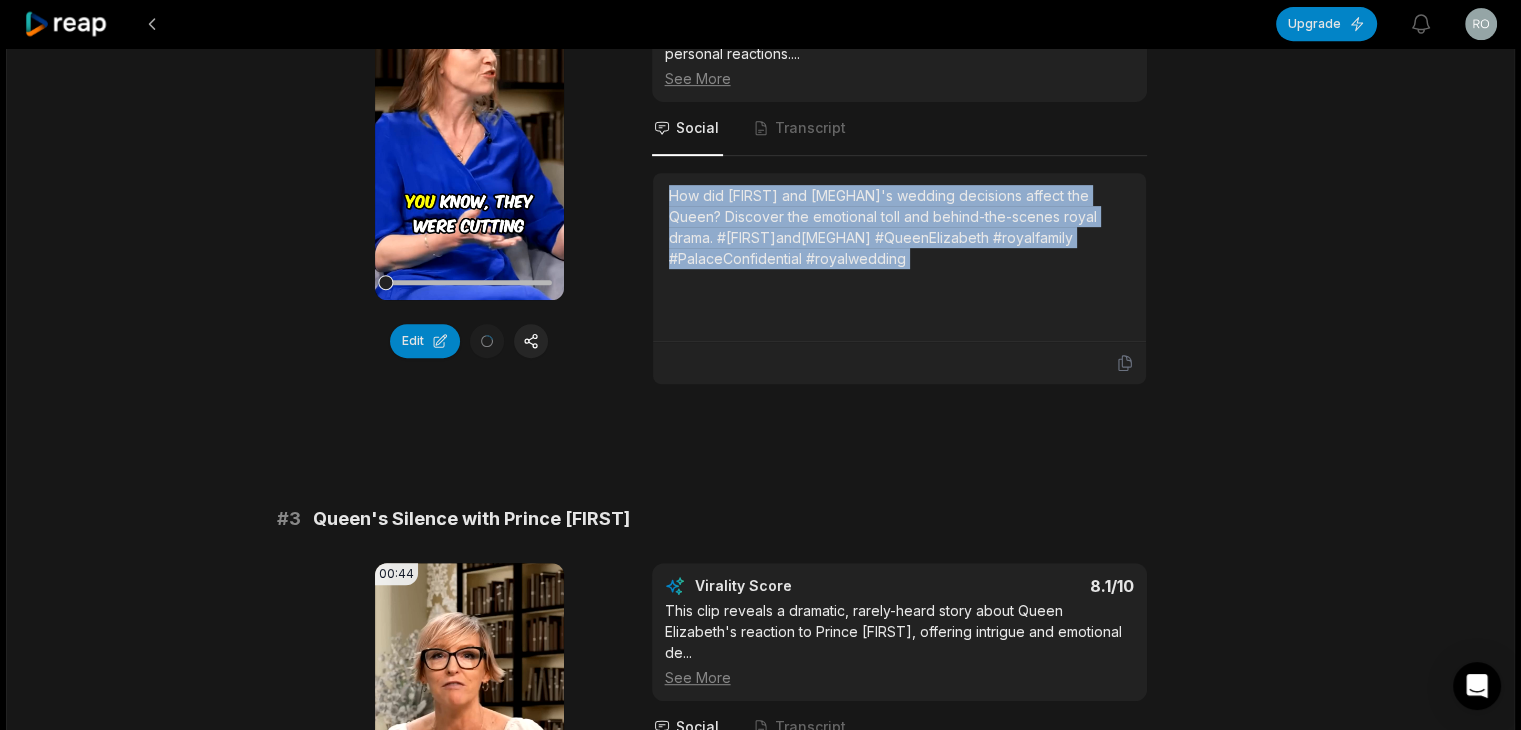 scroll, scrollTop: 1000, scrollLeft: 0, axis: vertical 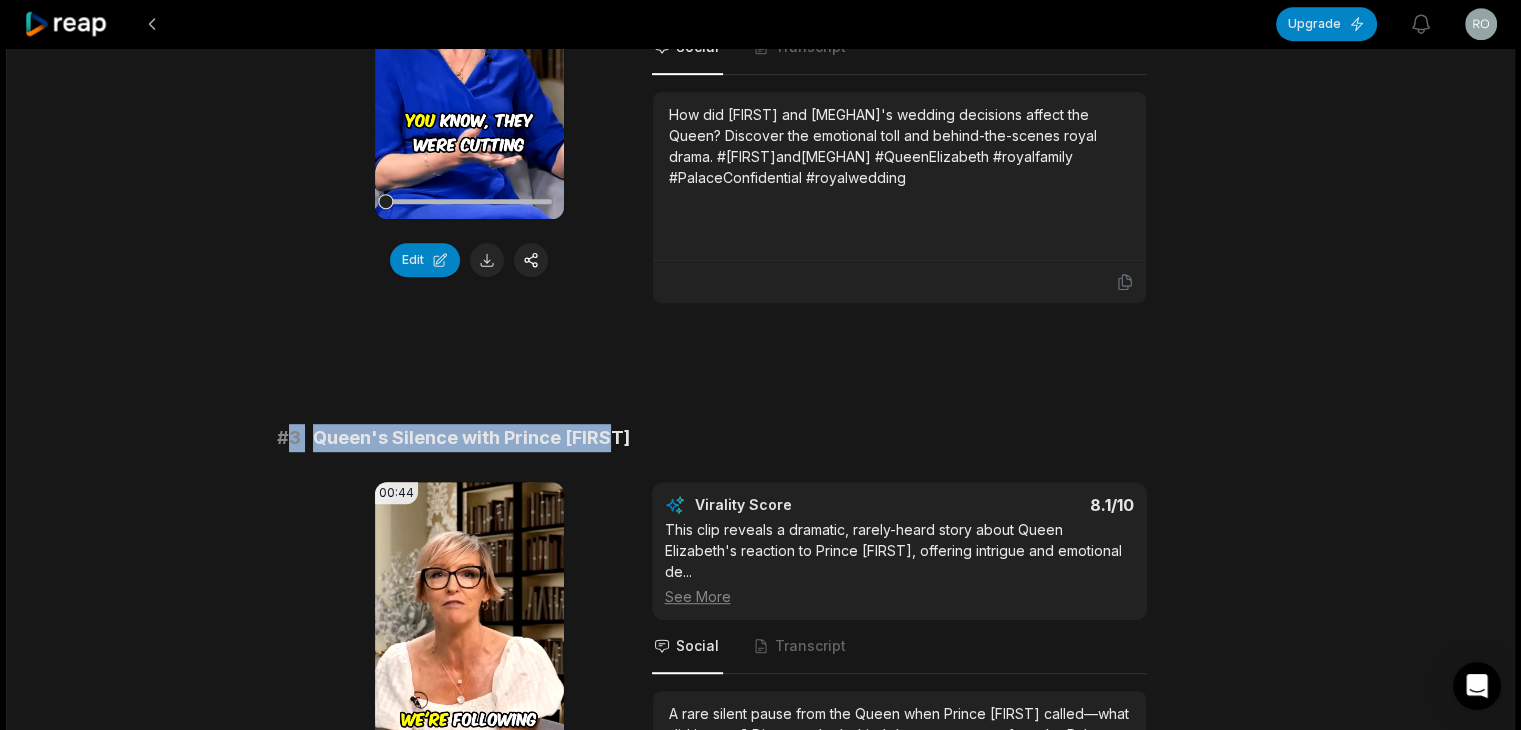 drag, startPoint x: 288, startPoint y: 432, endPoint x: 734, endPoint y: 430, distance: 446.0045 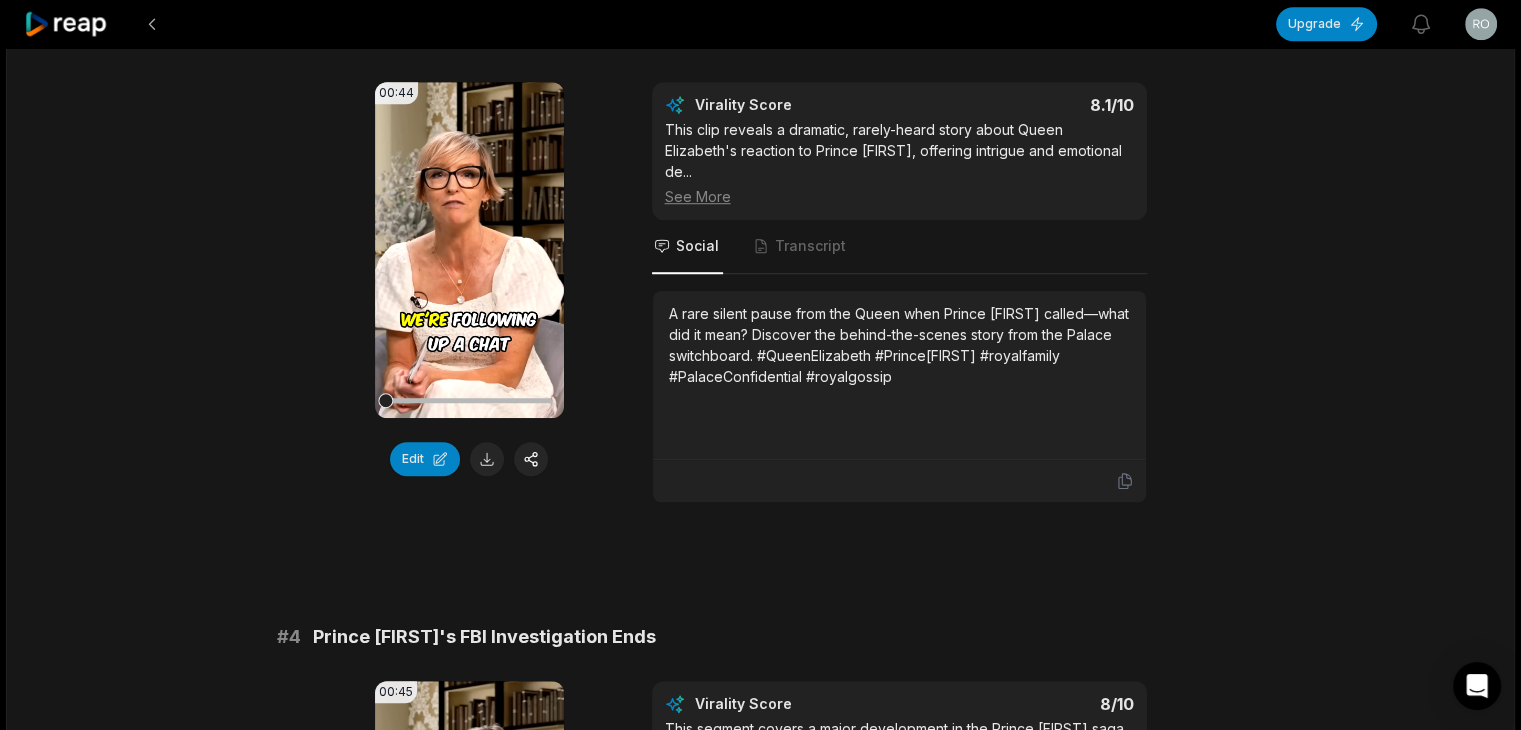 click on "A rare silent pause from the Queen when Prince [FIRST] called—what did it mean? Discover the behind-the-scenes story from the Palace switchboard. #QueenElizabeth #Prince[FIRST] #royalfamily #PalaceConfidential #royalgossip" at bounding box center (899, 345) 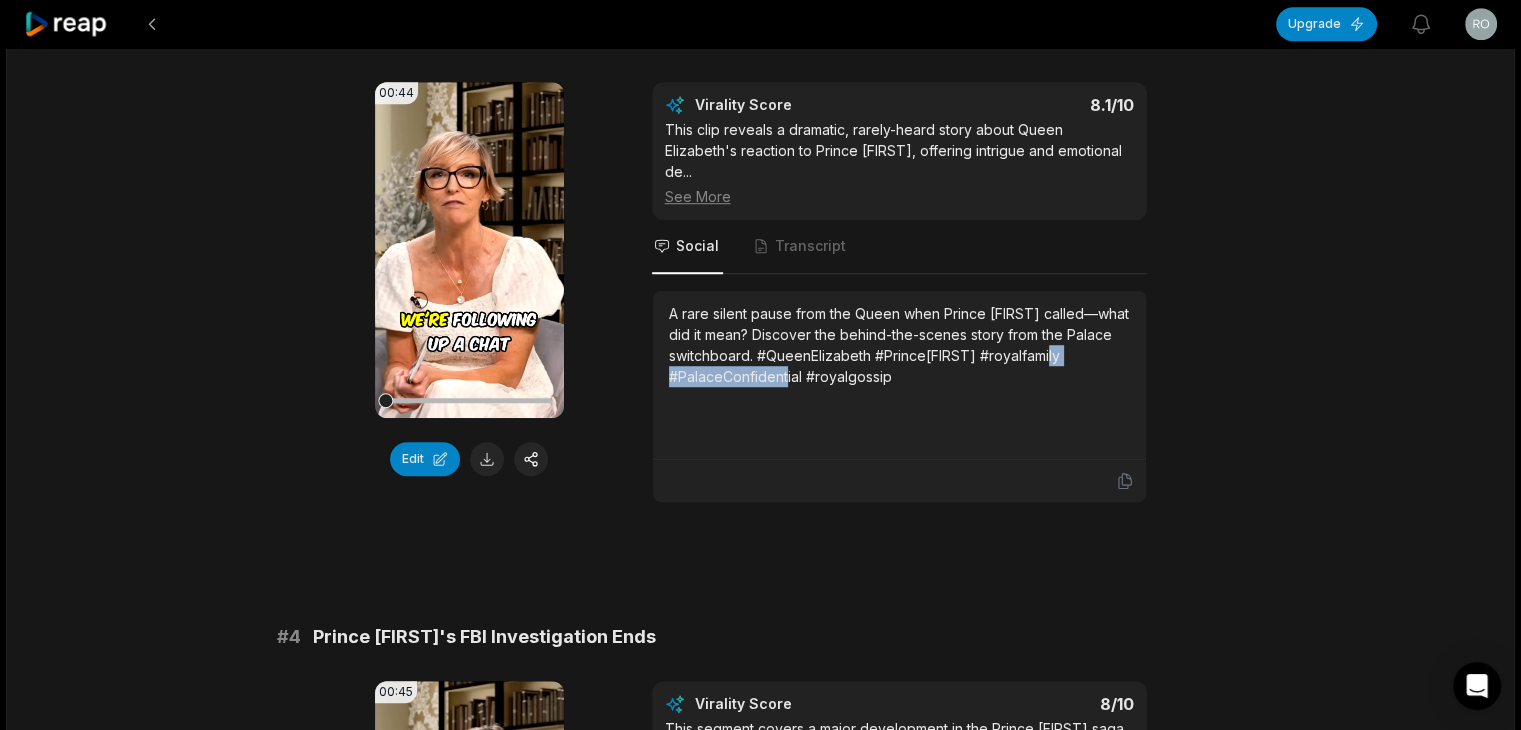 click on "A rare silent pause from the Queen when Prince [FIRST] called—what did it mean? Discover the behind-the-scenes story from the Palace switchboard. #QueenElizabeth #Prince[FIRST] #royalfamily #PalaceConfidential #royalgossip" at bounding box center [899, 345] 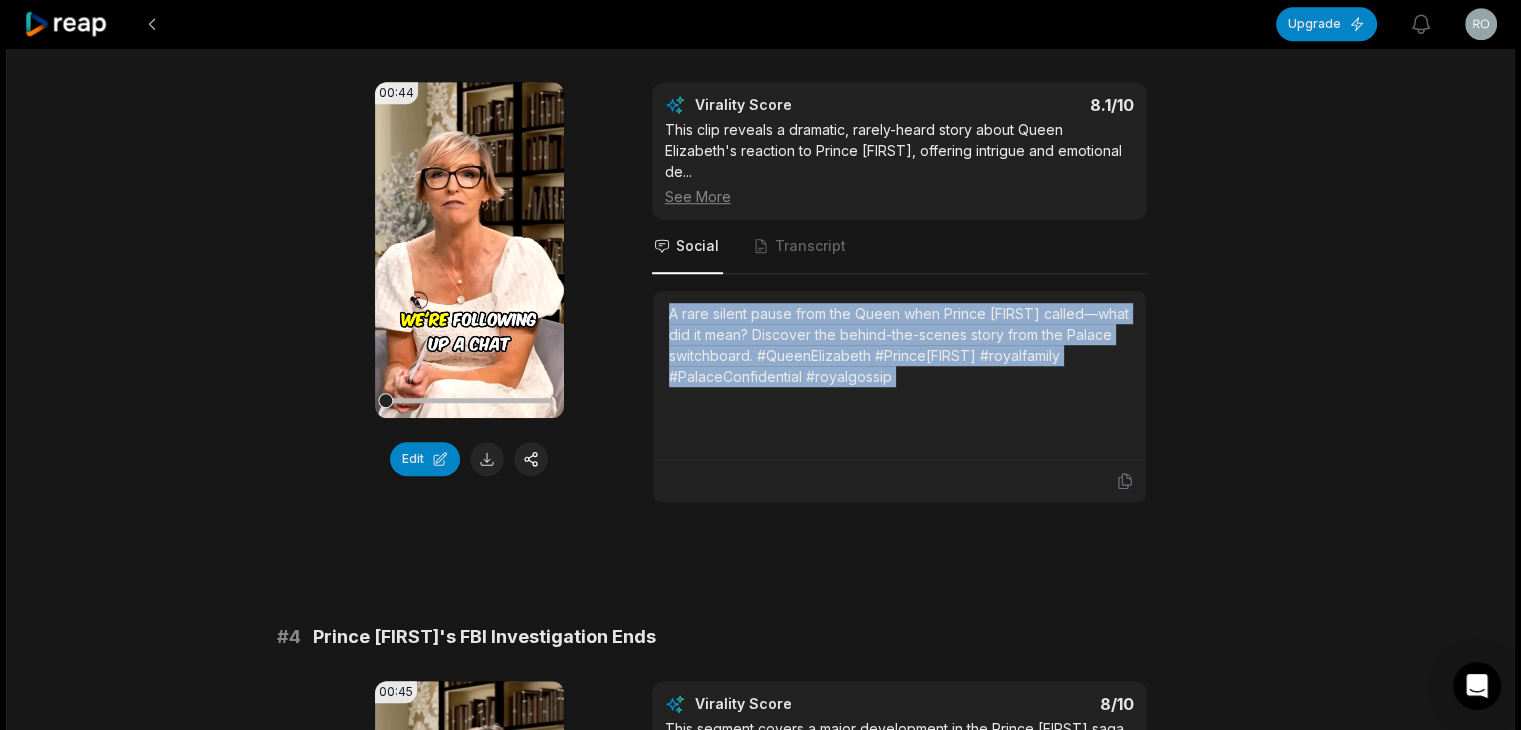 click on "A rare silent pause from the Queen when Prince [FIRST] called—what did it mean? Discover the behind-the-scenes story from the Palace switchboard. #QueenElizabeth #Prince[FIRST] #royalfamily #PalaceConfidential #royalgossip" at bounding box center [899, 345] 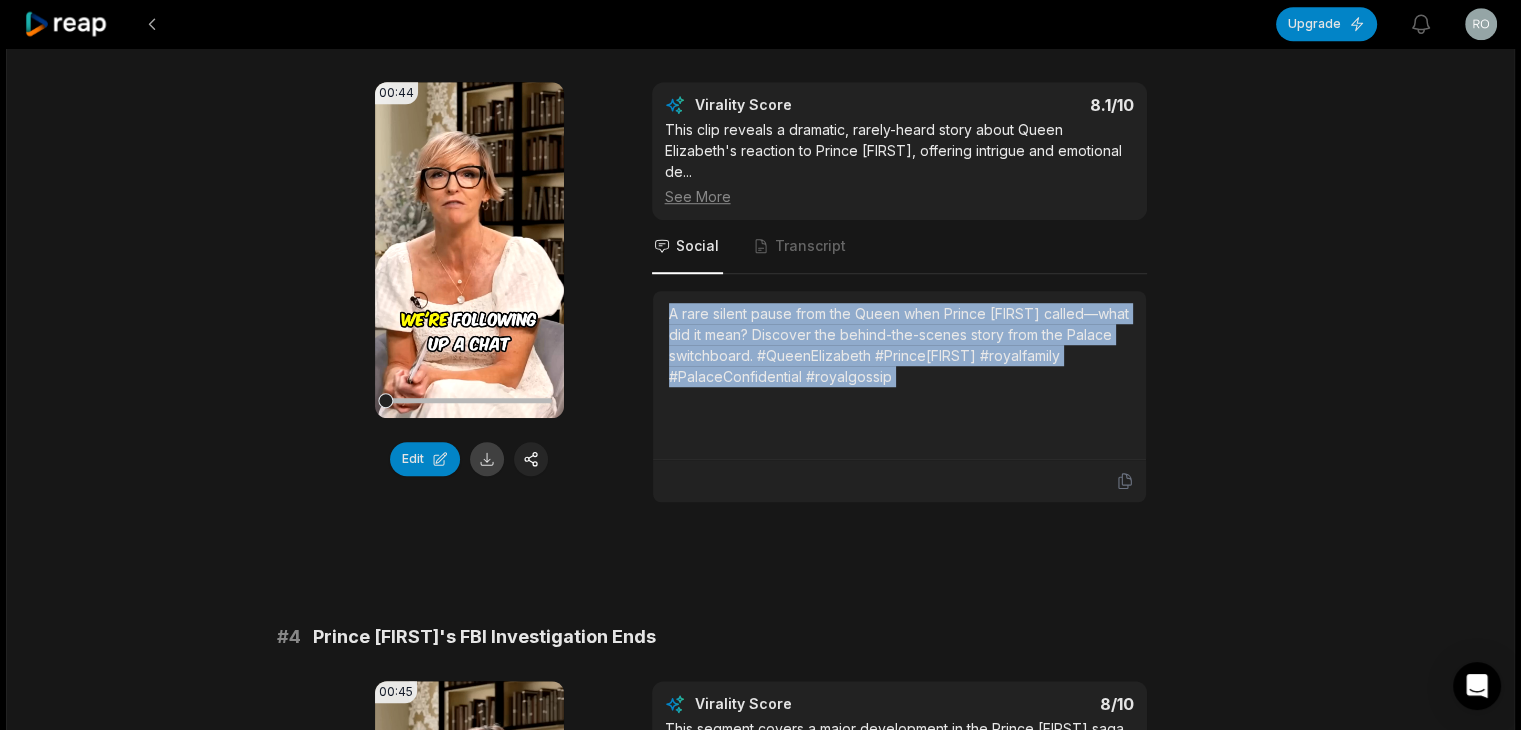 click at bounding box center (487, 459) 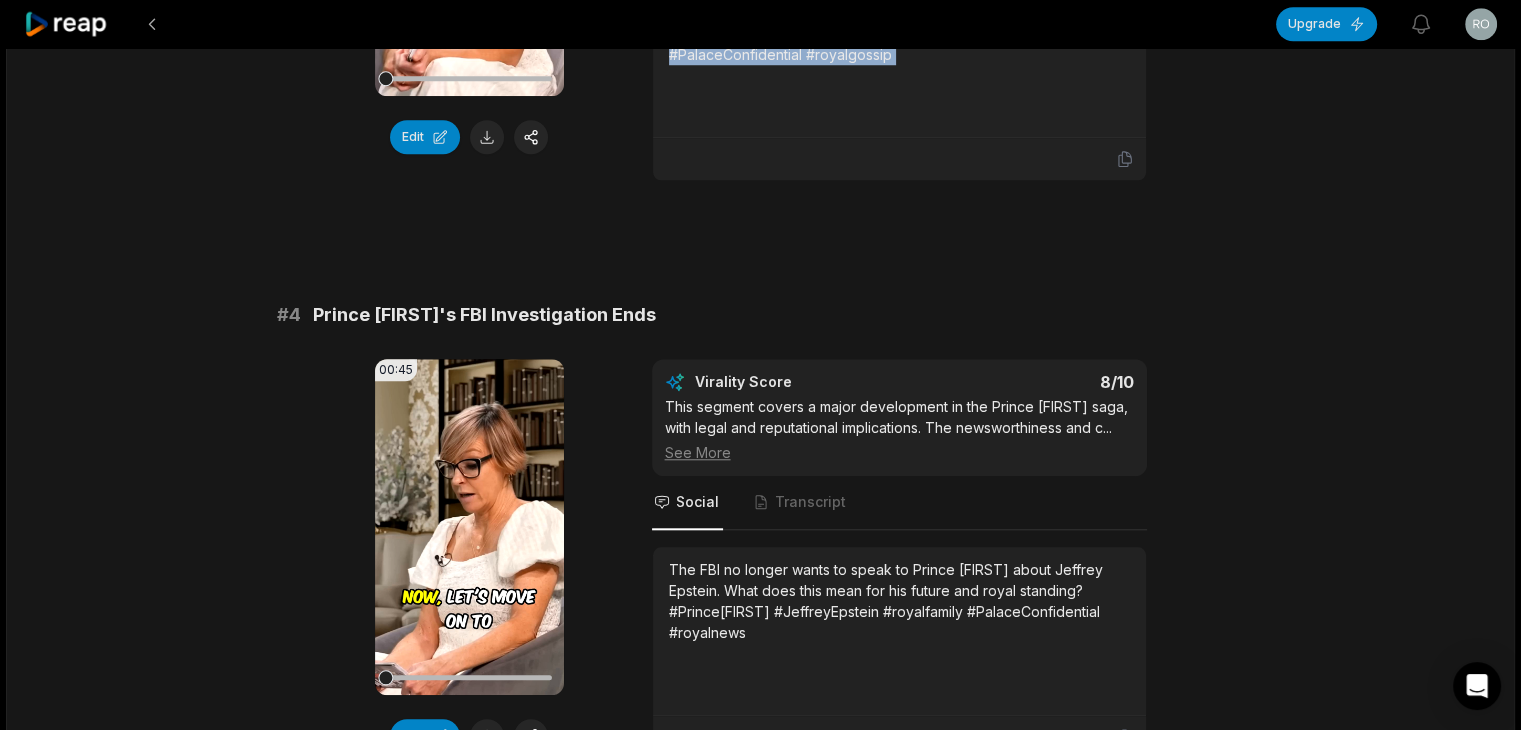 scroll, scrollTop: 1800, scrollLeft: 0, axis: vertical 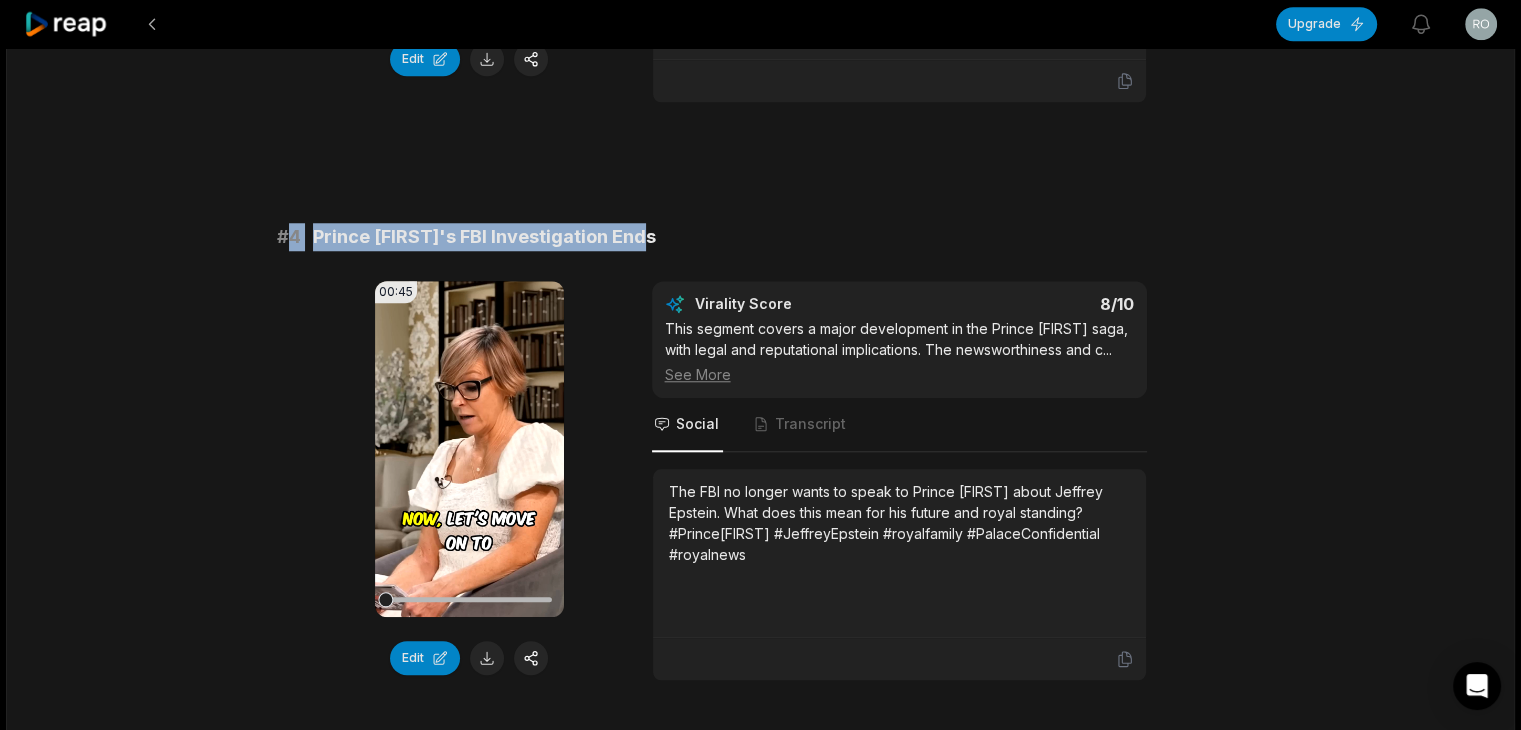 drag, startPoint x: 292, startPoint y: 227, endPoint x: 804, endPoint y: 194, distance: 513.0624 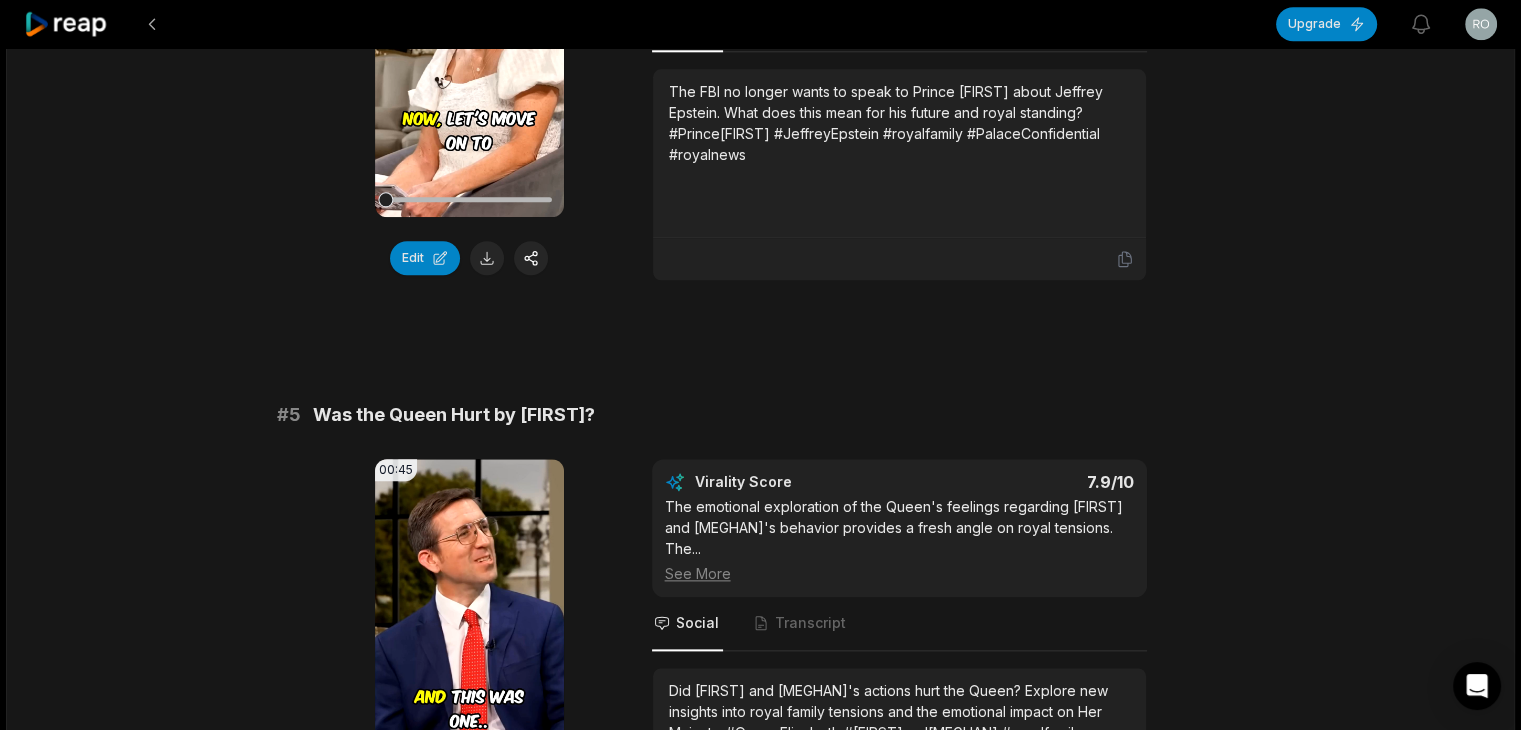 click on "The FBI no longer wants to speak to Prince [FIRST] about Jeffrey Epstein. What does this mean for his future and royal standing? #Prince[FIRST] #JeffreyEpstein #royalfamily #PalaceConfidential #royalnews" at bounding box center [899, 123] 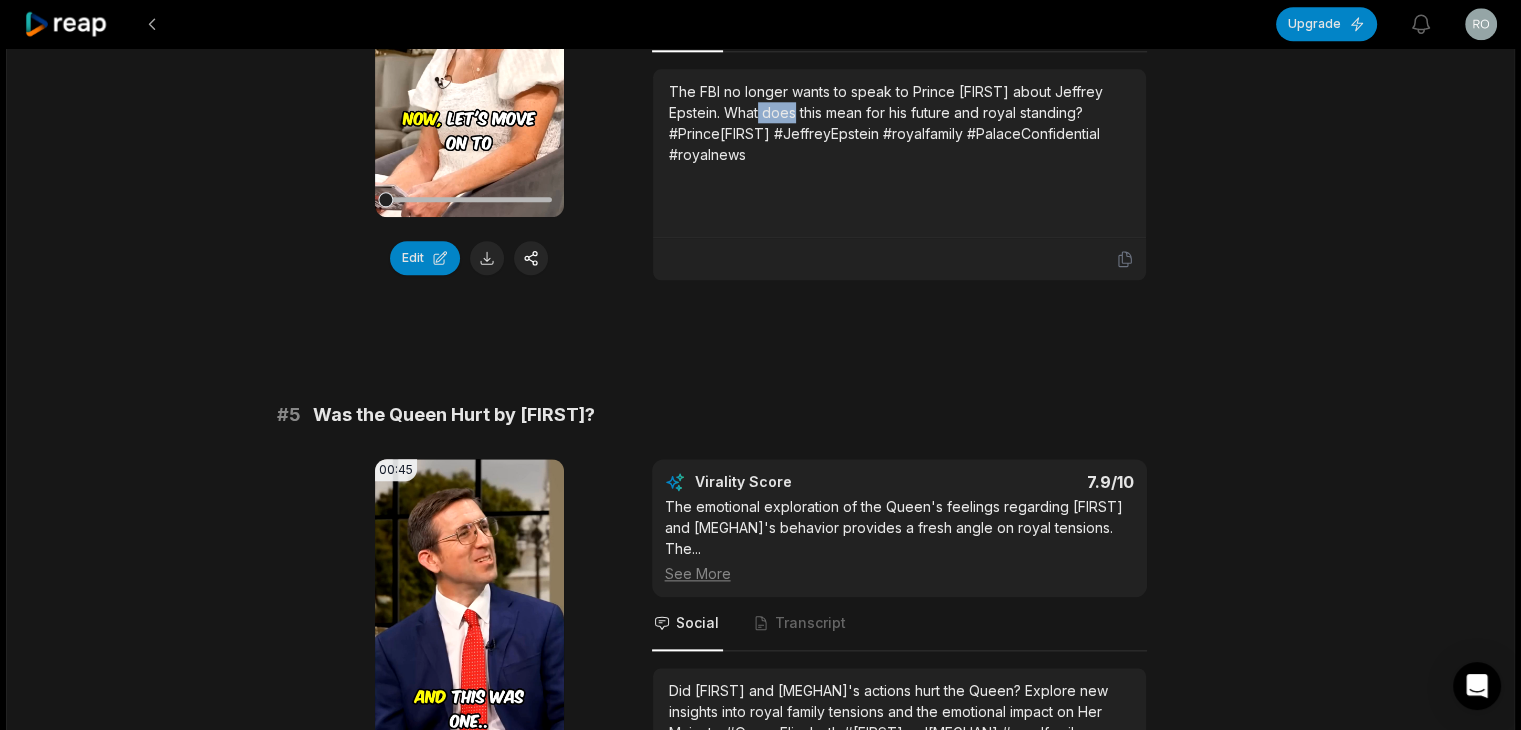click on "The FBI no longer wants to speak to Prince [FIRST] about Jeffrey Epstein. What does this mean for his future and royal standing? #Prince[FIRST] #JeffreyEpstein #royalfamily #PalaceConfidential #royalnews" at bounding box center (899, 123) 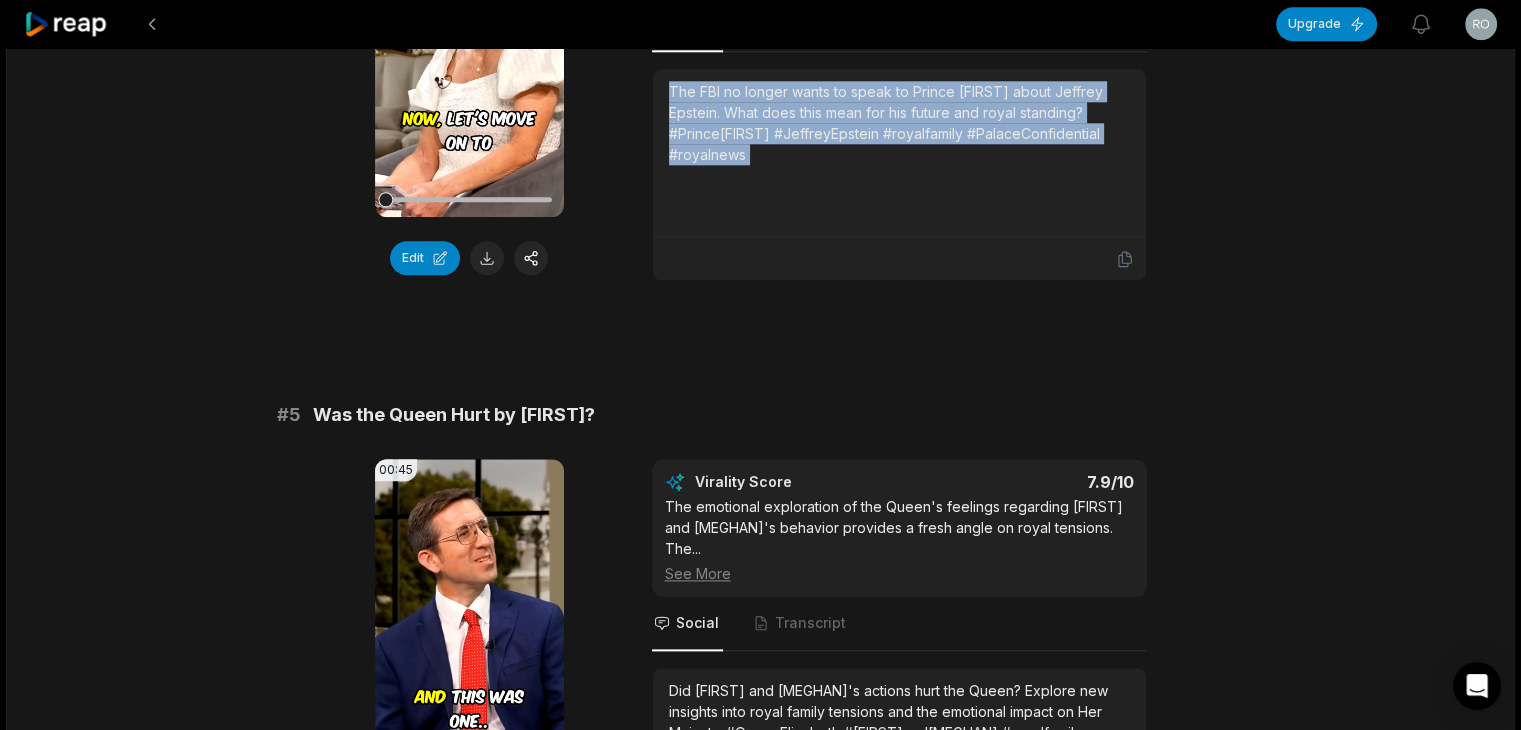 click on "The FBI no longer wants to speak to Prince [FIRST] about Jeffrey Epstein. What does this mean for his future and royal standing? #Prince[FIRST] #JeffreyEpstein #royalfamily #PalaceConfidential #royalnews" at bounding box center (899, 123) 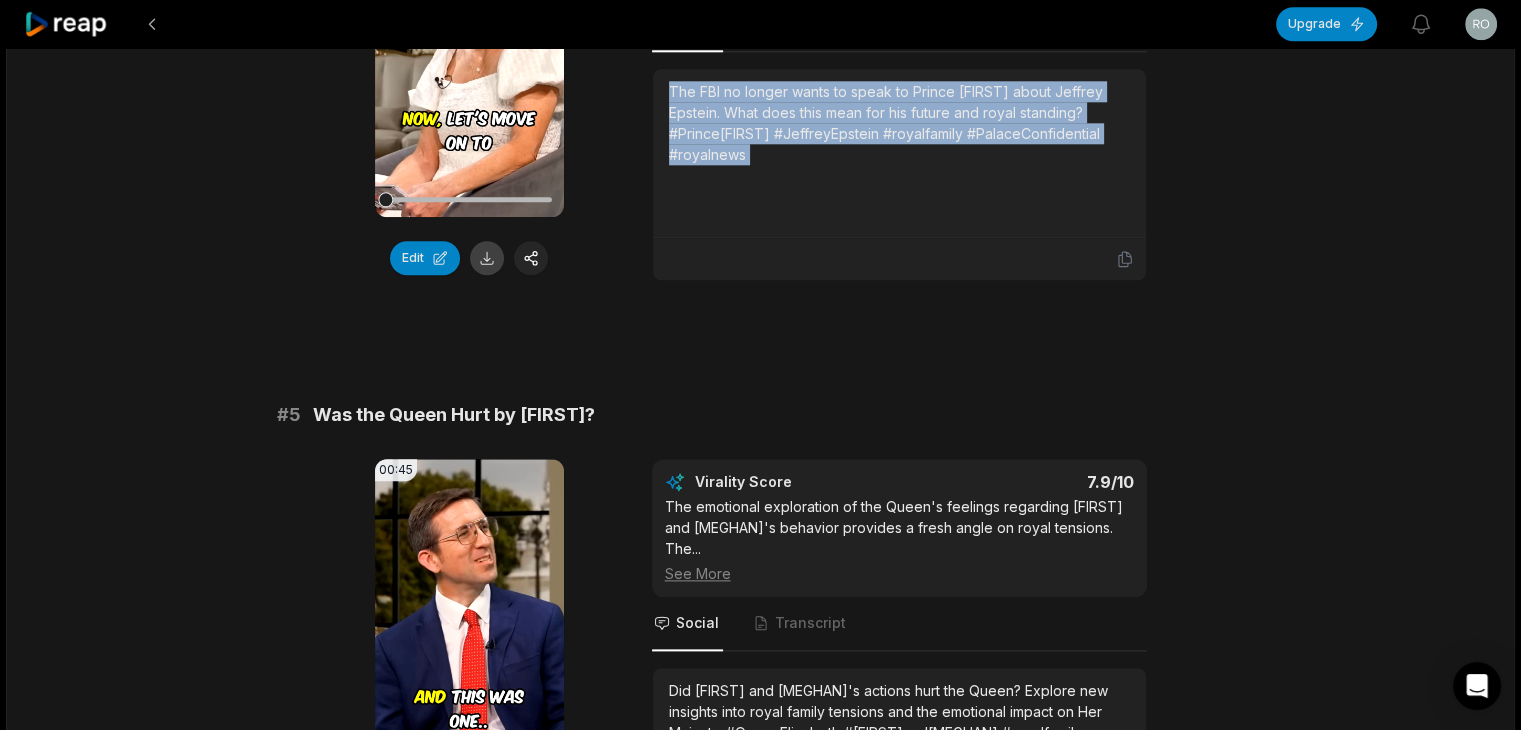 click at bounding box center (487, 258) 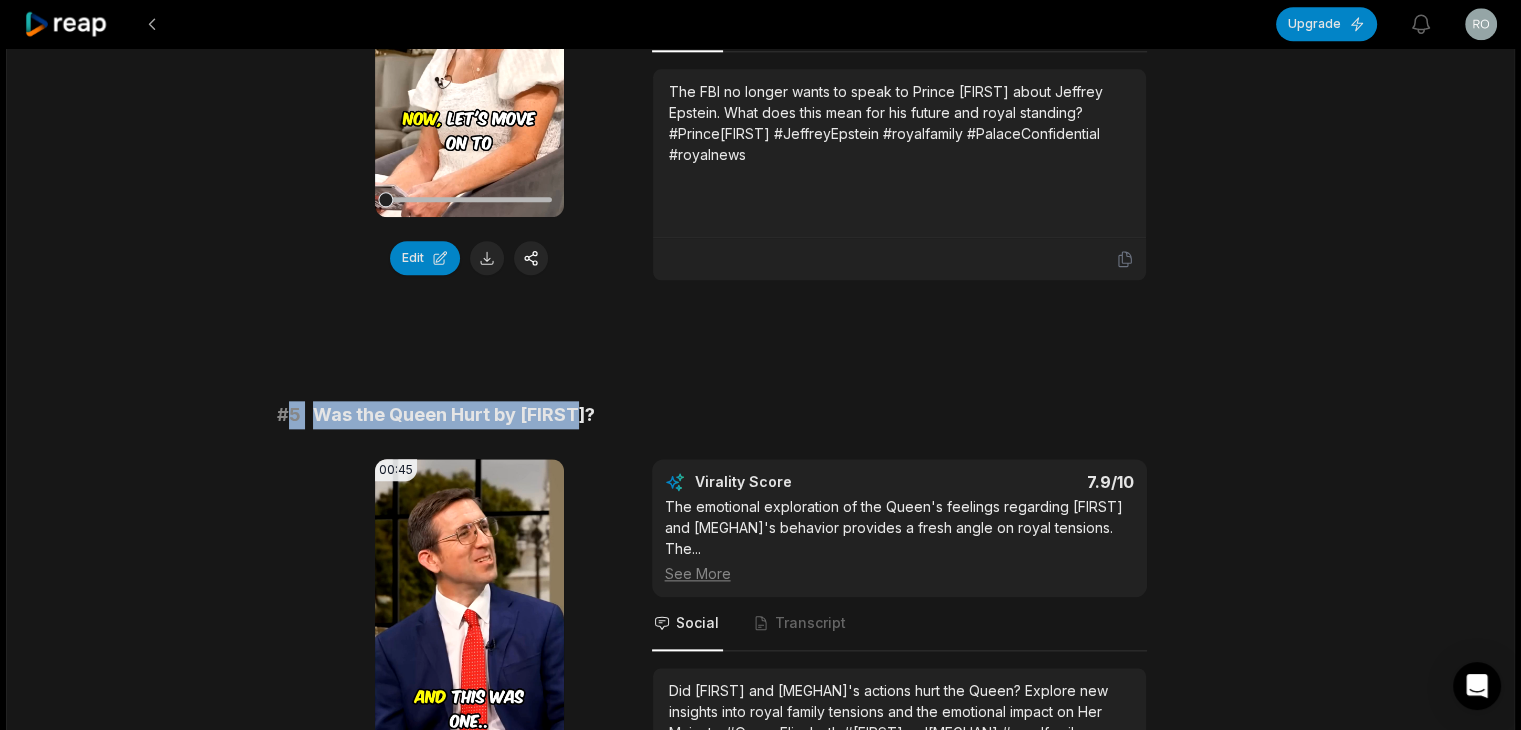 drag, startPoint x: 288, startPoint y: 409, endPoint x: 620, endPoint y: 410, distance: 332.0015 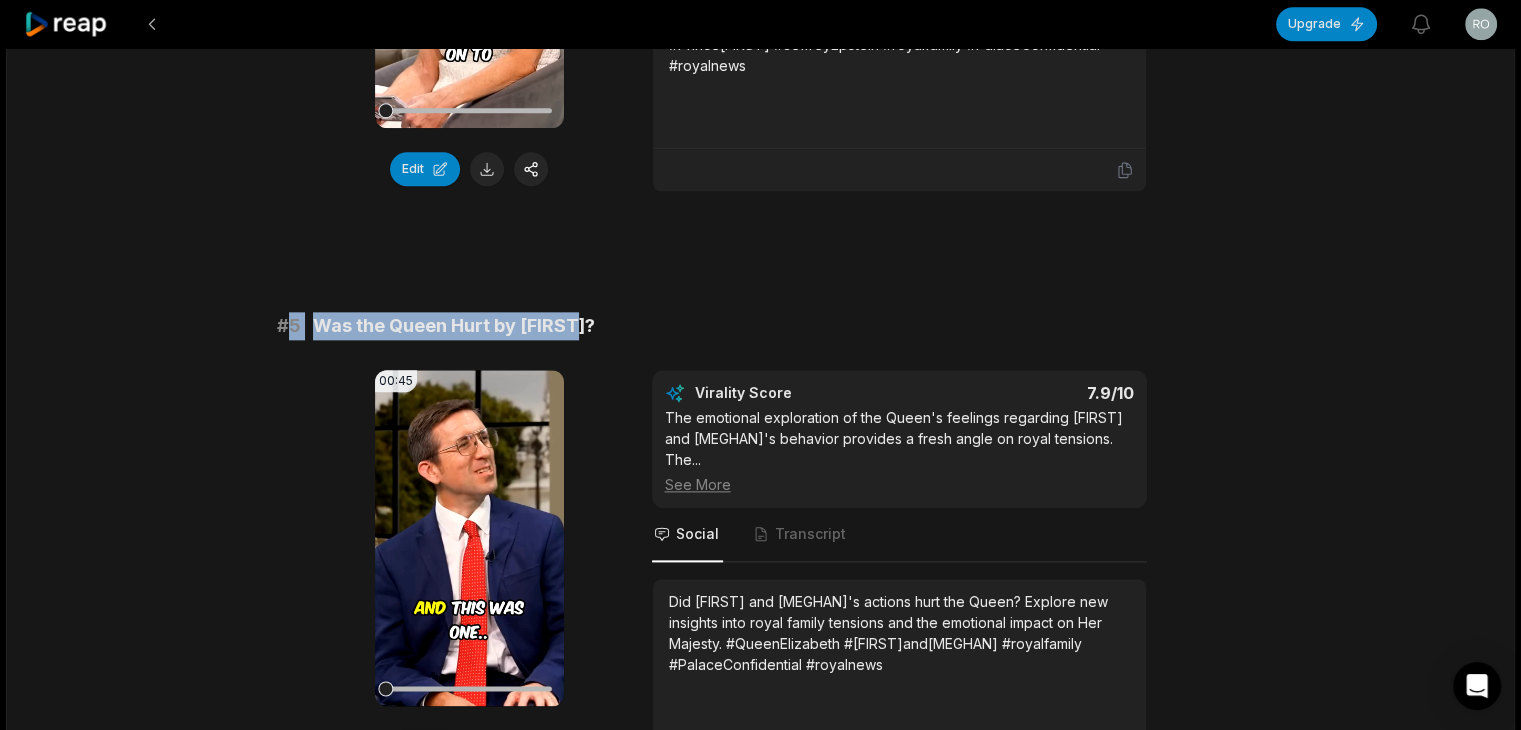 scroll, scrollTop: 2400, scrollLeft: 0, axis: vertical 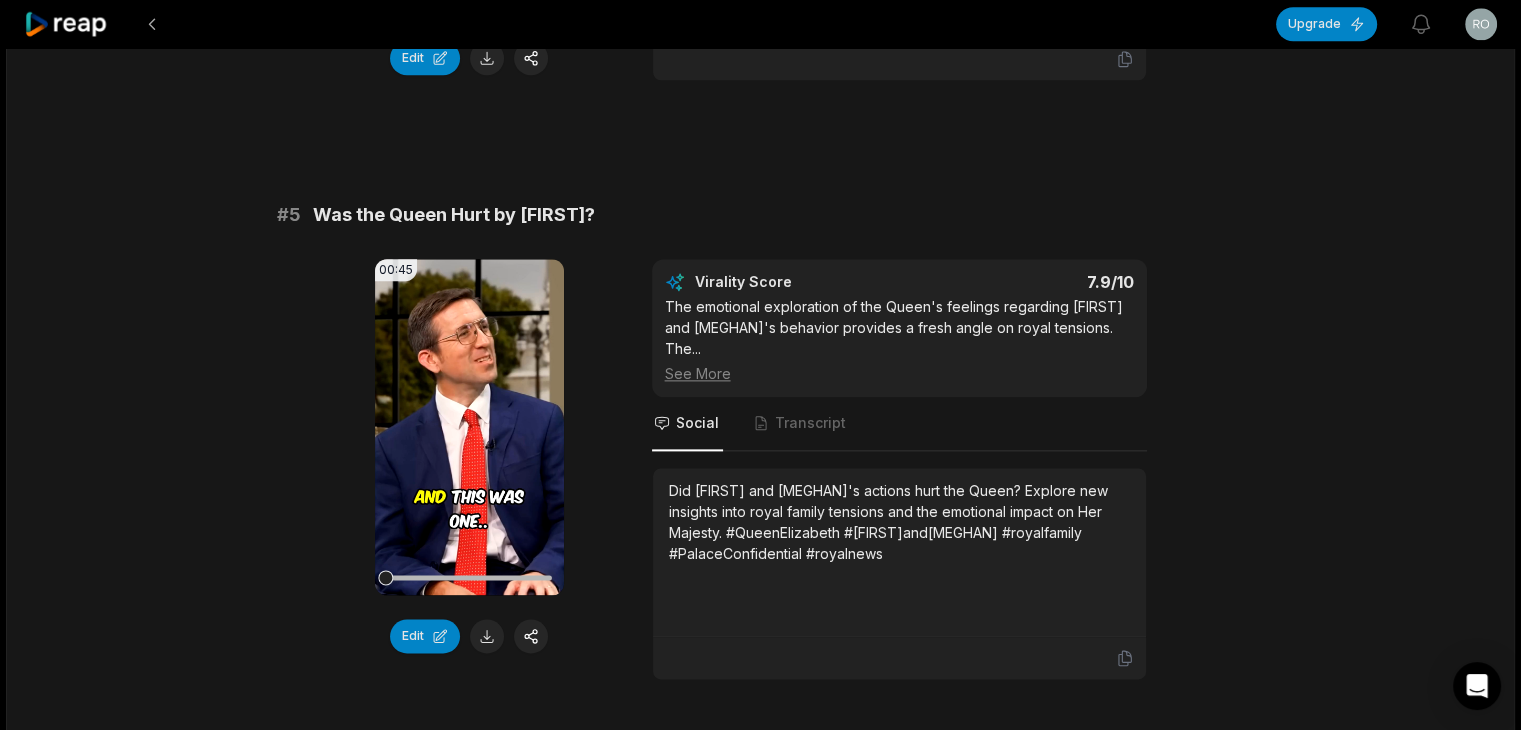 click on "Did [FIRST] and [MEGHAN]'s actions hurt the Queen? Explore new insights into royal family tensions and the emotional impact on Her Majesty. #QueenElizabeth #[FIRST]and[MEGHAN] #royalfamily #PalaceConfidential #royalnews" at bounding box center [899, 552] 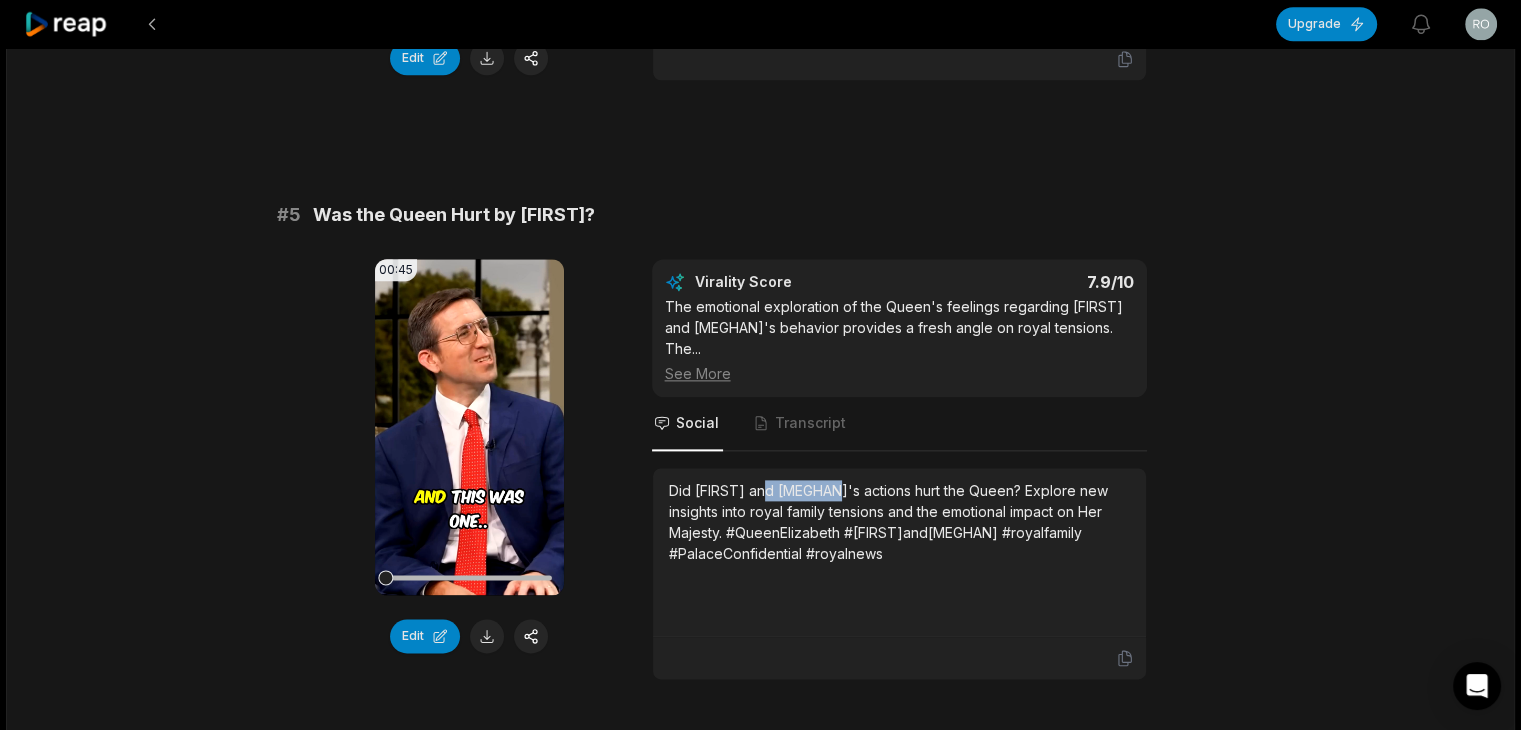 click on "Did [FIRST] and [MEGHAN]'s actions hurt the Queen? Explore new insights into royal family tensions and the emotional impact on Her Majesty. #QueenElizabeth #[FIRST]and[MEGHAN] #royalfamily #PalaceConfidential #royalnews" at bounding box center [899, 552] 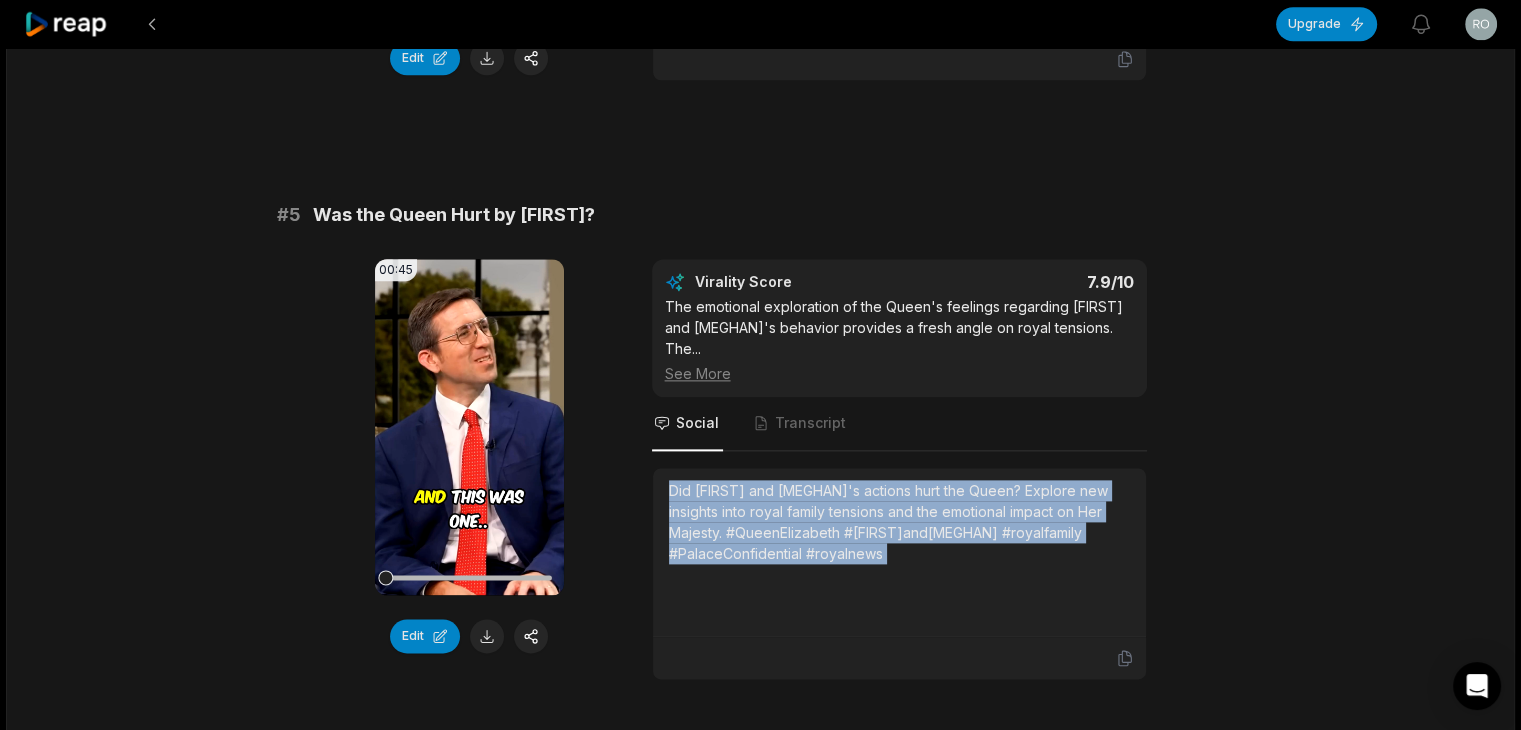 copy on "Did [FIRST] and [MEGHAN]'s actions hurt the Queen? Explore new insights into royal family tensions and the emotional impact on Her Majesty. #QueenElizabeth #[FIRST]and[MEGHAN] #royalfamily #PalaceConfidential #royalnews" 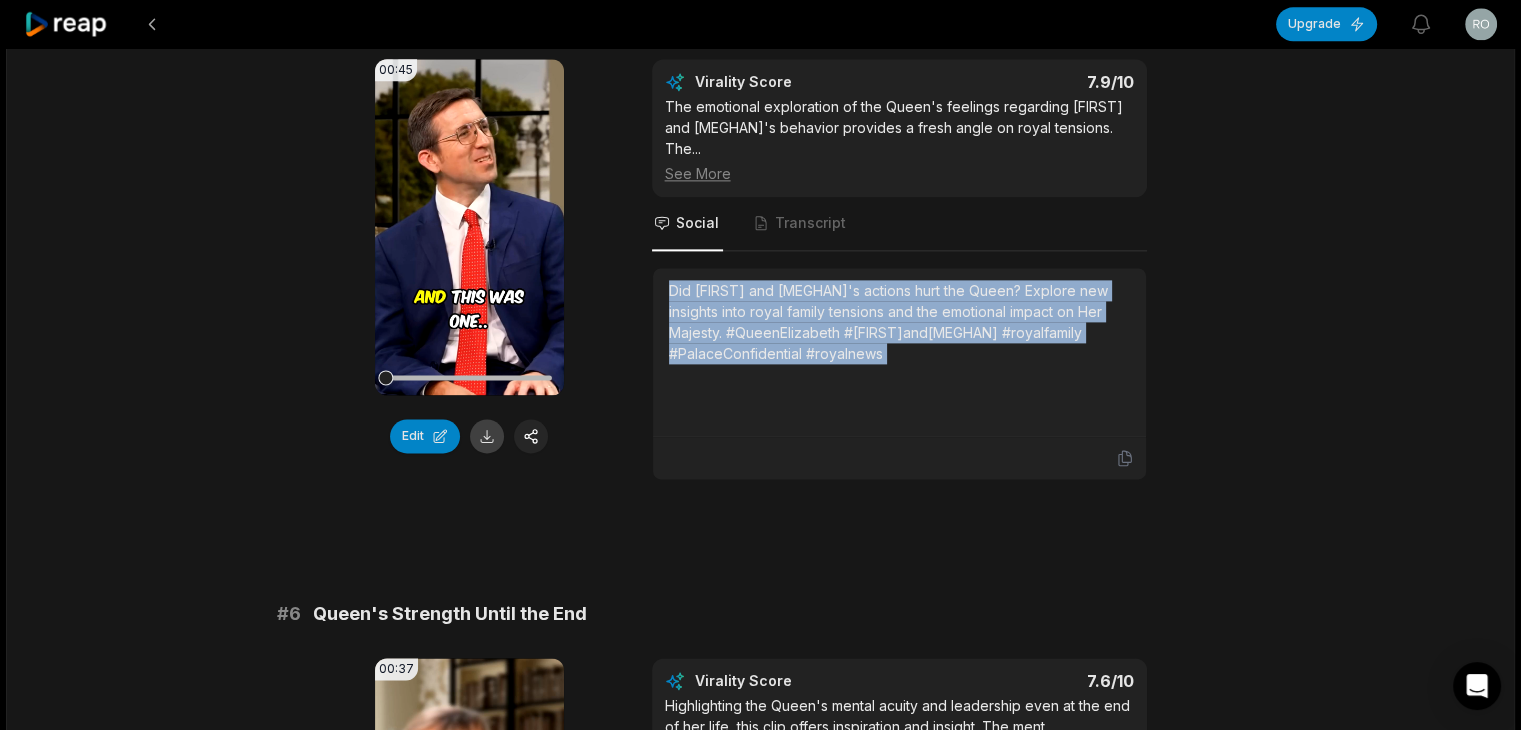click at bounding box center (487, 436) 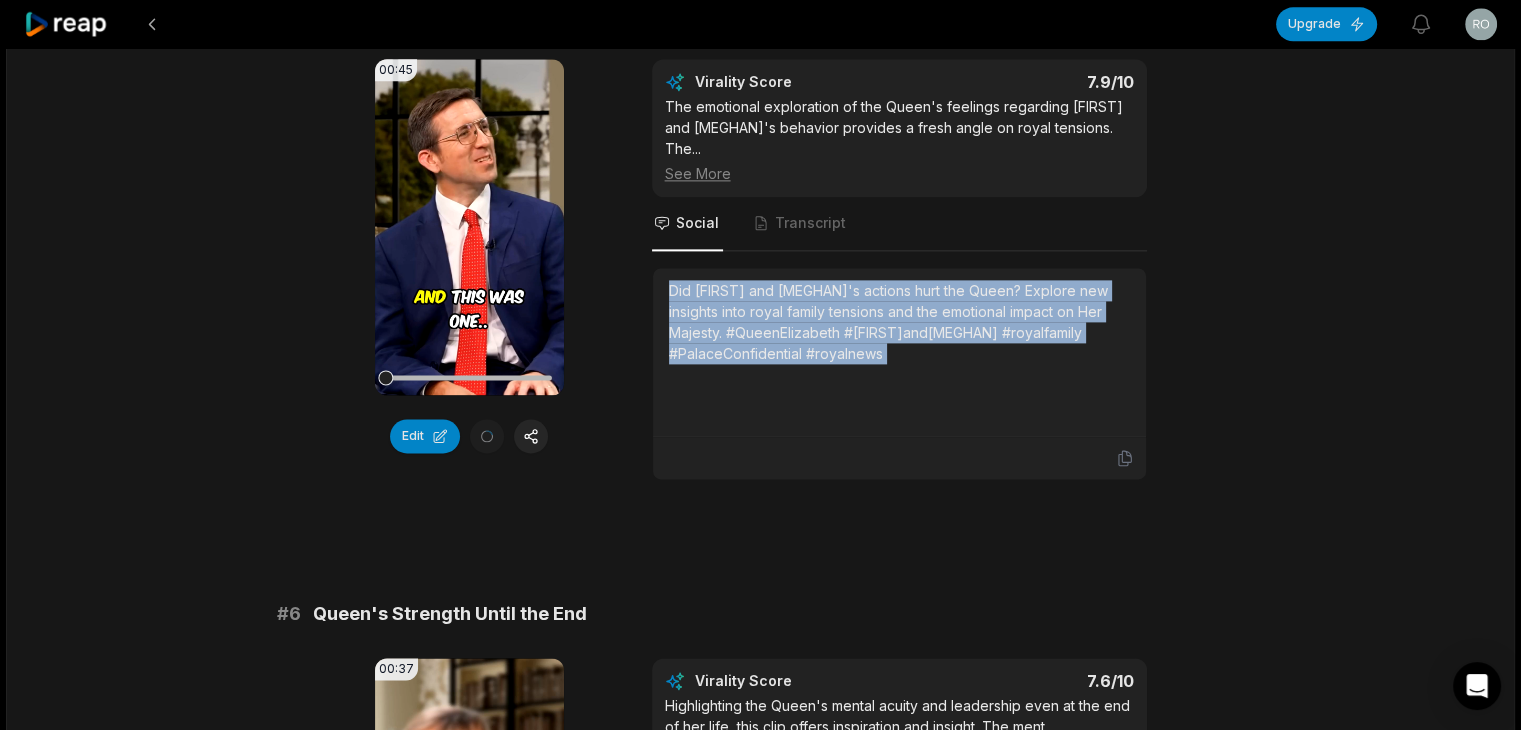 scroll, scrollTop: 2900, scrollLeft: 0, axis: vertical 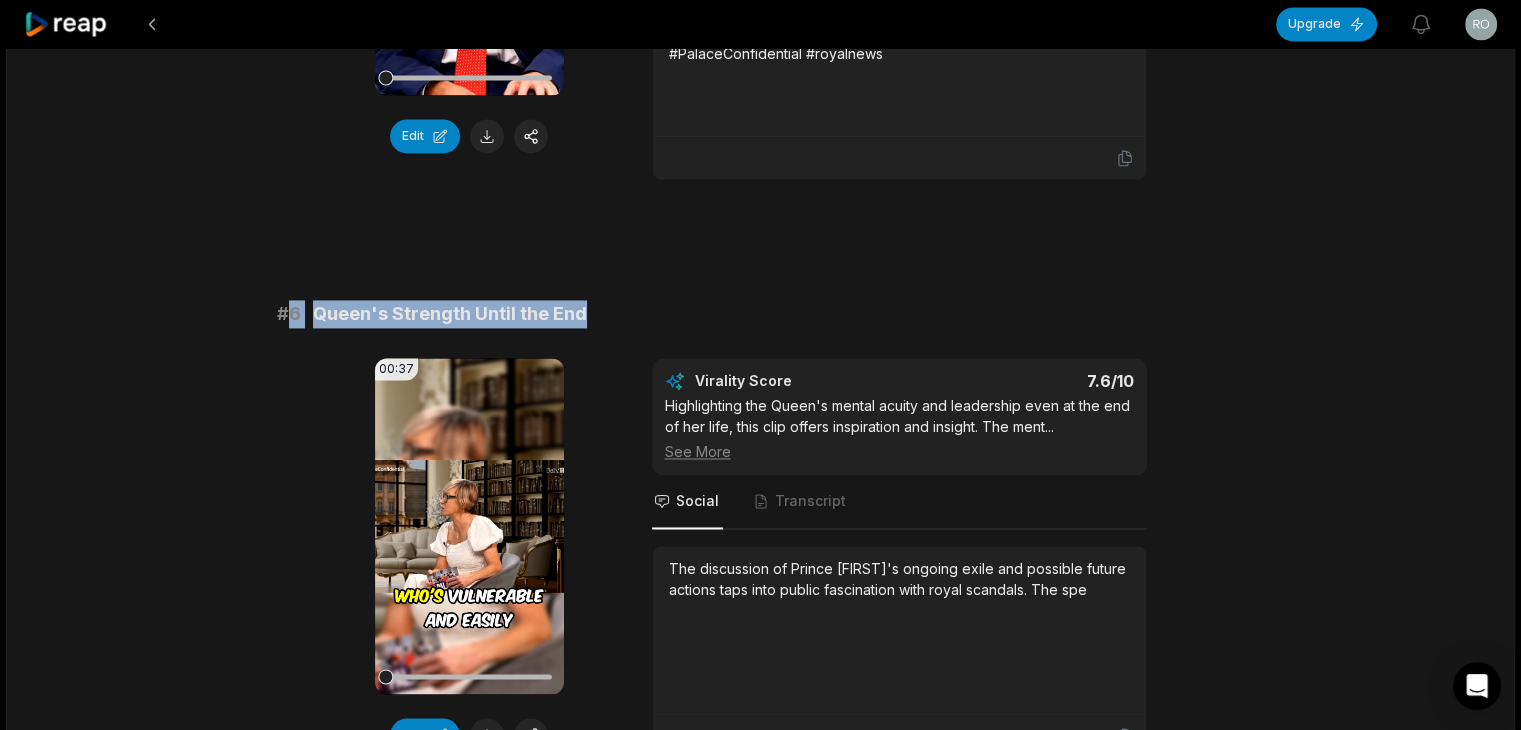 drag, startPoint x: 299, startPoint y: 286, endPoint x: 632, endPoint y: 285, distance: 333.0015 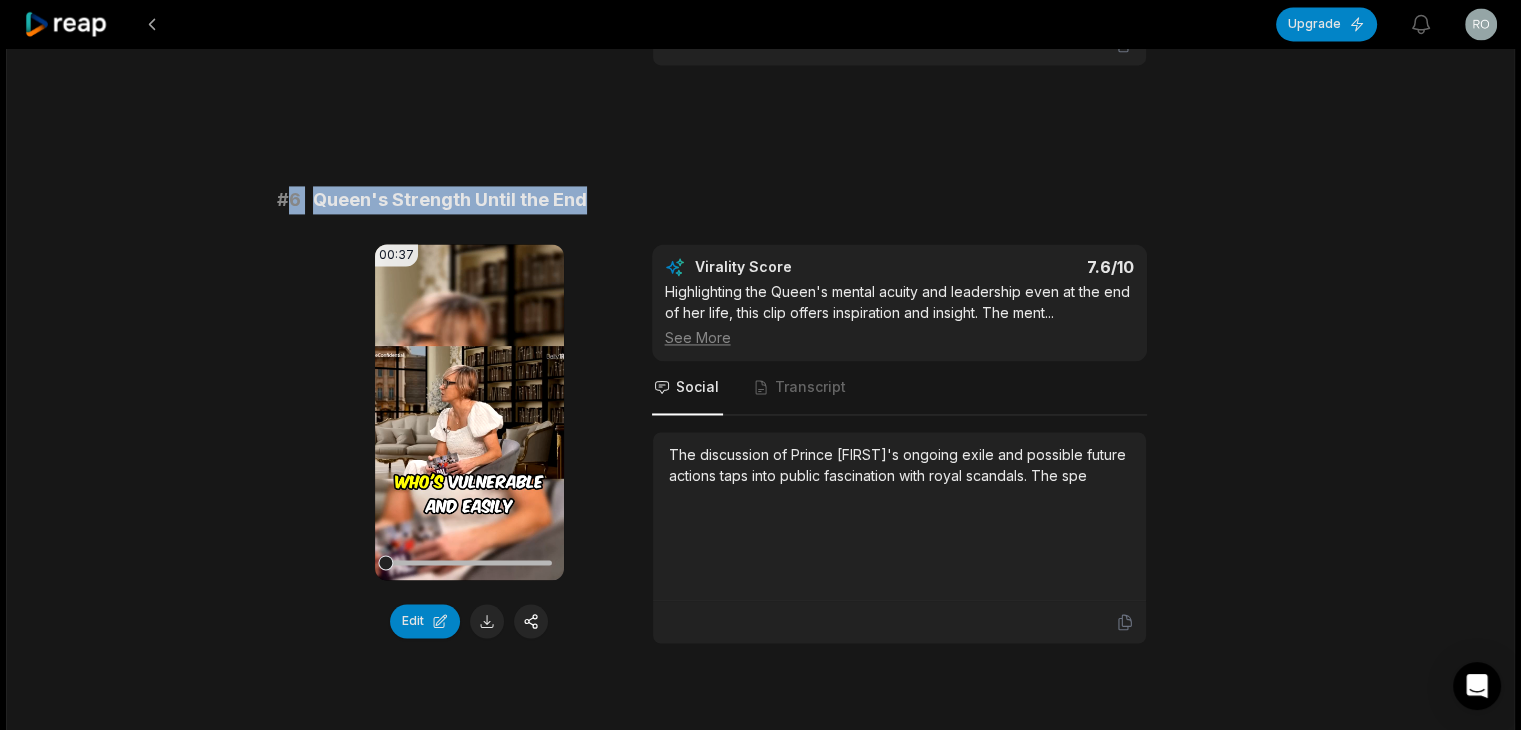 scroll, scrollTop: 3200, scrollLeft: 0, axis: vertical 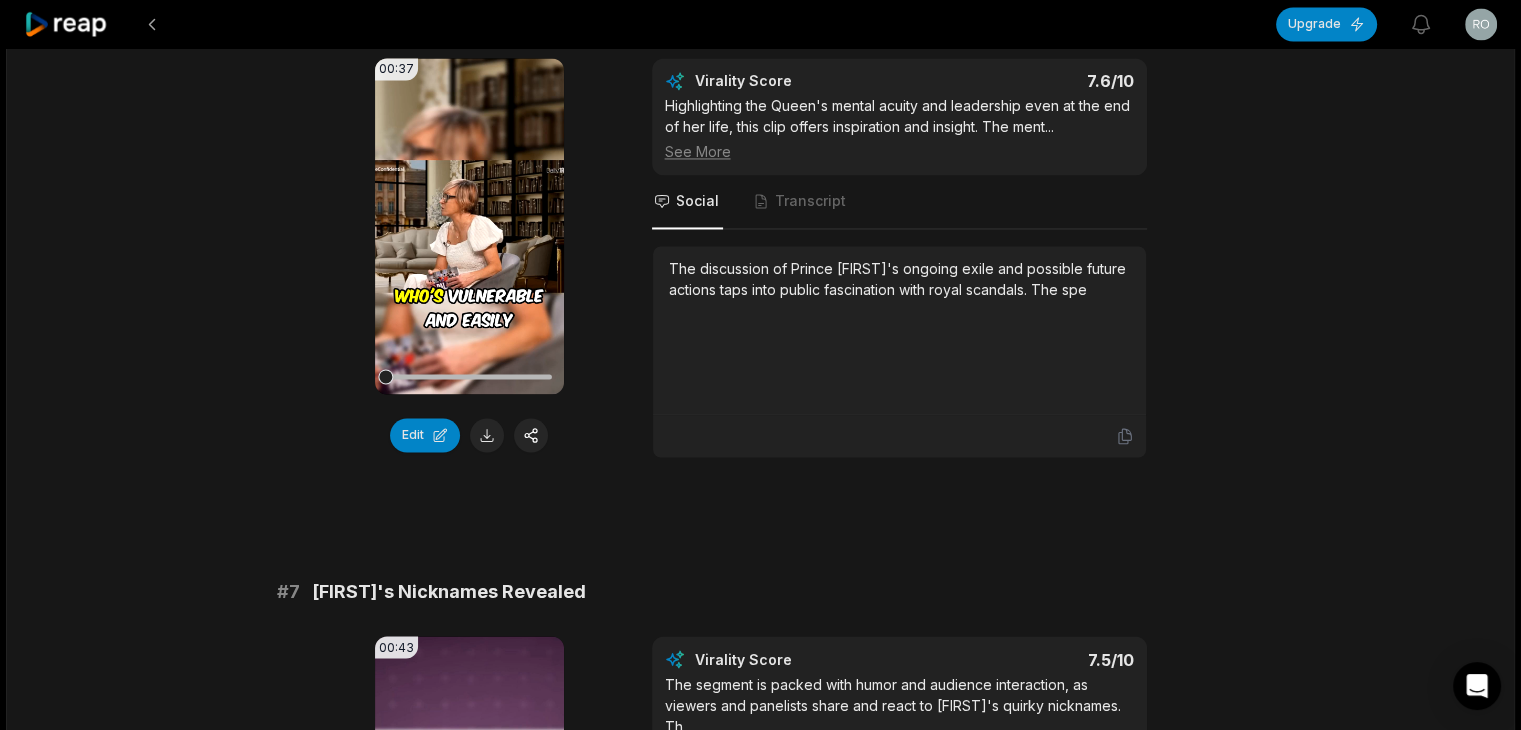 click on "The discussion of Prince [FIRST]'s ongoing exile and possible future actions taps into public fascination with royal scandals. The spe" at bounding box center [899, 279] 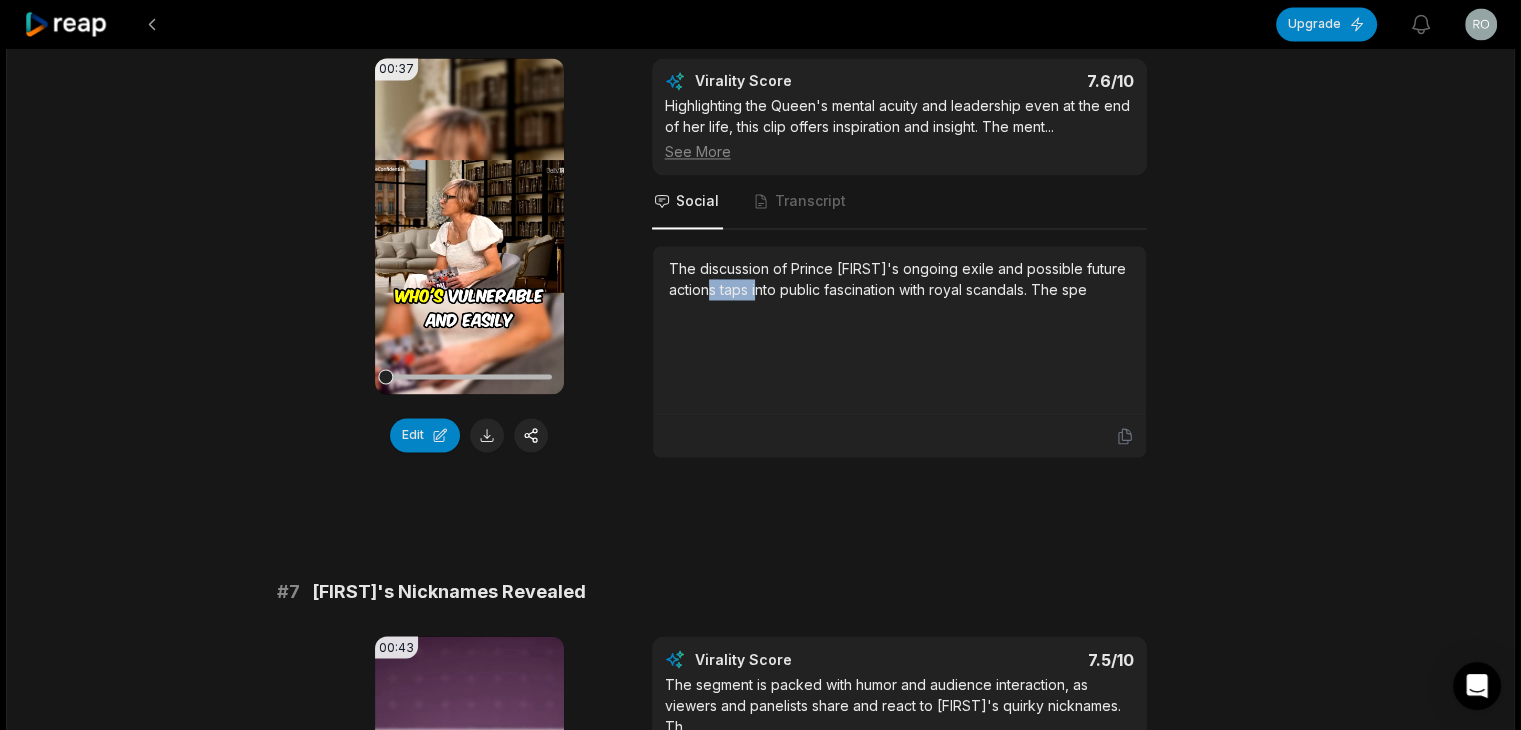 click on "The discussion of Prince [FIRST]'s ongoing exile and possible future actions taps into public fascination with royal scandals. The spe" at bounding box center [899, 279] 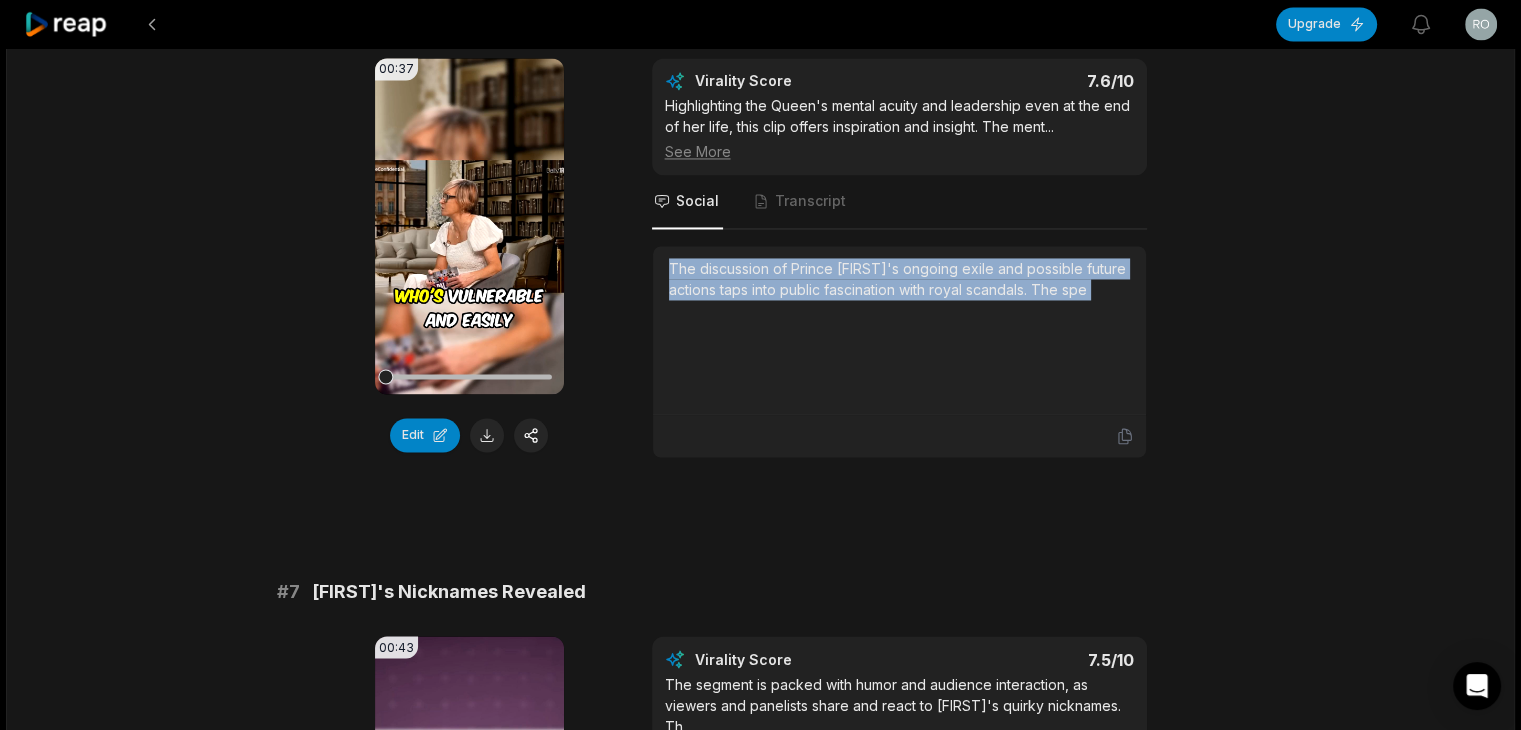 click on "The discussion of Prince [FIRST]'s ongoing exile and possible future actions taps into public fascination with royal scandals. The spe" at bounding box center (899, 279) 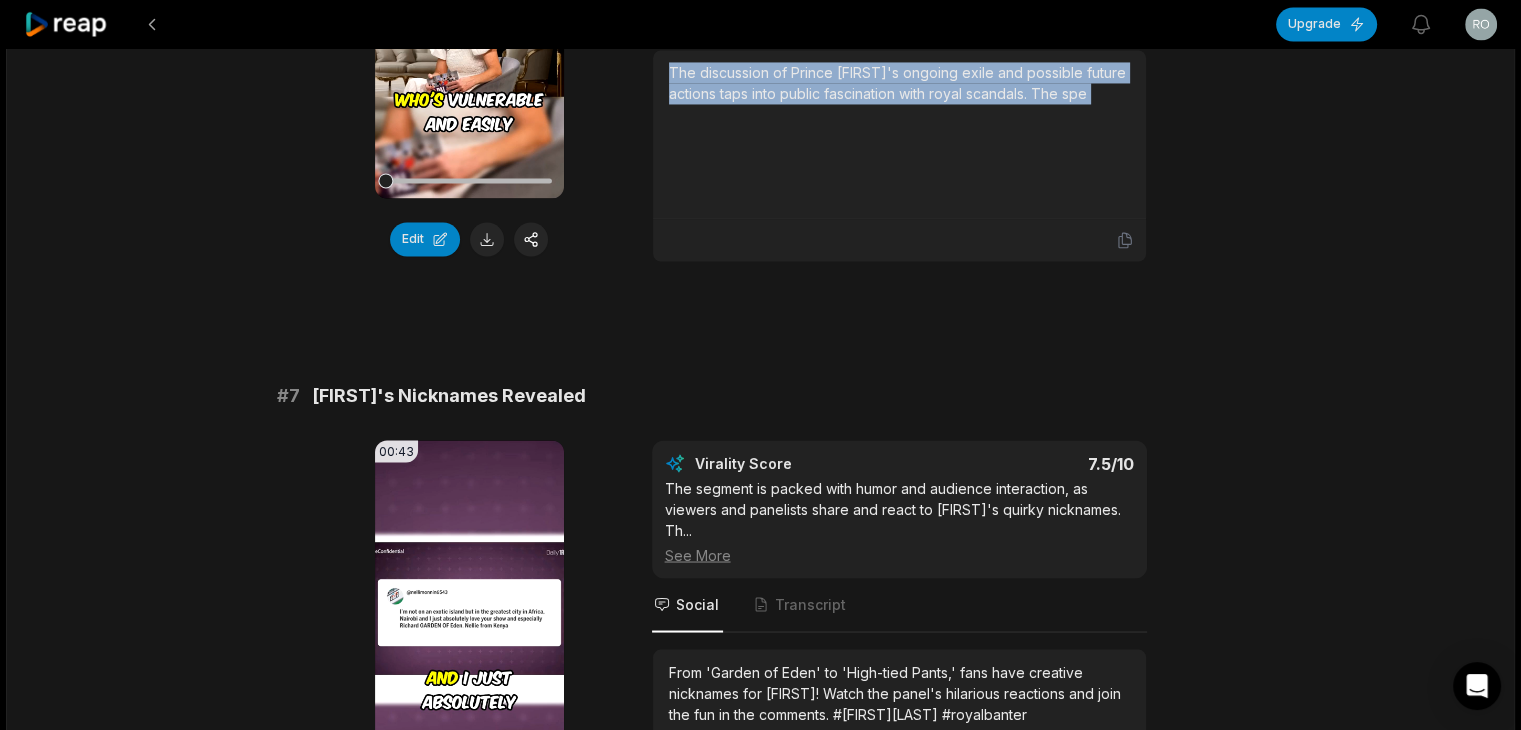 scroll, scrollTop: 3400, scrollLeft: 0, axis: vertical 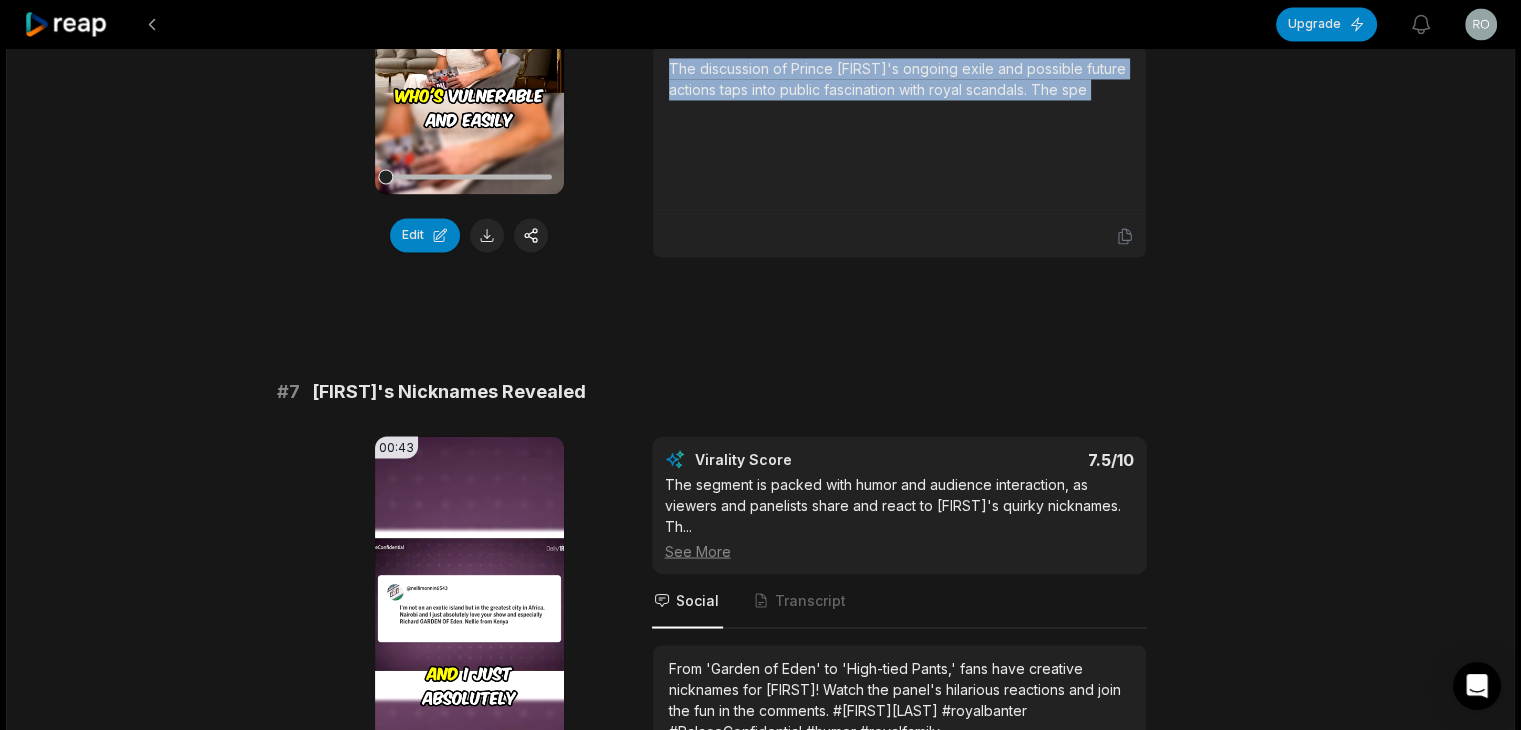 click at bounding box center [487, 235] 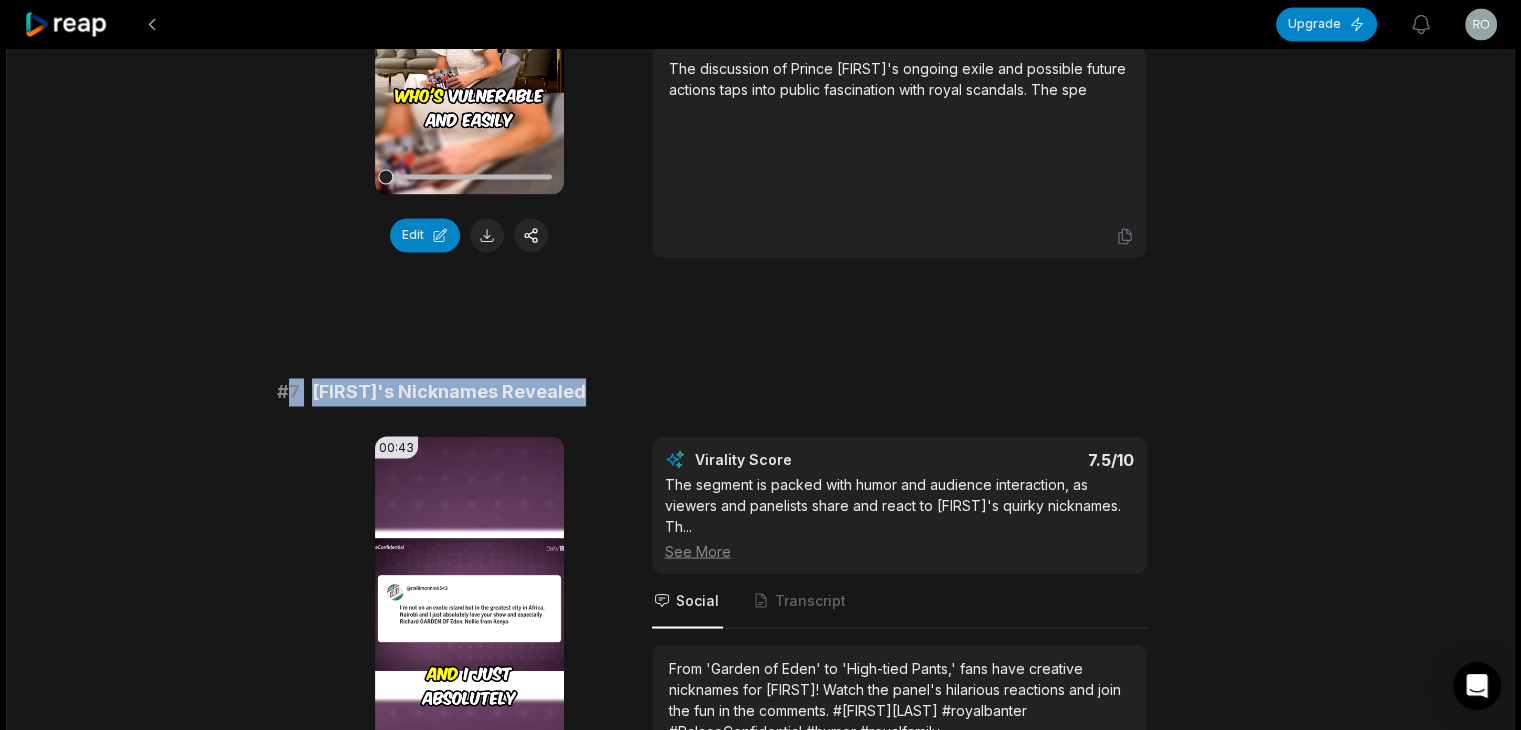 drag, startPoint x: 310, startPoint y: 360, endPoint x: 674, endPoint y: 357, distance: 364.01236 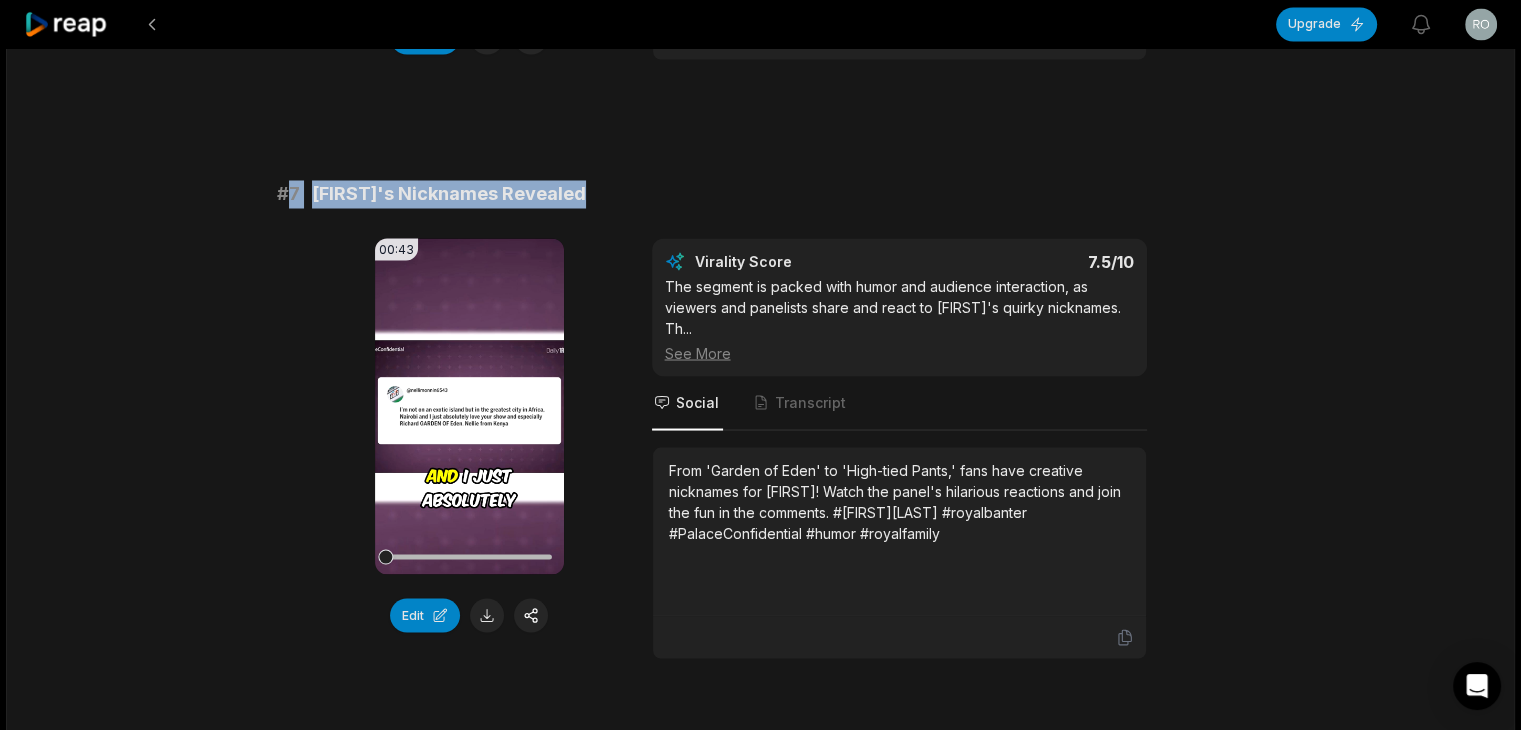 scroll, scrollTop: 3600, scrollLeft: 0, axis: vertical 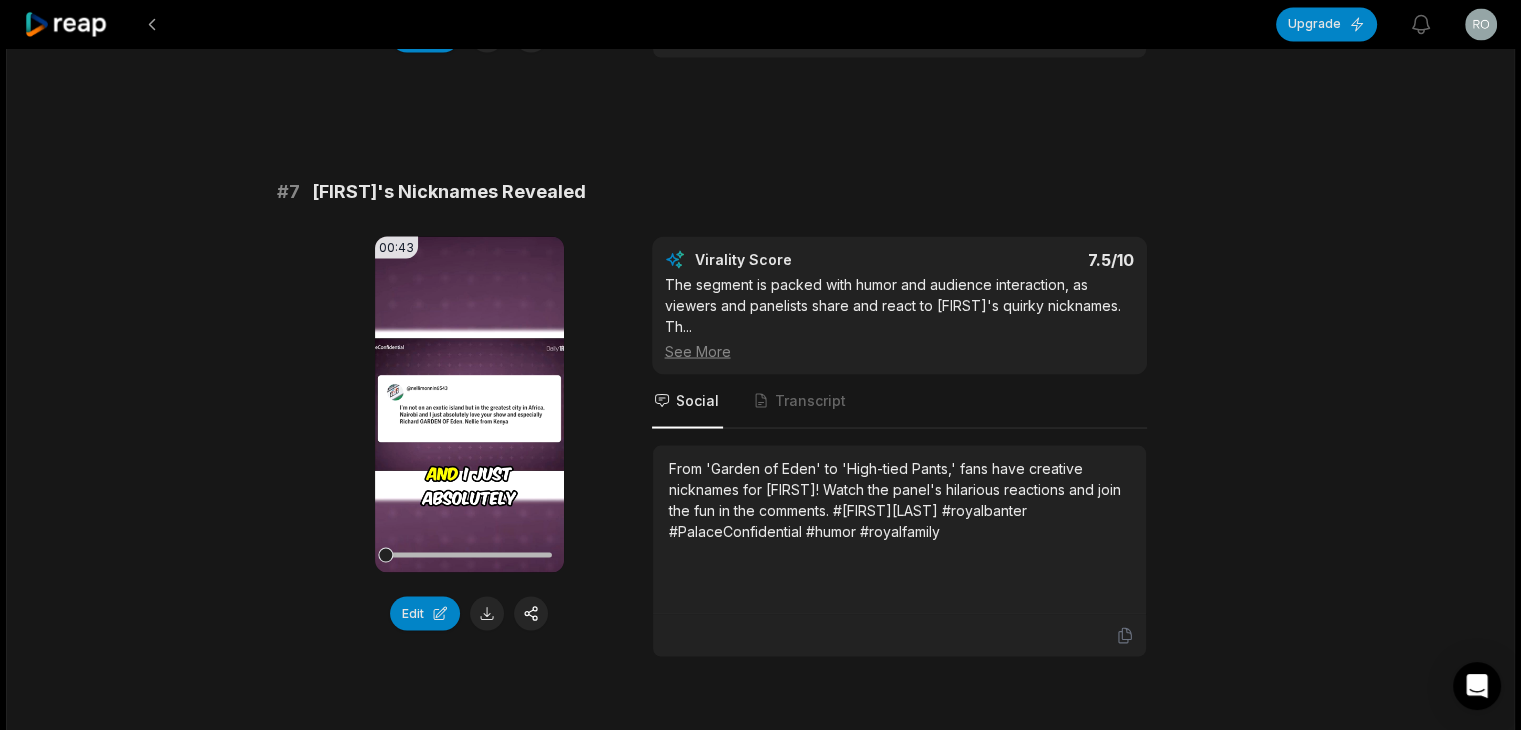 click on "From 'Garden of Eden' to 'High-tied Pants,' fans have creative nicknames for [FIRST]! Watch the panel's hilarious reactions and join the fun in the comments. #[FIRST][LAST] #royalbanter #PalaceConfidential #humor #royalfamily" at bounding box center (899, 499) 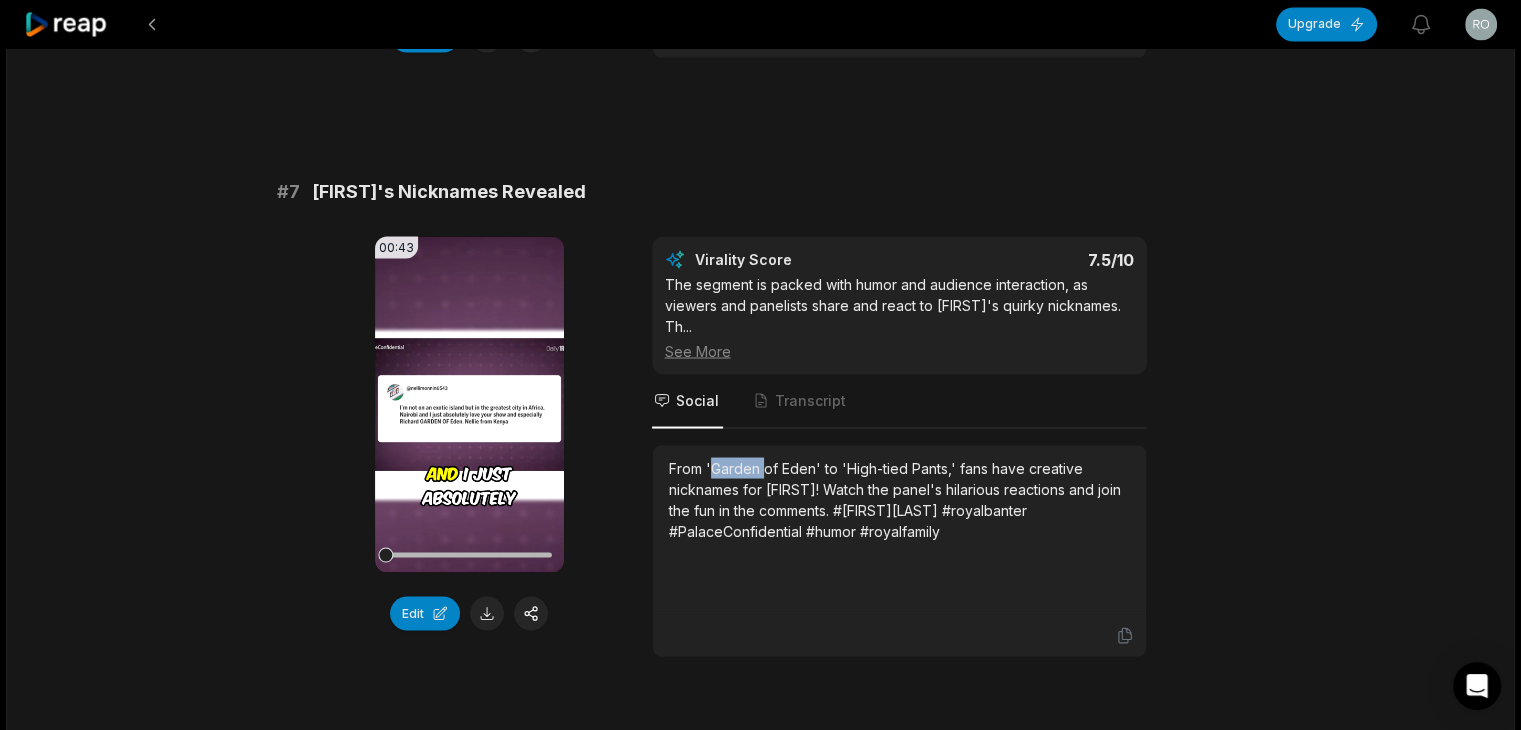 click on "From 'Garden of Eden' to 'High-tied Pants,' fans have creative nicknames for [FIRST]! Watch the panel's hilarious reactions and join the fun in the comments. #[FIRST][LAST] #royalbanter #PalaceConfidential #humor #royalfamily" at bounding box center [899, 499] 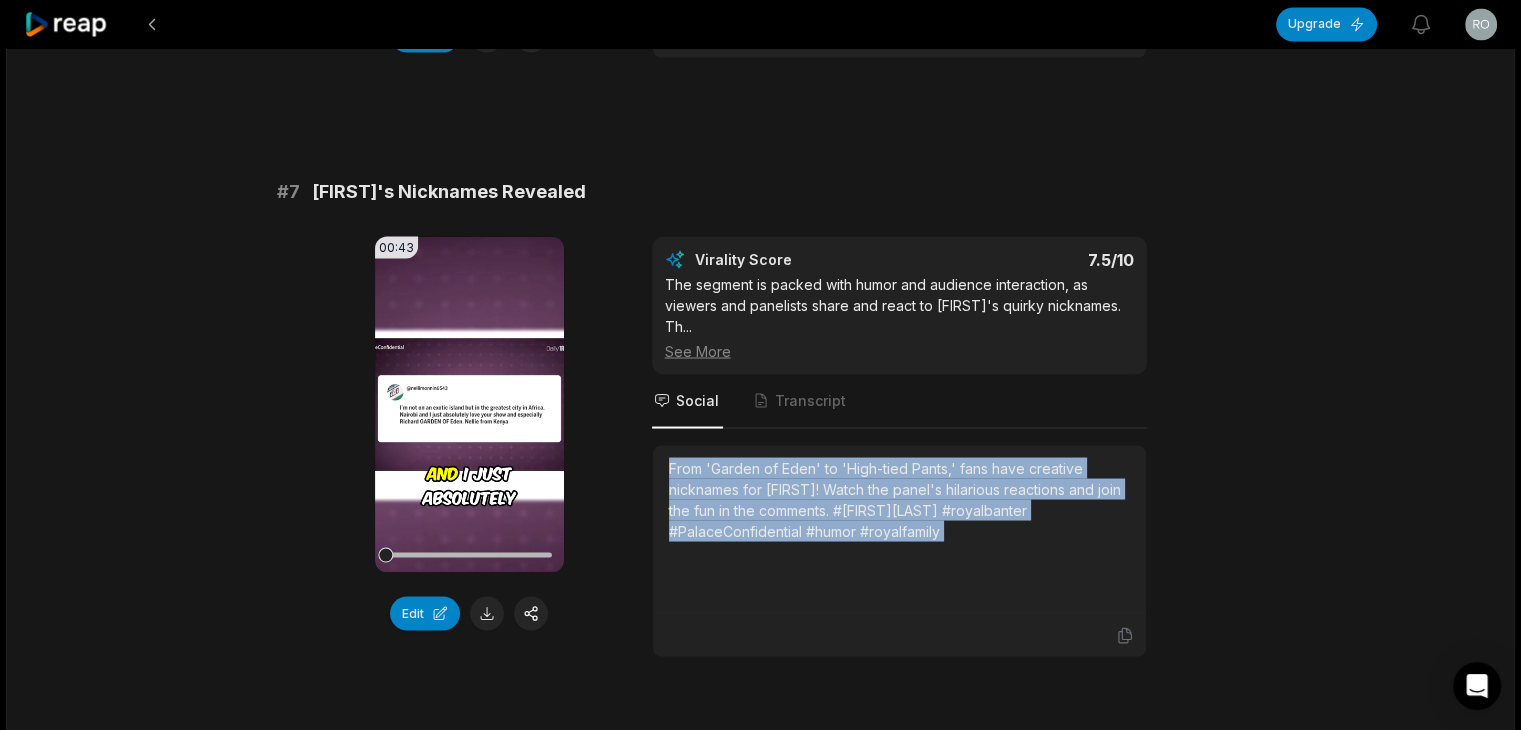 click on "From 'Garden of Eden' to 'High-tied Pants,' fans have creative nicknames for [FIRST]! Watch the panel's hilarious reactions and join the fun in the comments. #[FIRST][LAST] #royalbanter #PalaceConfidential #humor #royalfamily" at bounding box center [899, 499] 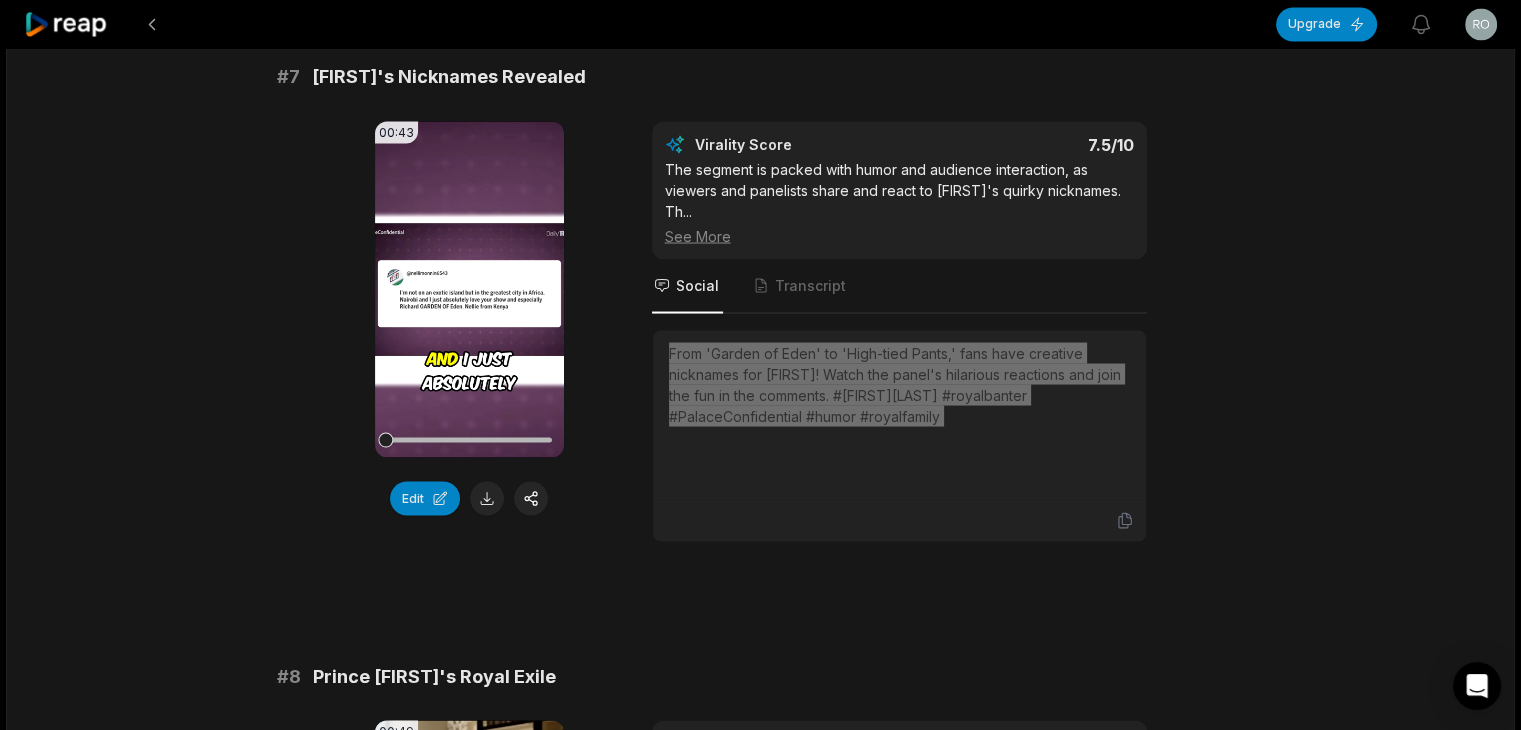 scroll, scrollTop: 3800, scrollLeft: 0, axis: vertical 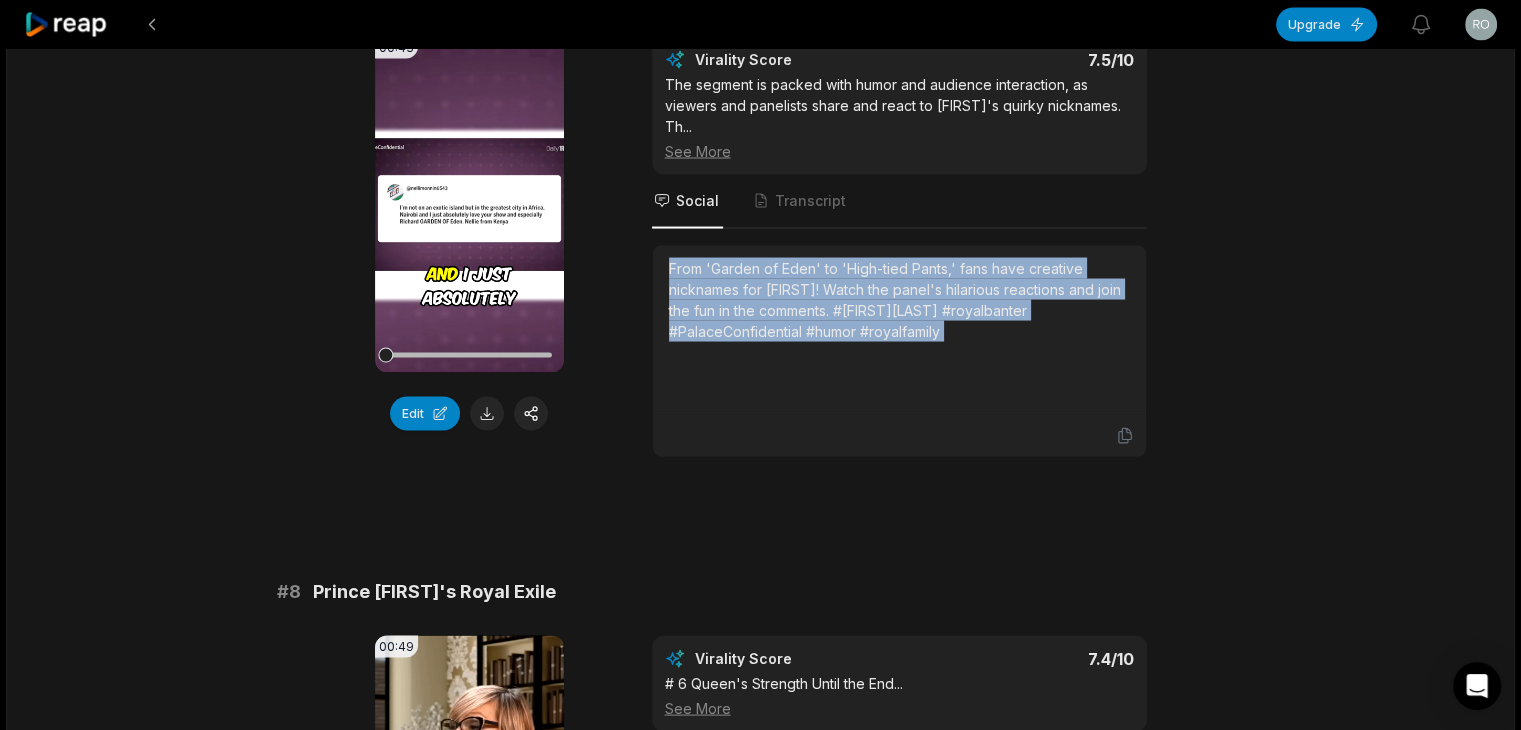 click at bounding box center (487, 413) 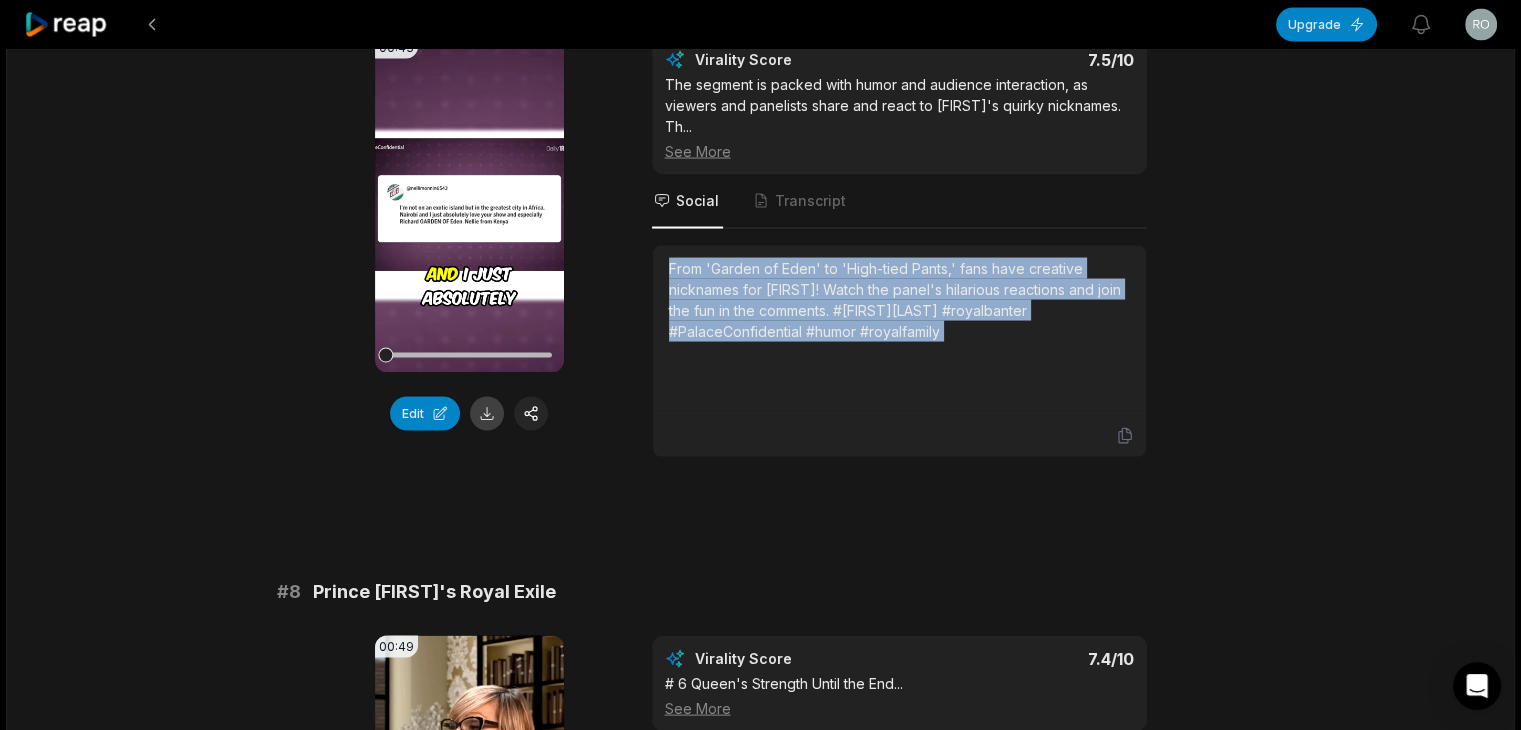 click at bounding box center (487, 413) 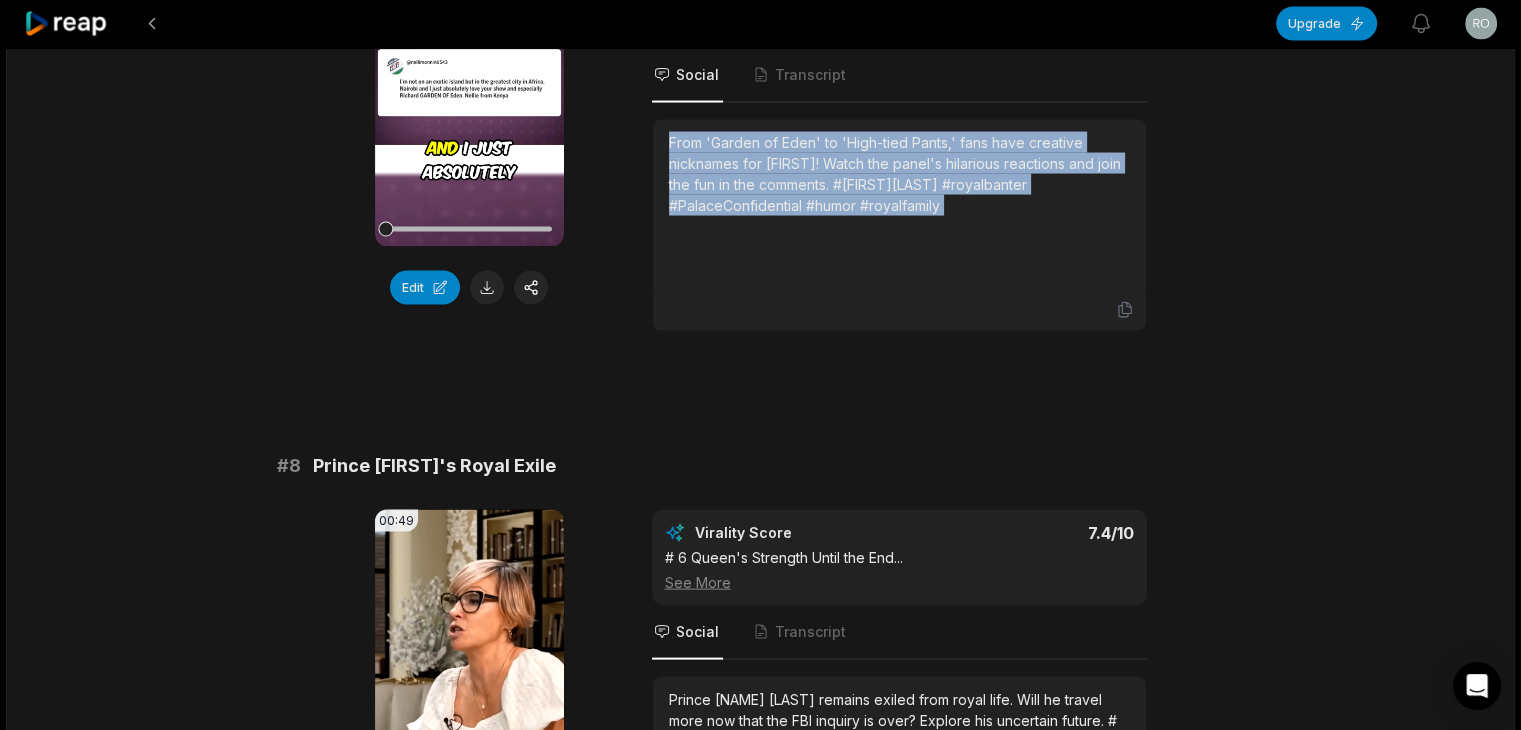 scroll, scrollTop: 4200, scrollLeft: 0, axis: vertical 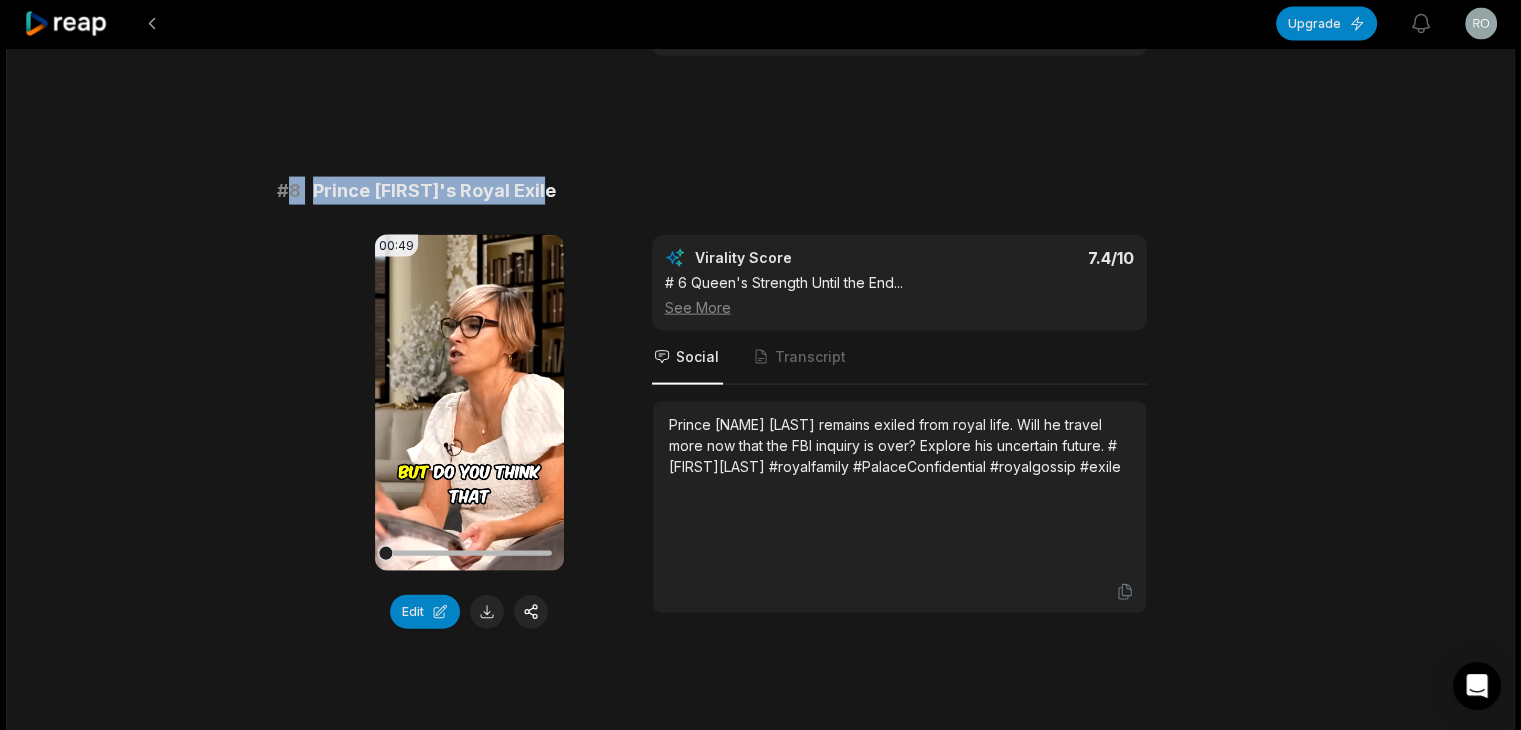 drag, startPoint x: 299, startPoint y: 162, endPoint x: 693, endPoint y: 165, distance: 394.0114 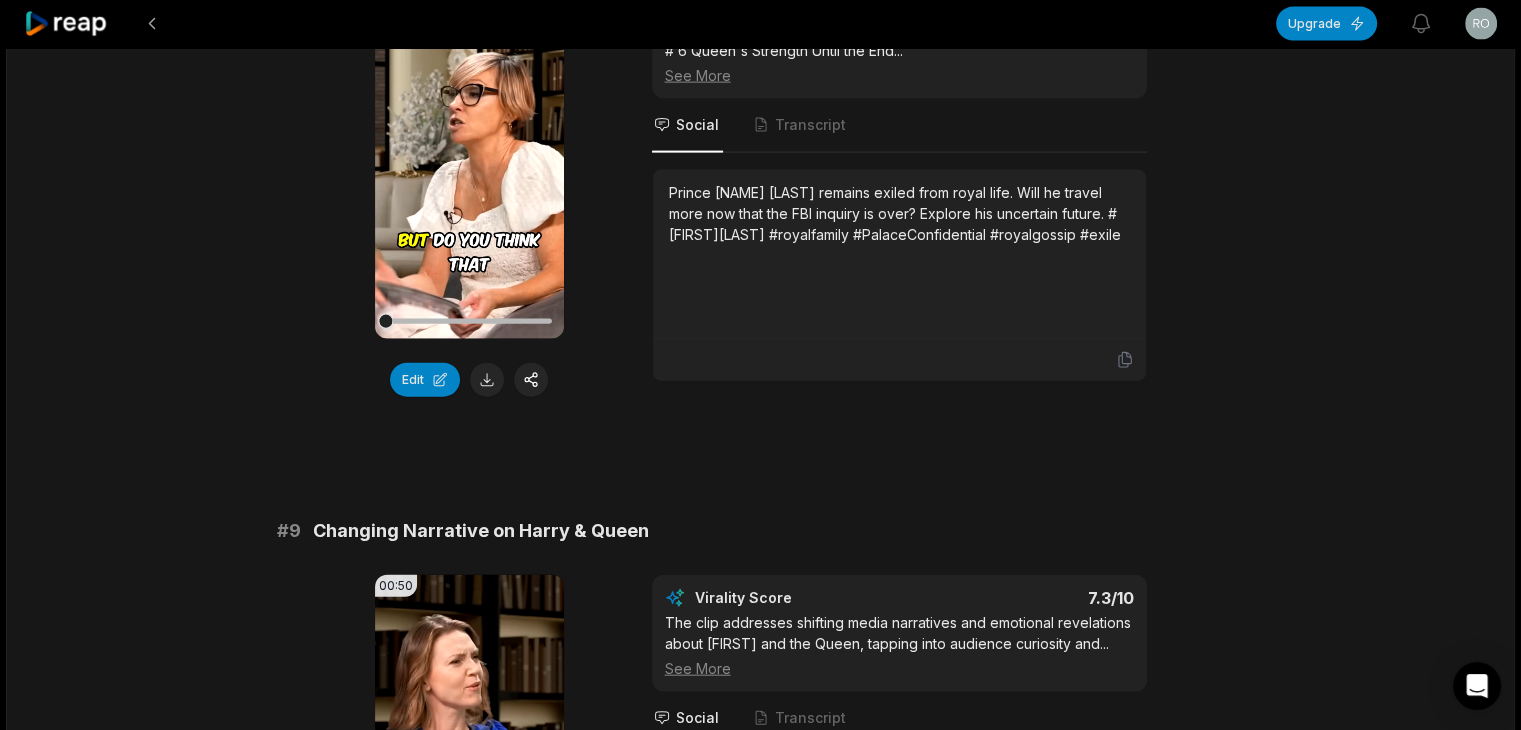 scroll, scrollTop: 4500, scrollLeft: 0, axis: vertical 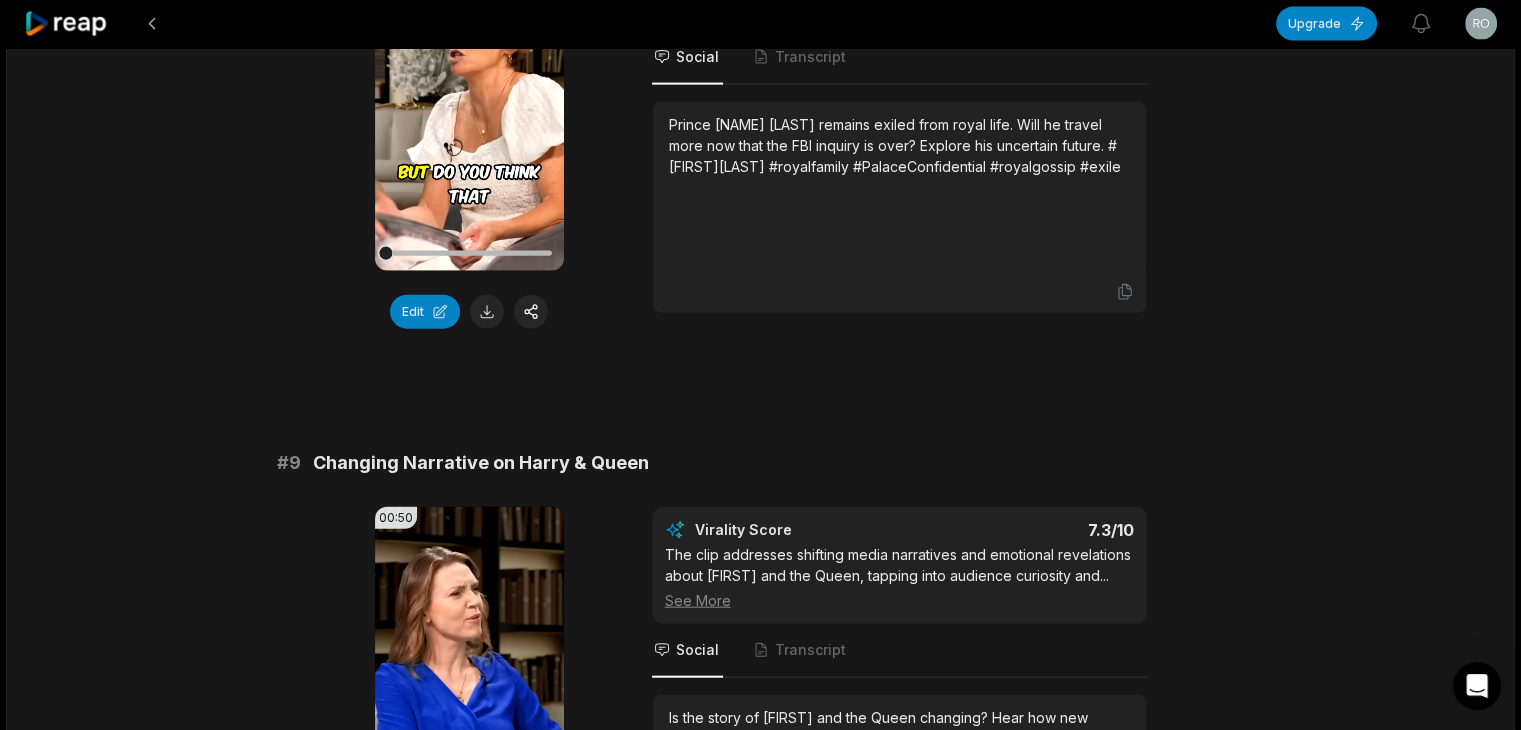 click on "Prince [NAME] [LAST] remains exiled from royal life. Will he travel more now that the FBI inquiry is over? Explore his uncertain future. #[FIRST][LAST] #royalfamily #PalaceConfidential #royalgossip #exile" at bounding box center [899, 145] 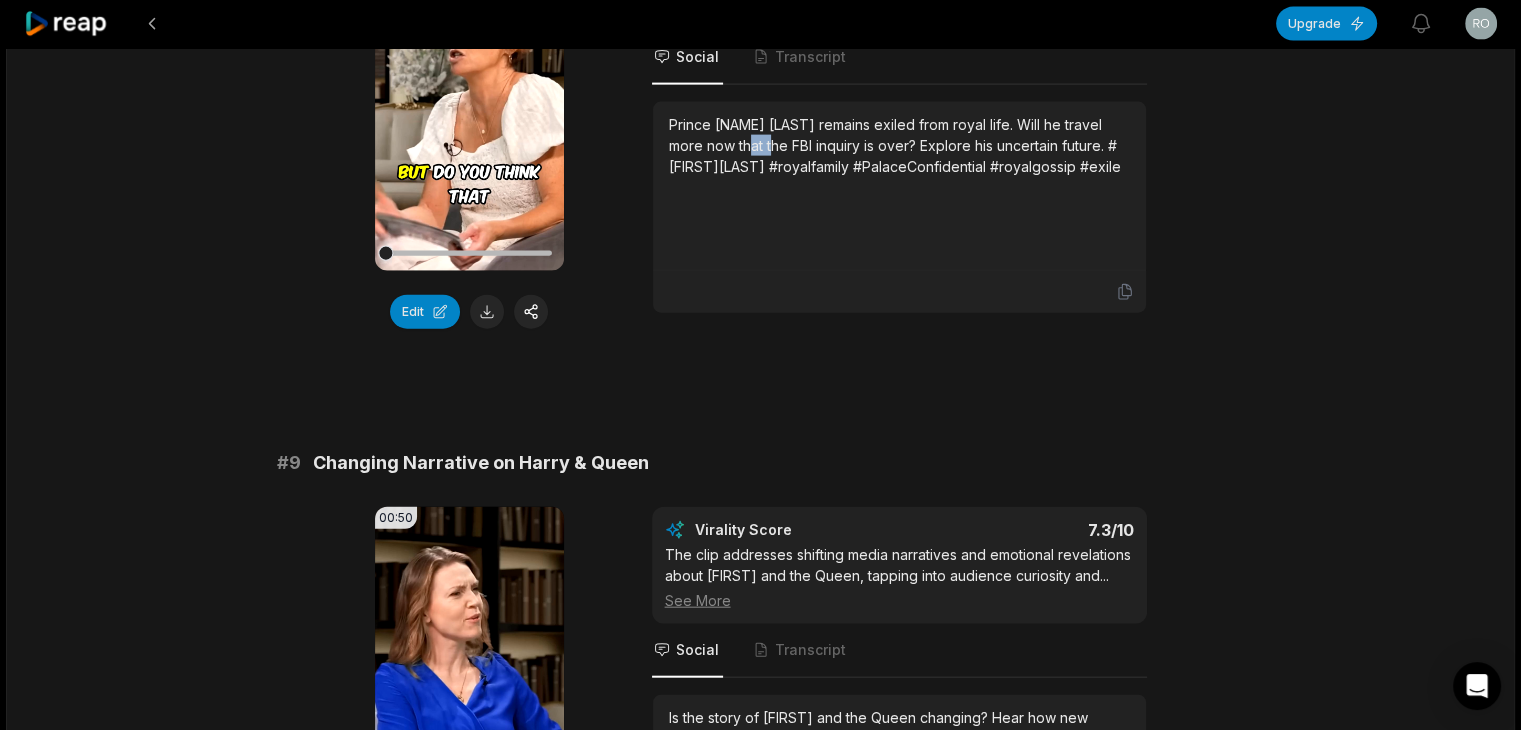 click on "Prince [NAME] [LAST] remains exiled from royal life. Will he travel more now that the FBI inquiry is over? Explore his uncertain future. #[FIRST][LAST] #royalfamily #PalaceConfidential #royalgossip #exile" at bounding box center (899, 145) 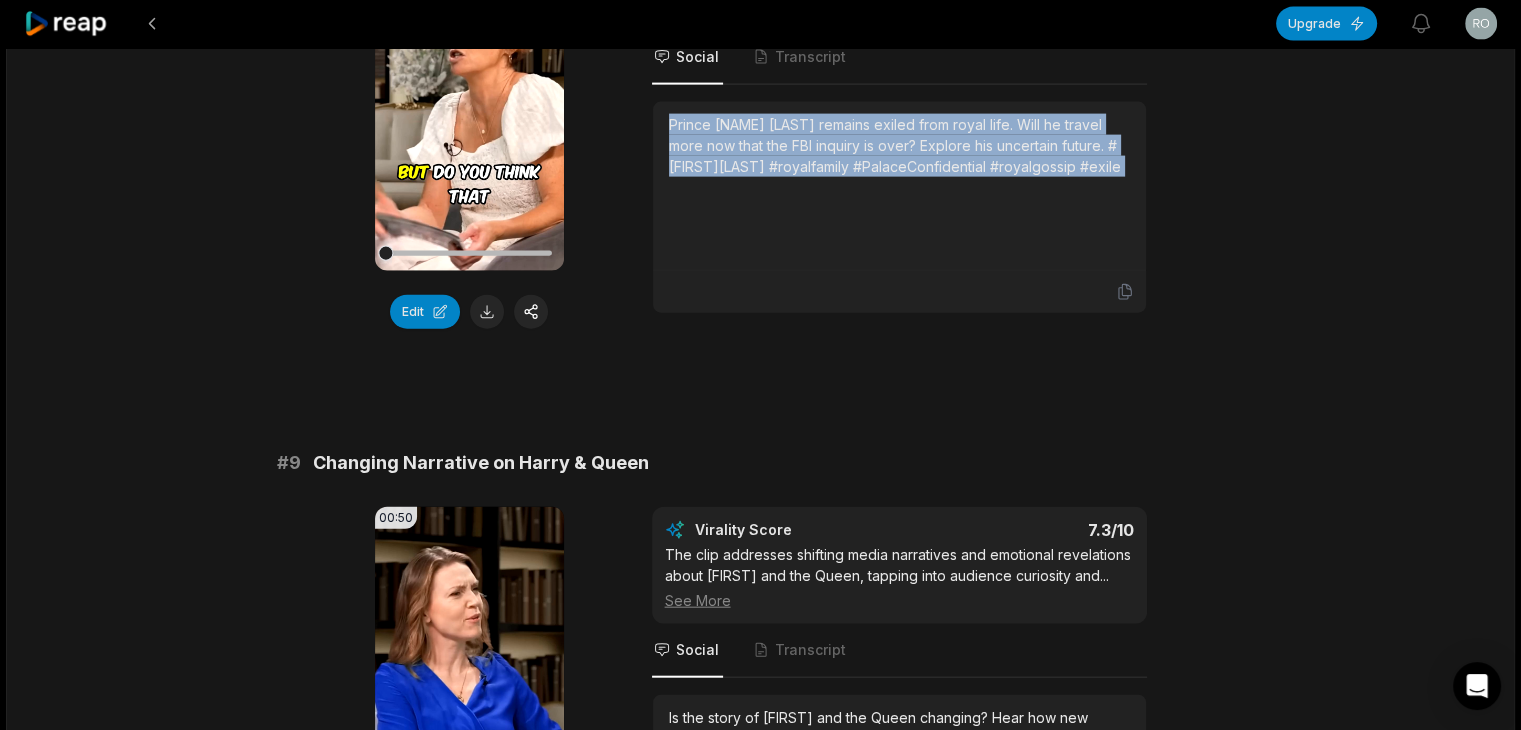 click on "Prince [NAME] [LAST] remains exiled from royal life. Will he travel more now that the FBI inquiry is over? Explore his uncertain future. #[FIRST][LAST] #royalfamily #PalaceConfidential #royalgossip #exile" at bounding box center [899, 145] 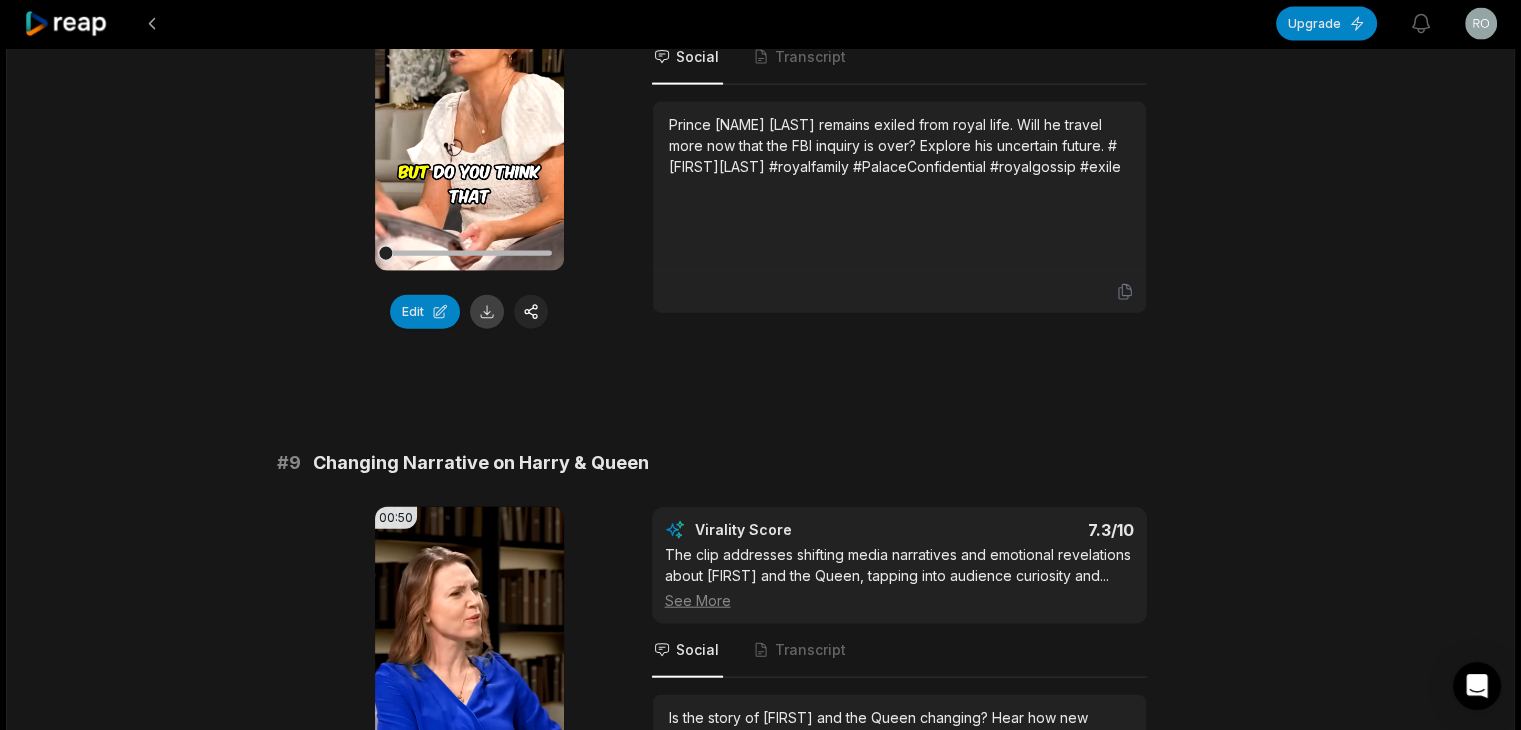 click on "Edit" at bounding box center [469, 312] 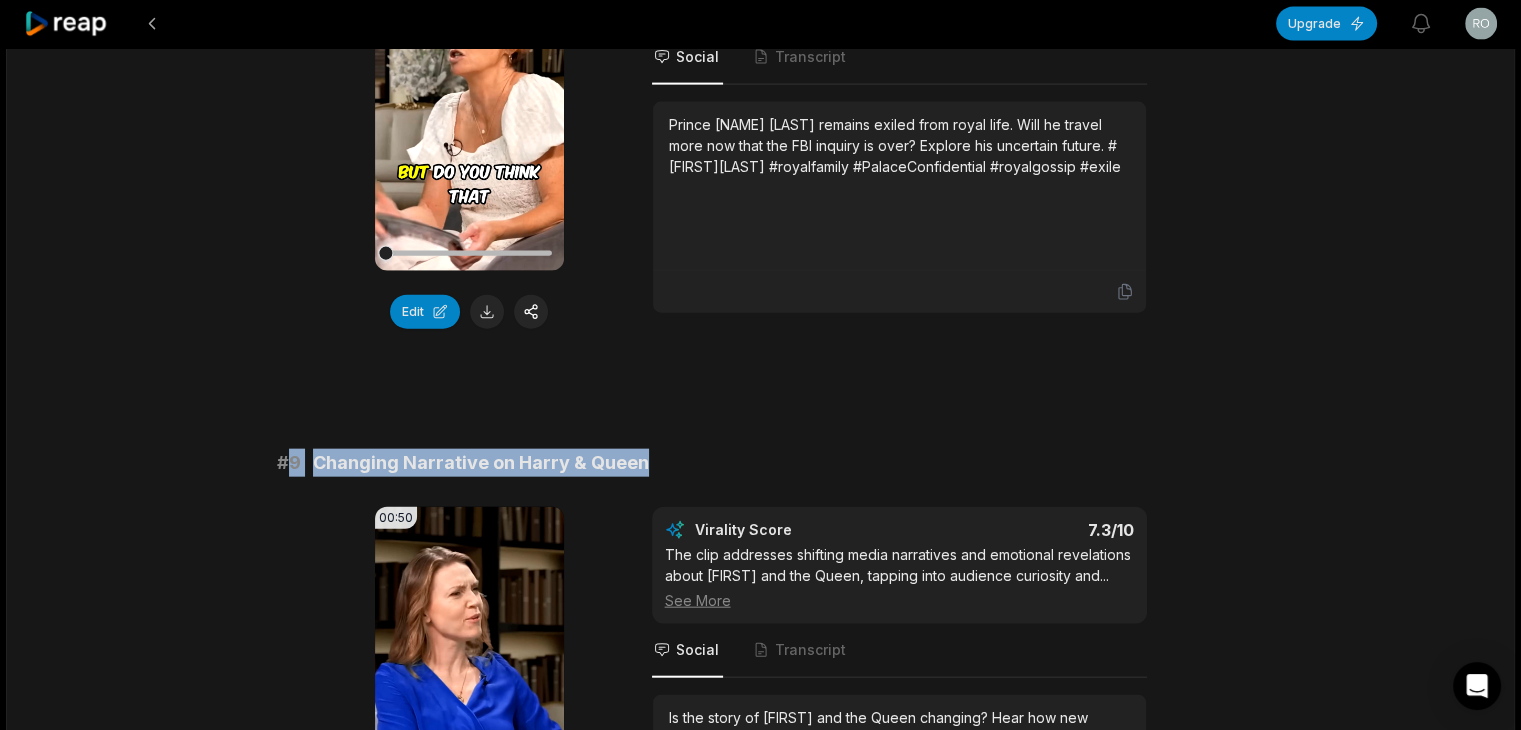drag, startPoint x: 290, startPoint y: 425, endPoint x: 700, endPoint y: 410, distance: 410.2743 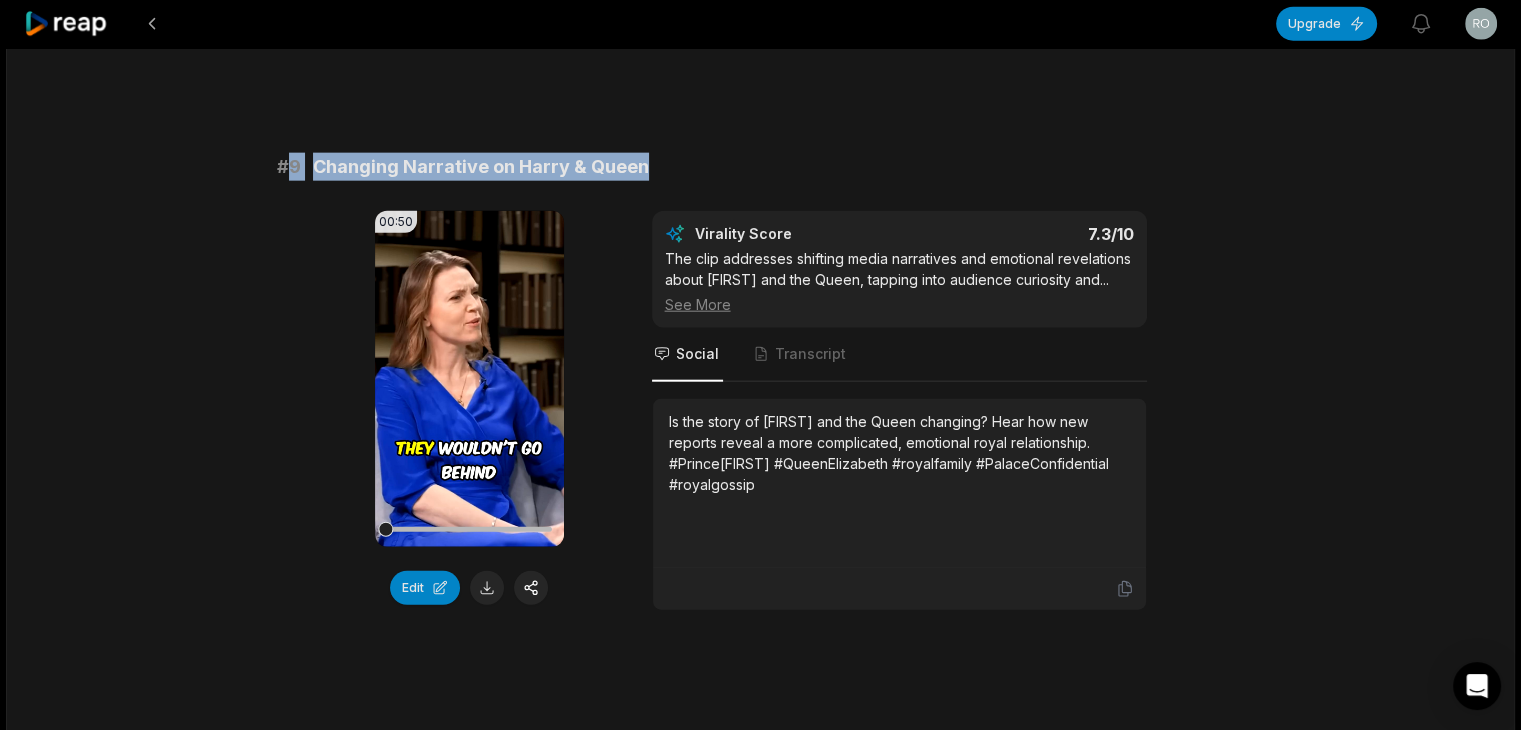 scroll, scrollTop: 4800, scrollLeft: 0, axis: vertical 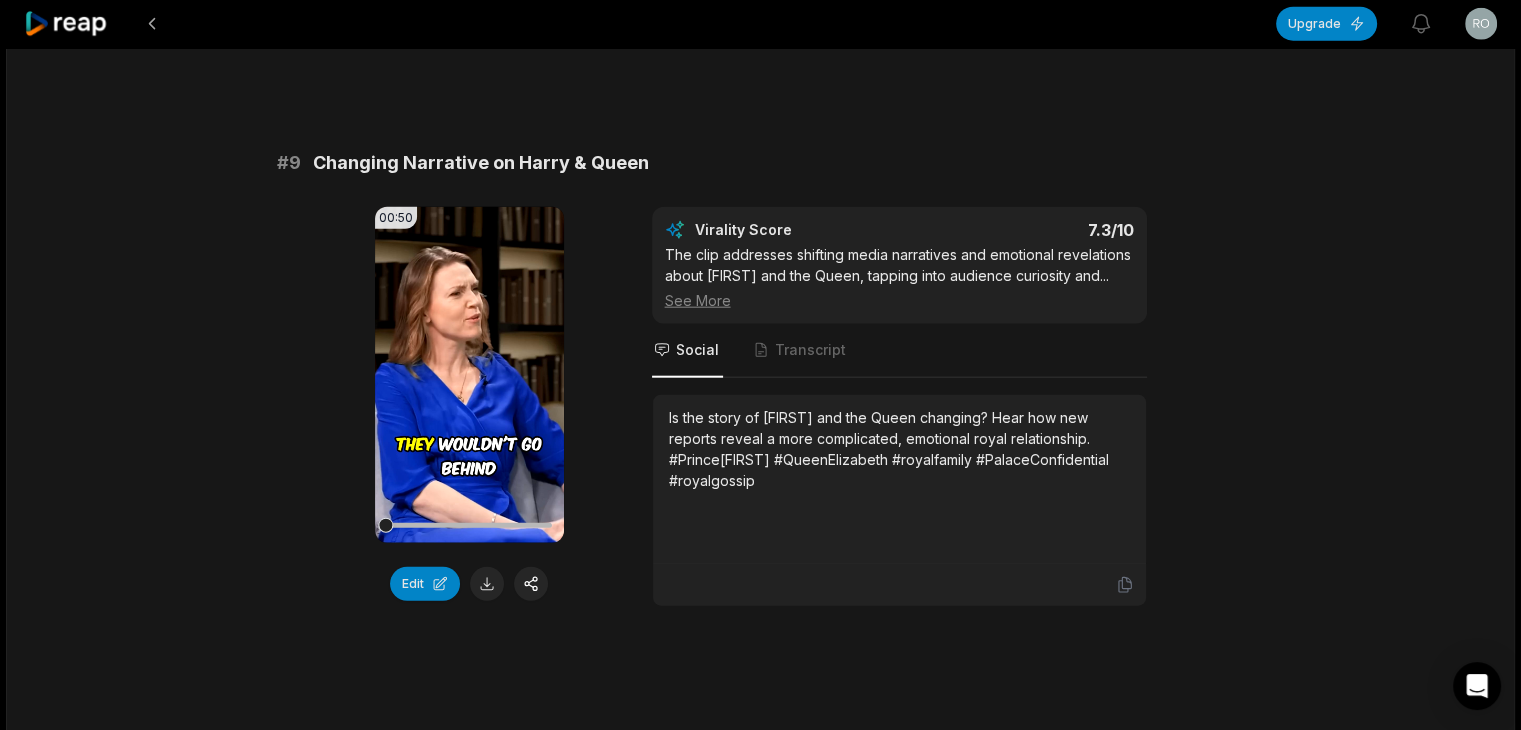 click on "Is the story of [FIRST] and the Queen changing? Hear how new reports reveal a more complicated, emotional royal relationship. #Prince[FIRST] #QueenElizabeth #royalfamily #PalaceConfidential #royalgossip" at bounding box center (899, 479) 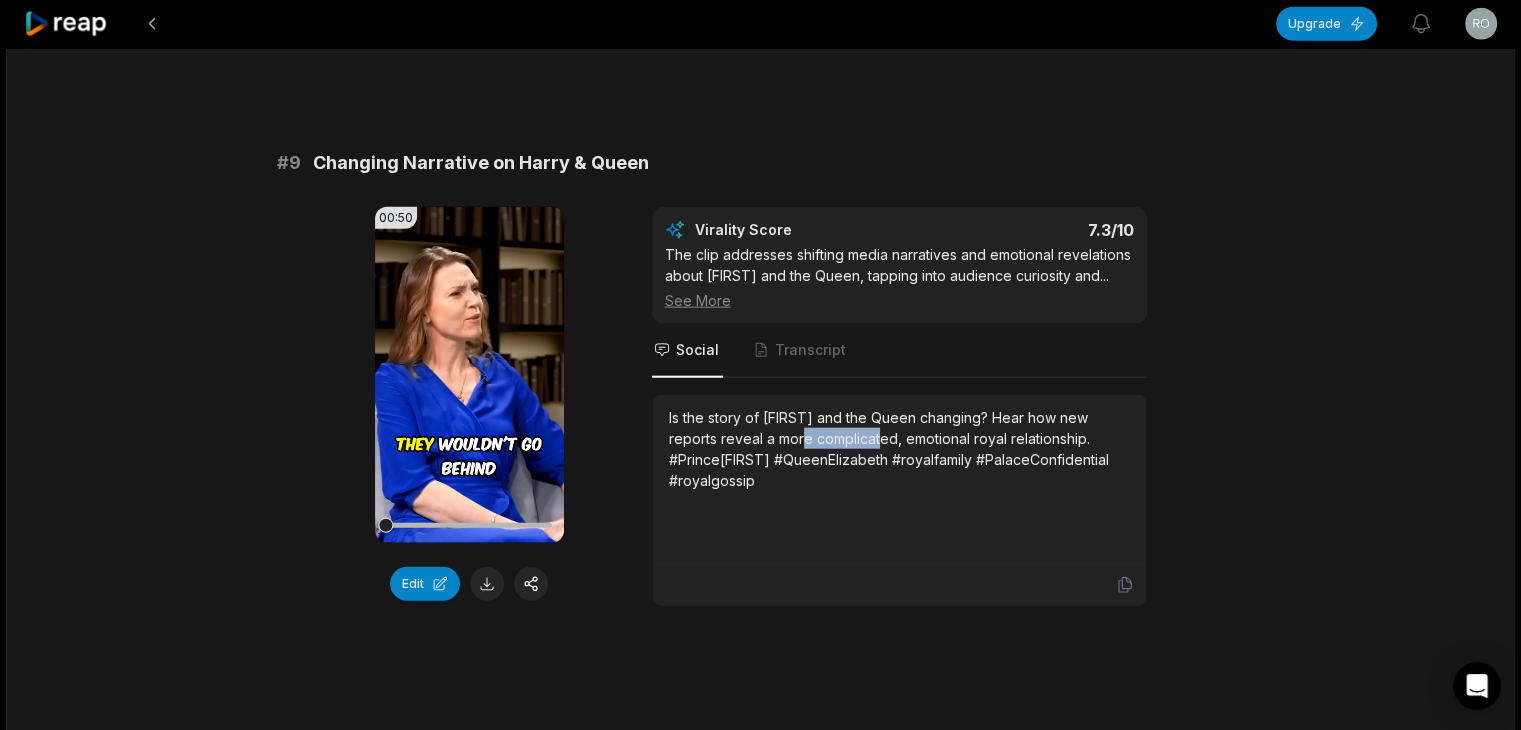 click on "Is the story of [FIRST] and the Queen changing? Hear how new reports reveal a more complicated, emotional royal relationship. #Prince[FIRST] #QueenElizabeth #royalfamily #PalaceConfidential #royalgossip" at bounding box center [899, 449] 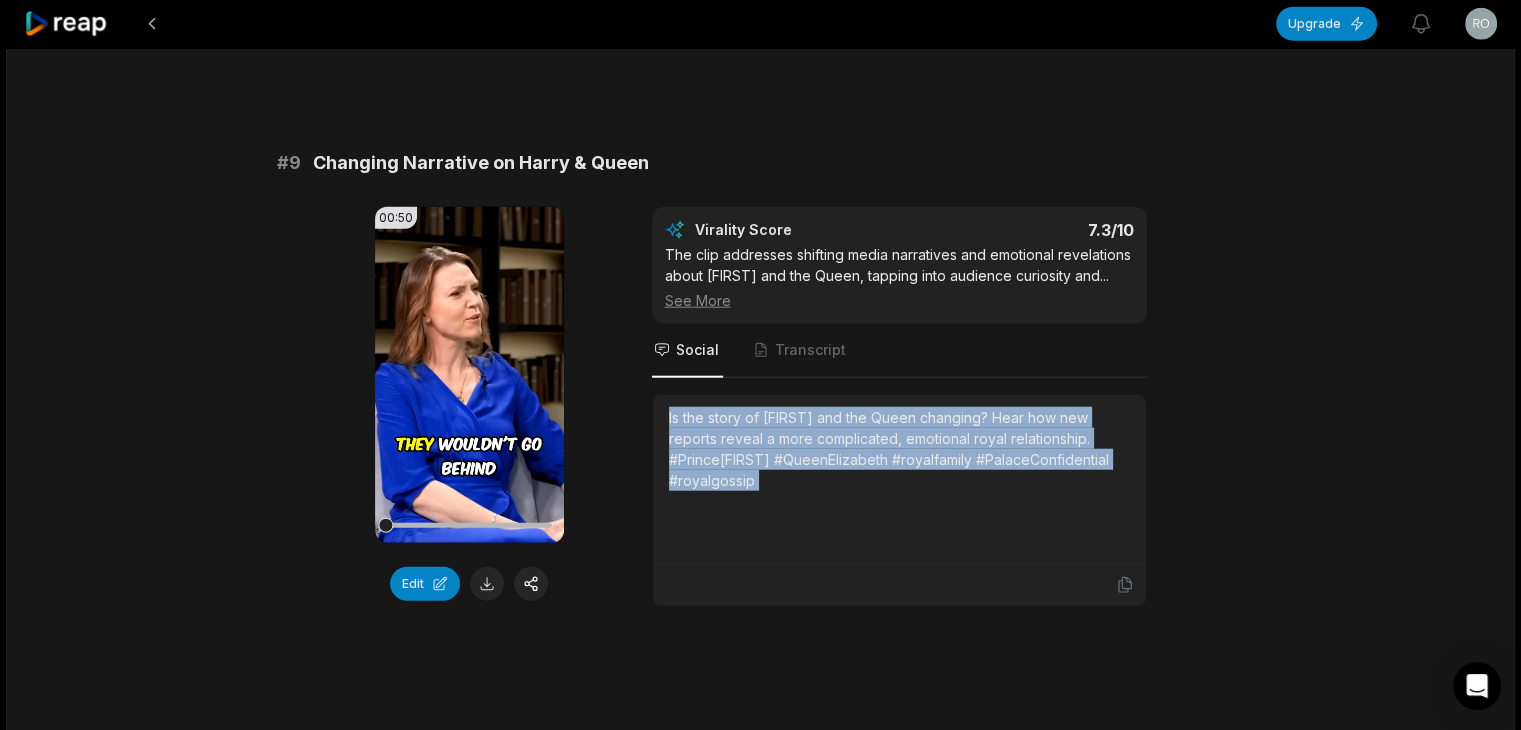 click on "Is the story of [FIRST] and the Queen changing? Hear how new reports reveal a more complicated, emotional royal relationship. #Prince[FIRST] #QueenElizabeth #royalfamily #PalaceConfidential #royalgossip" at bounding box center [899, 449] 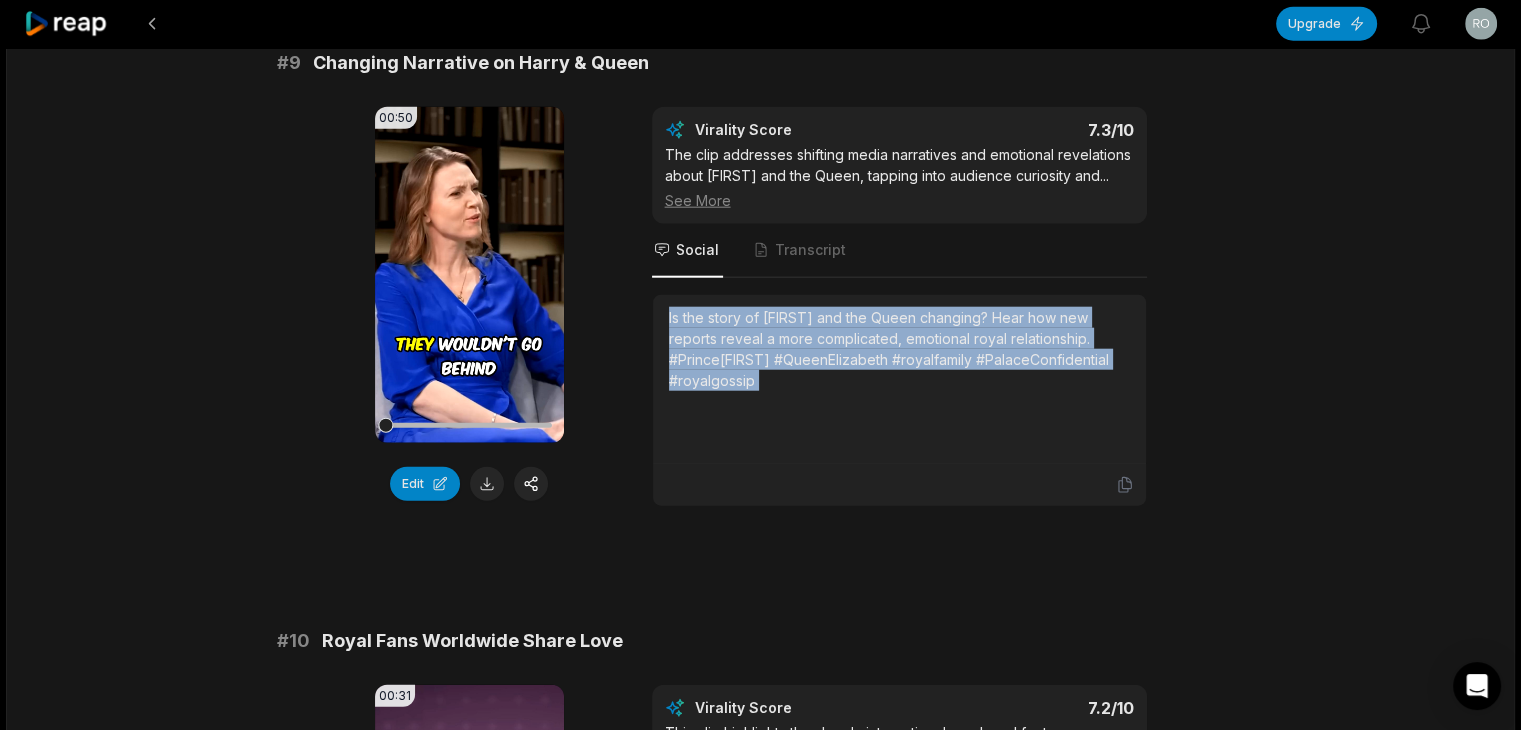 click at bounding box center (487, 484) 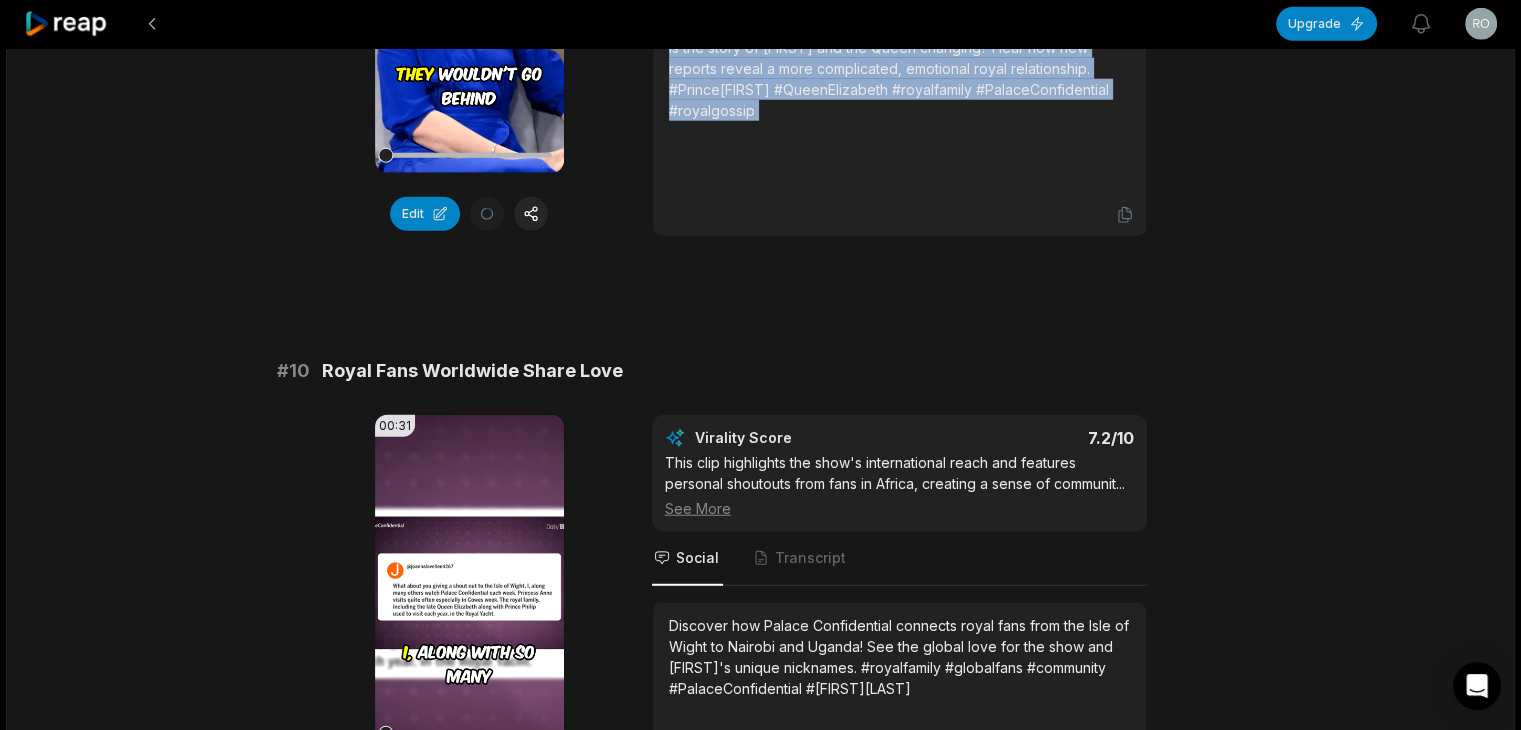 scroll, scrollTop: 5200, scrollLeft: 0, axis: vertical 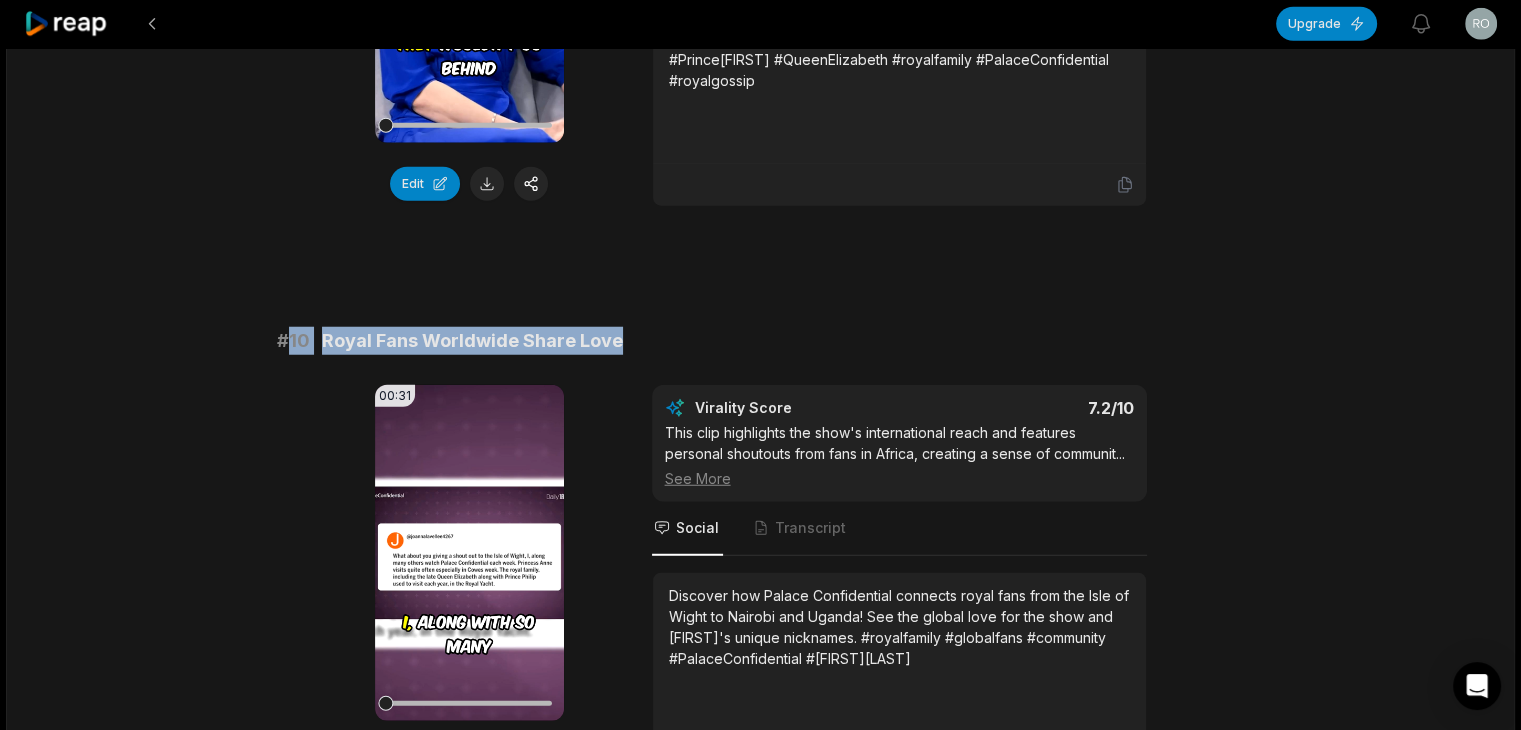 drag, startPoint x: 327, startPoint y: 311, endPoint x: 712, endPoint y: 312, distance: 385.0013 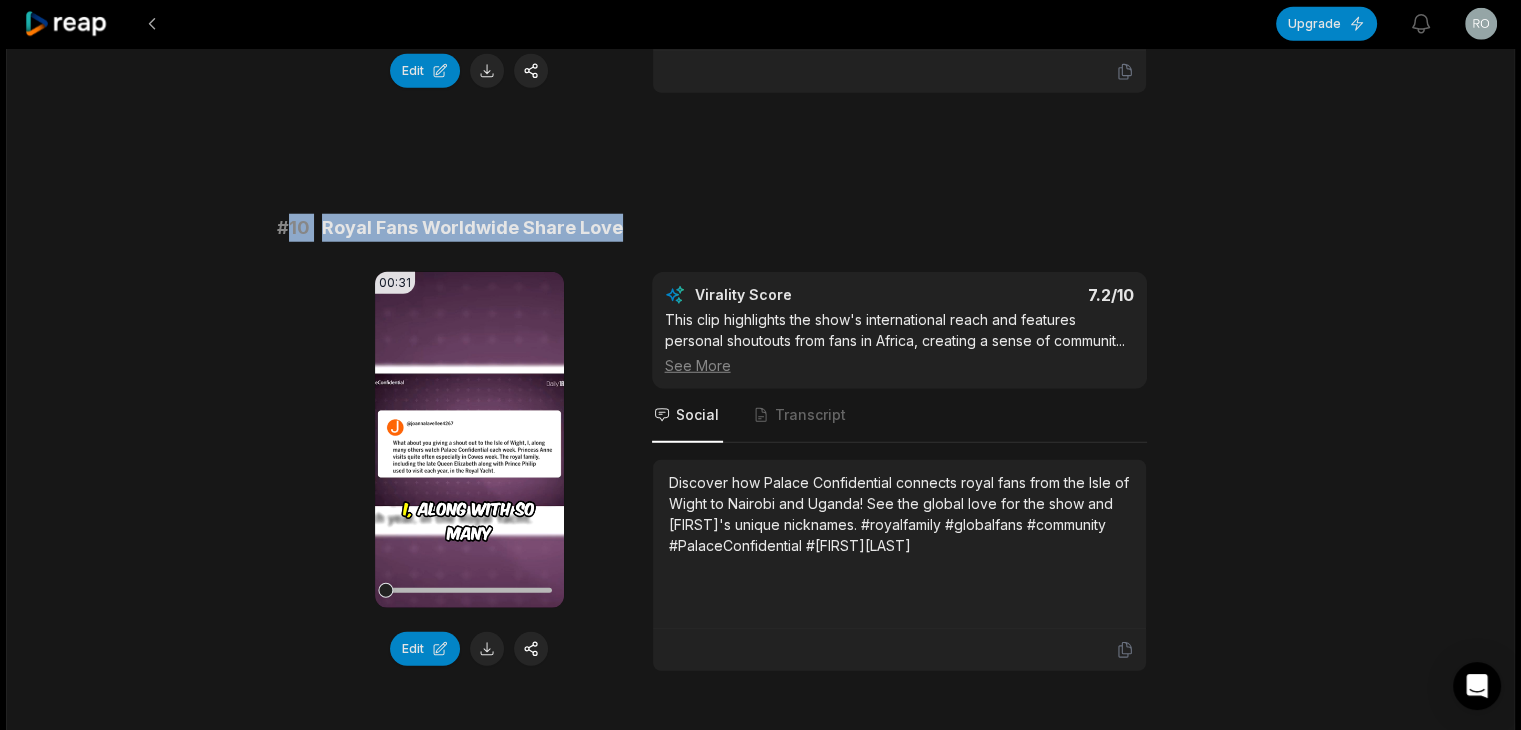 scroll, scrollTop: 5400, scrollLeft: 0, axis: vertical 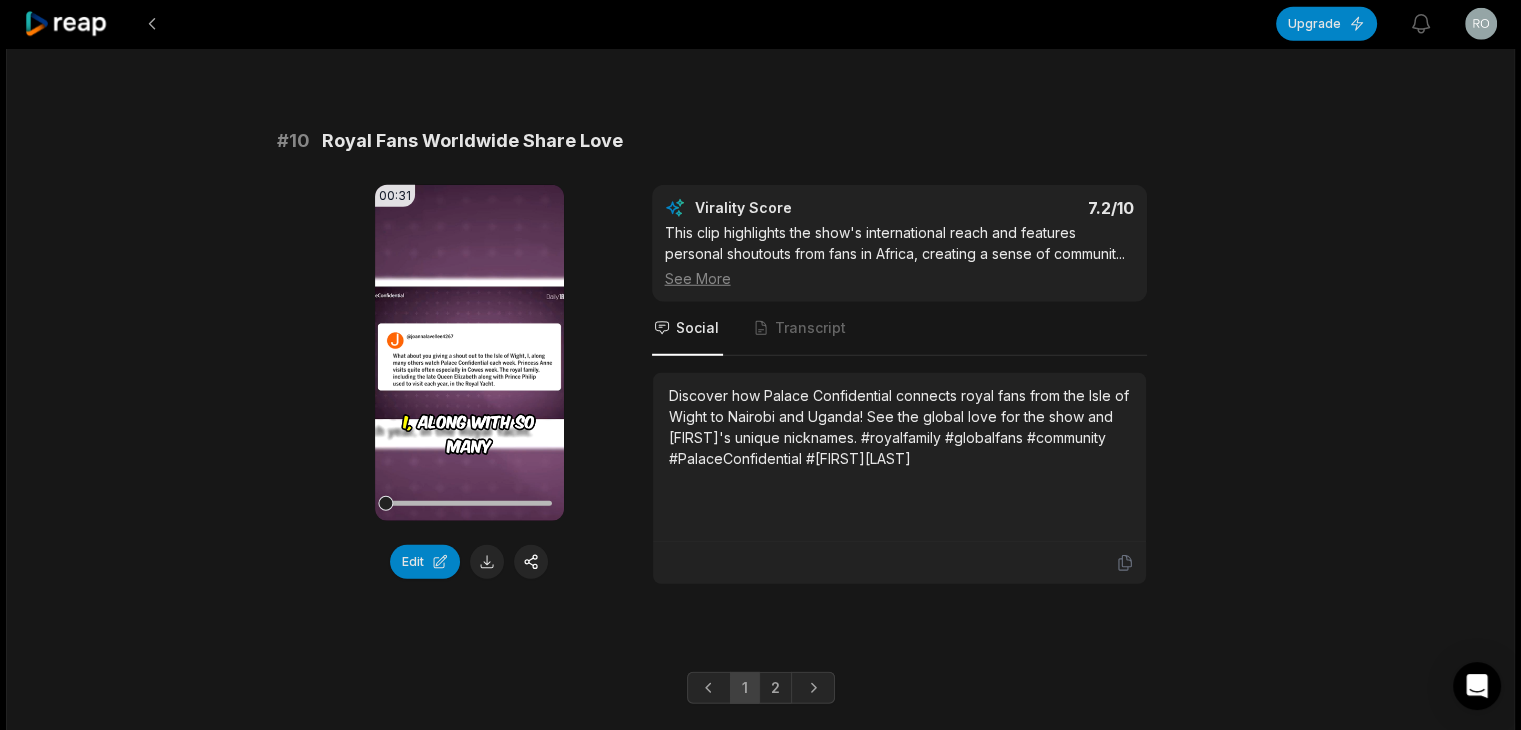 click on "Discover how Palace Confidential connects royal fans from the Isle of Wight to Nairobi and Uganda! See the global love for the show and [FIRST]'s unique nicknames. #royalfamily #globalfans #community #PalaceConfidential #[FIRST][LAST]" at bounding box center [899, 427] 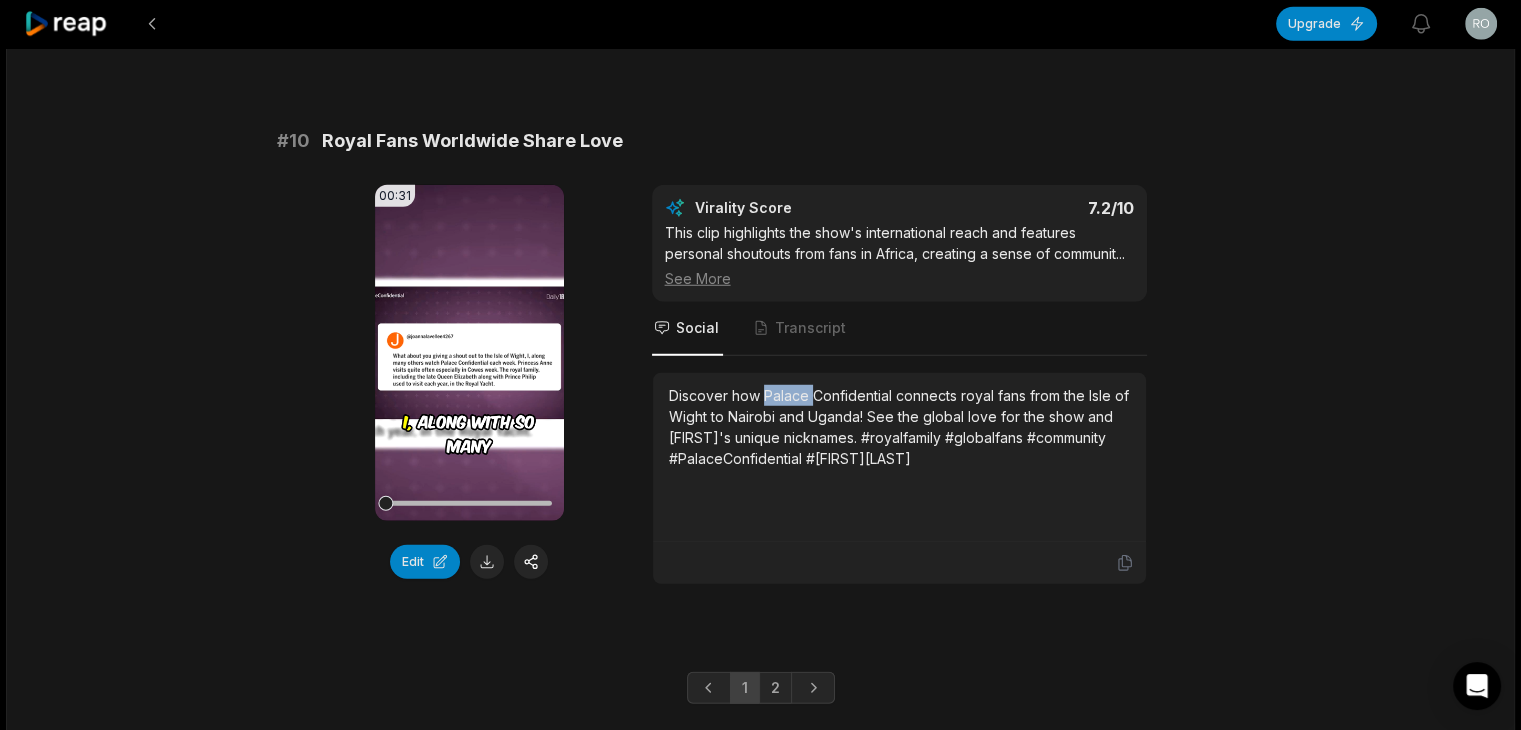 click on "Discover how Palace Confidential connects royal fans from the Isle of Wight to Nairobi and Uganda! See the global love for the show and [FIRST]'s unique nicknames. #royalfamily #globalfans #community #PalaceConfidential #[FIRST][LAST]" at bounding box center (899, 427) 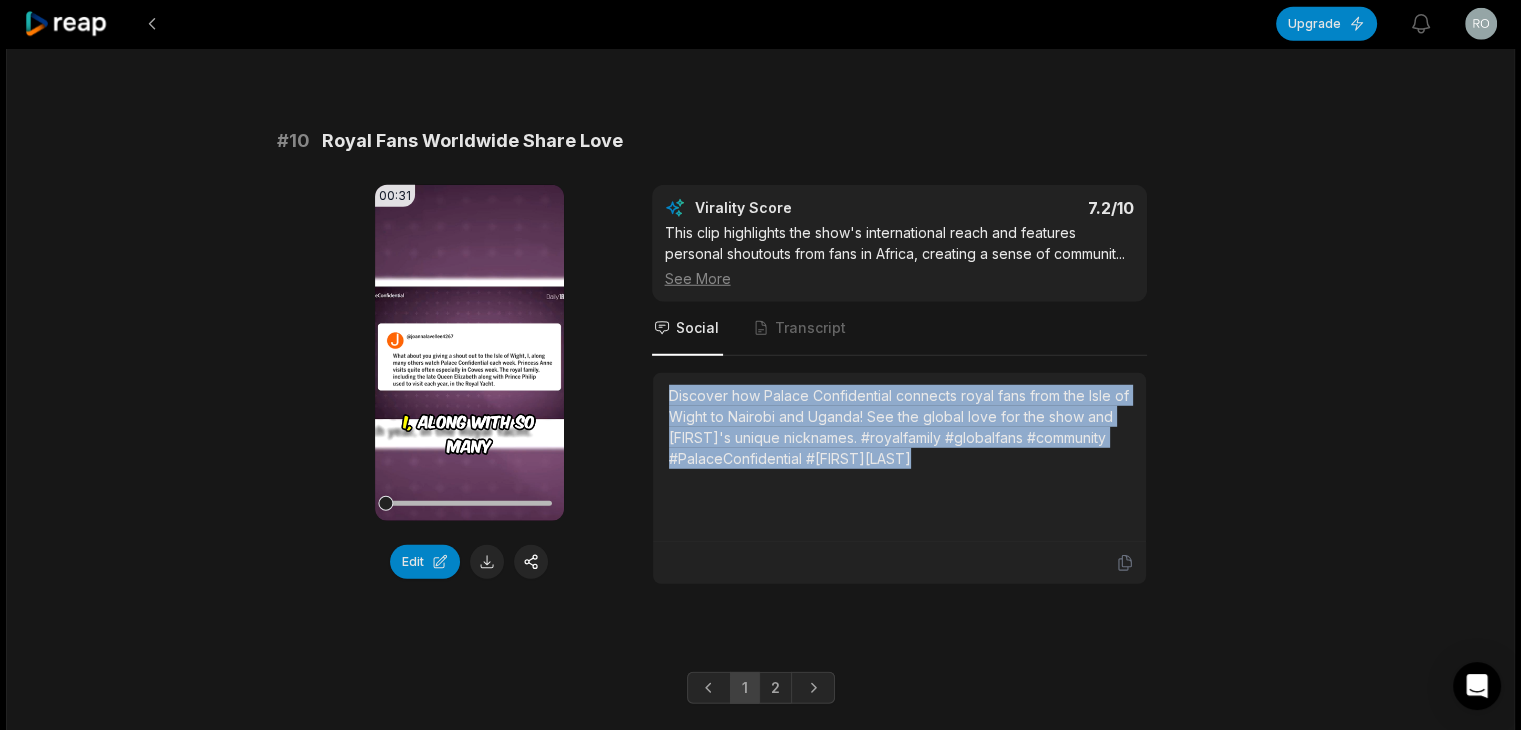 click on "Discover how Palace Confidential connects royal fans from the Isle of Wight to Nairobi and Uganda! See the global love for the show and [FIRST]'s unique nicknames. #royalfamily #globalfans #community #PalaceConfidential #[FIRST][LAST]" at bounding box center [899, 427] 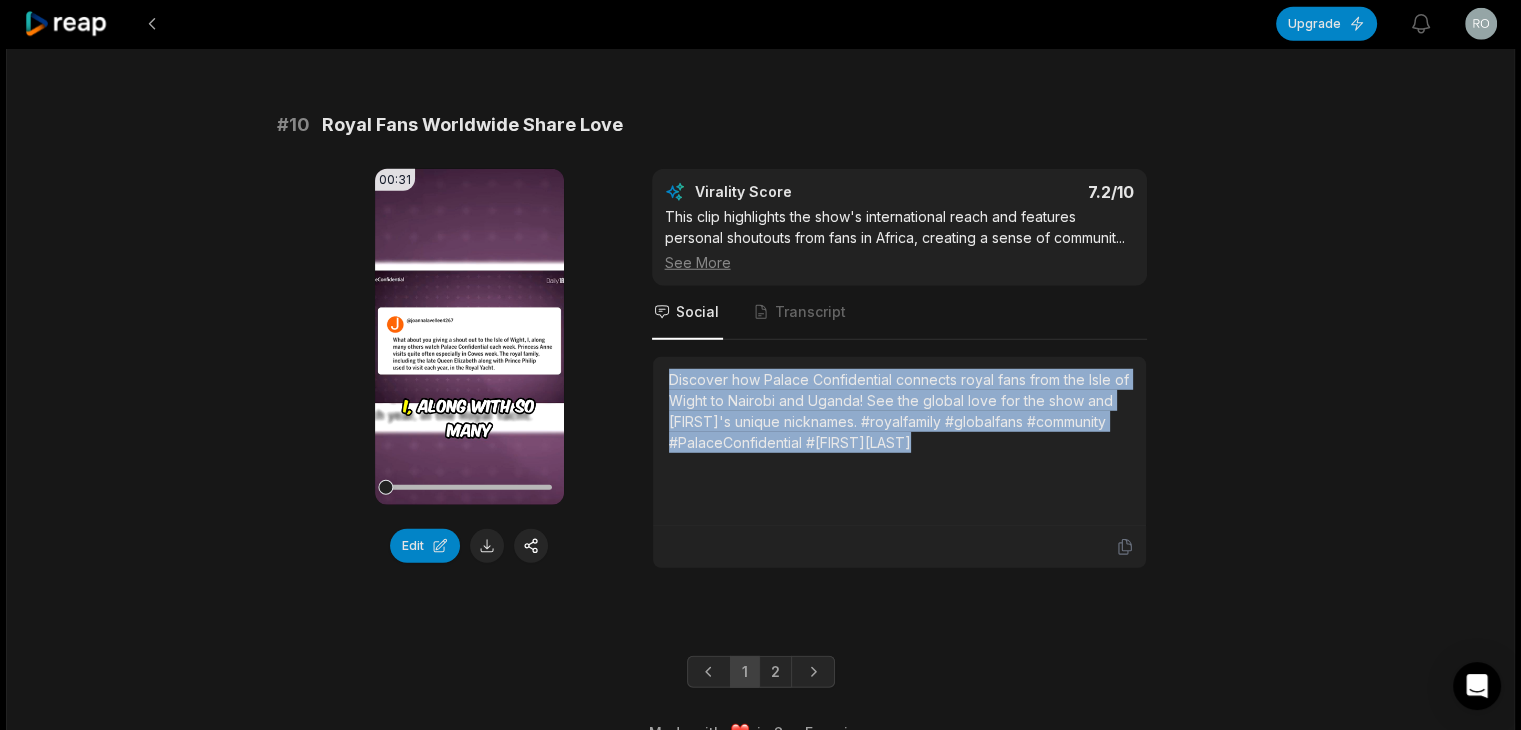 scroll, scrollTop: 5425, scrollLeft: 0, axis: vertical 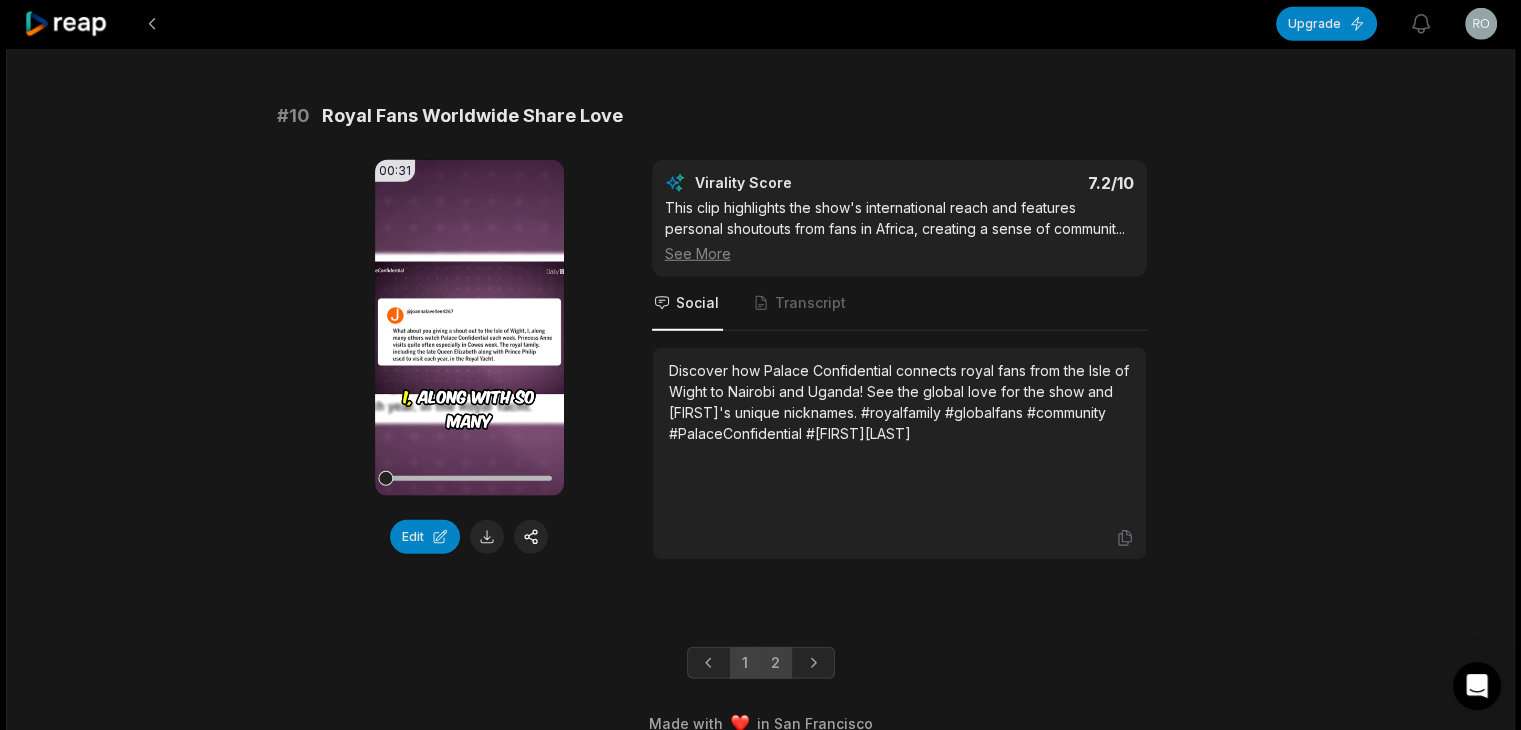 click on "2" at bounding box center [775, 663] 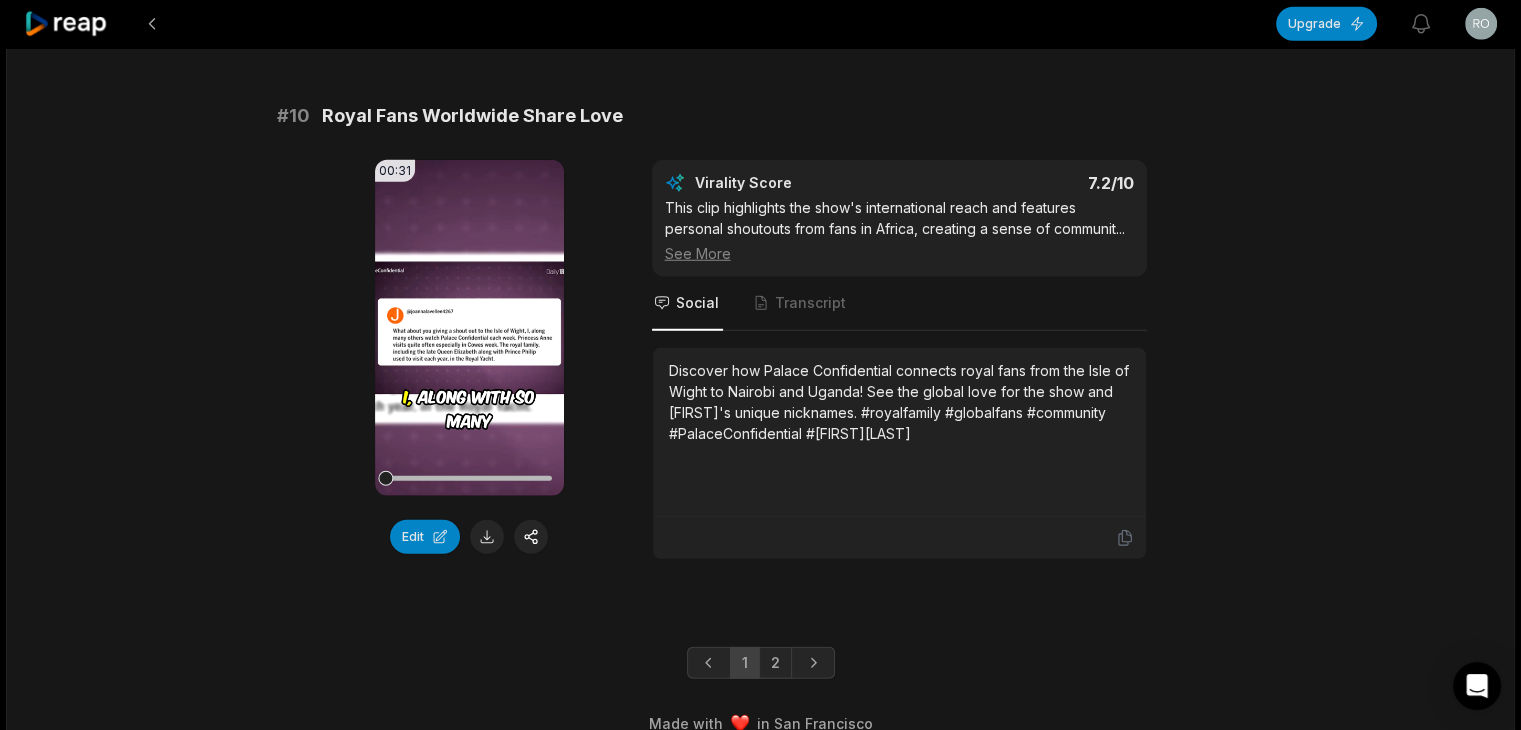 scroll, scrollTop: 0, scrollLeft: 0, axis: both 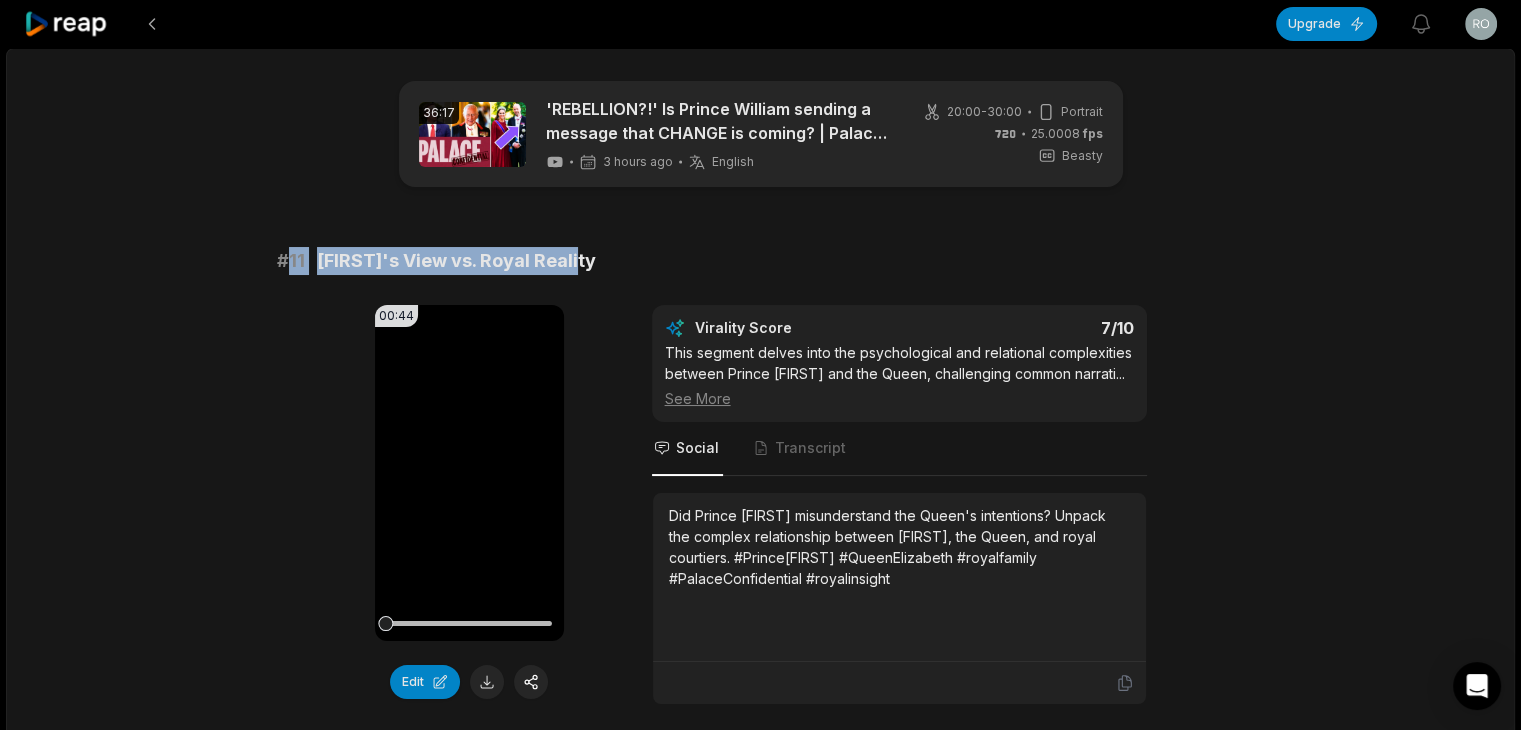 drag, startPoint x: 284, startPoint y: 255, endPoint x: 814, endPoint y: 261, distance: 530.03394 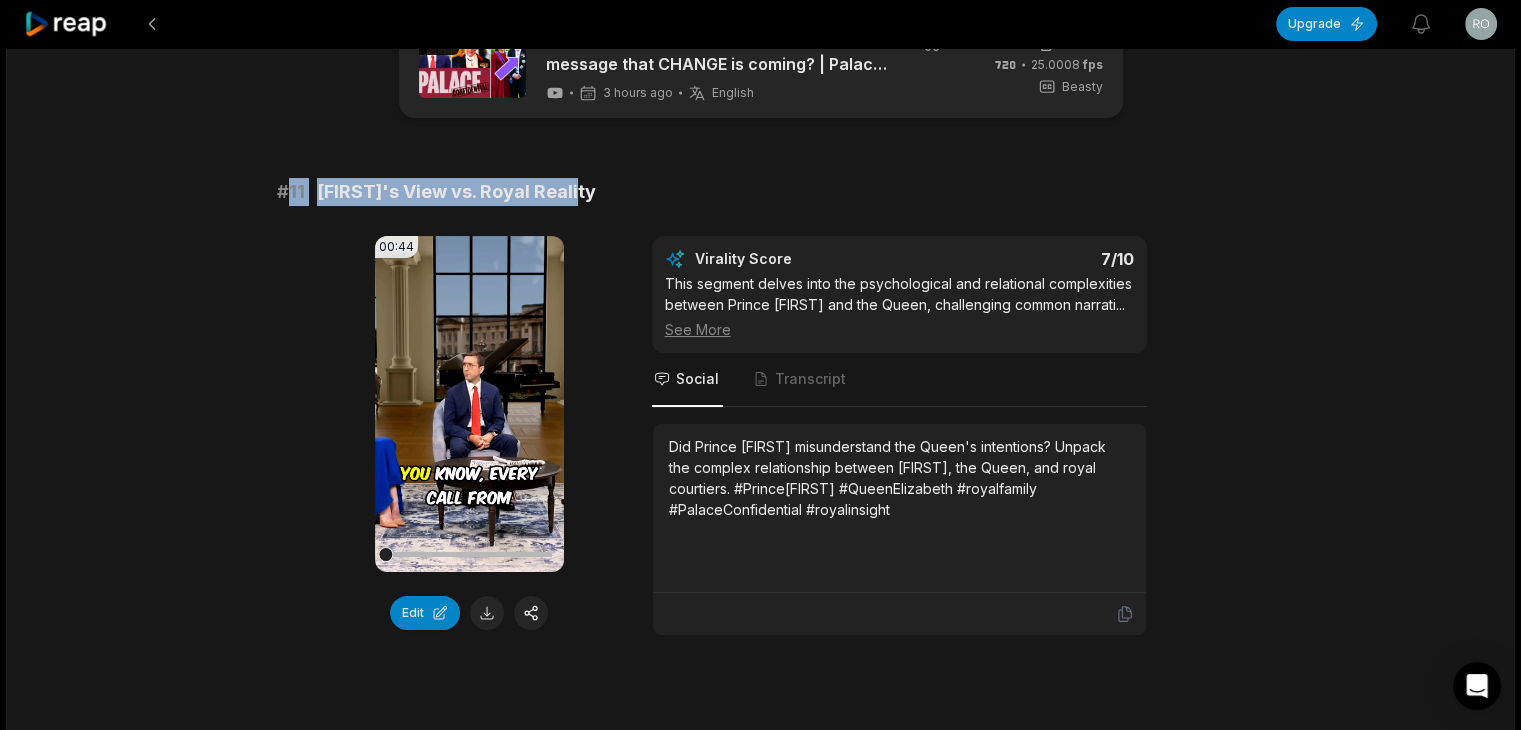 scroll, scrollTop: 400, scrollLeft: 0, axis: vertical 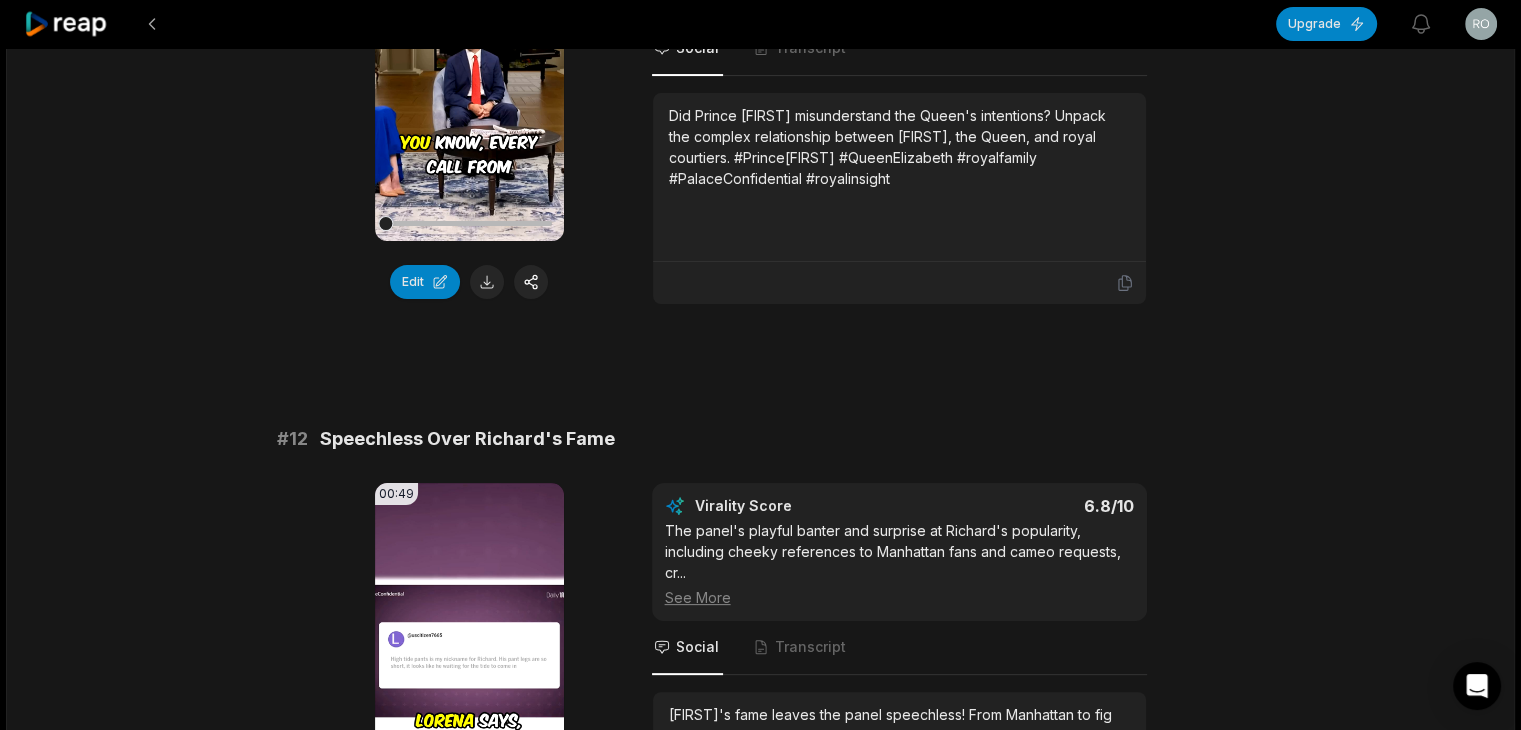 click on "Did Prince [FIRST] misunderstand the Queen's intentions? Unpack the complex relationship between [FIRST], the Queen, and royal courtiers. #Prince[FIRST] #QueenElizabeth #royalfamily #PalaceConfidential #royalinsight" at bounding box center (899, 147) 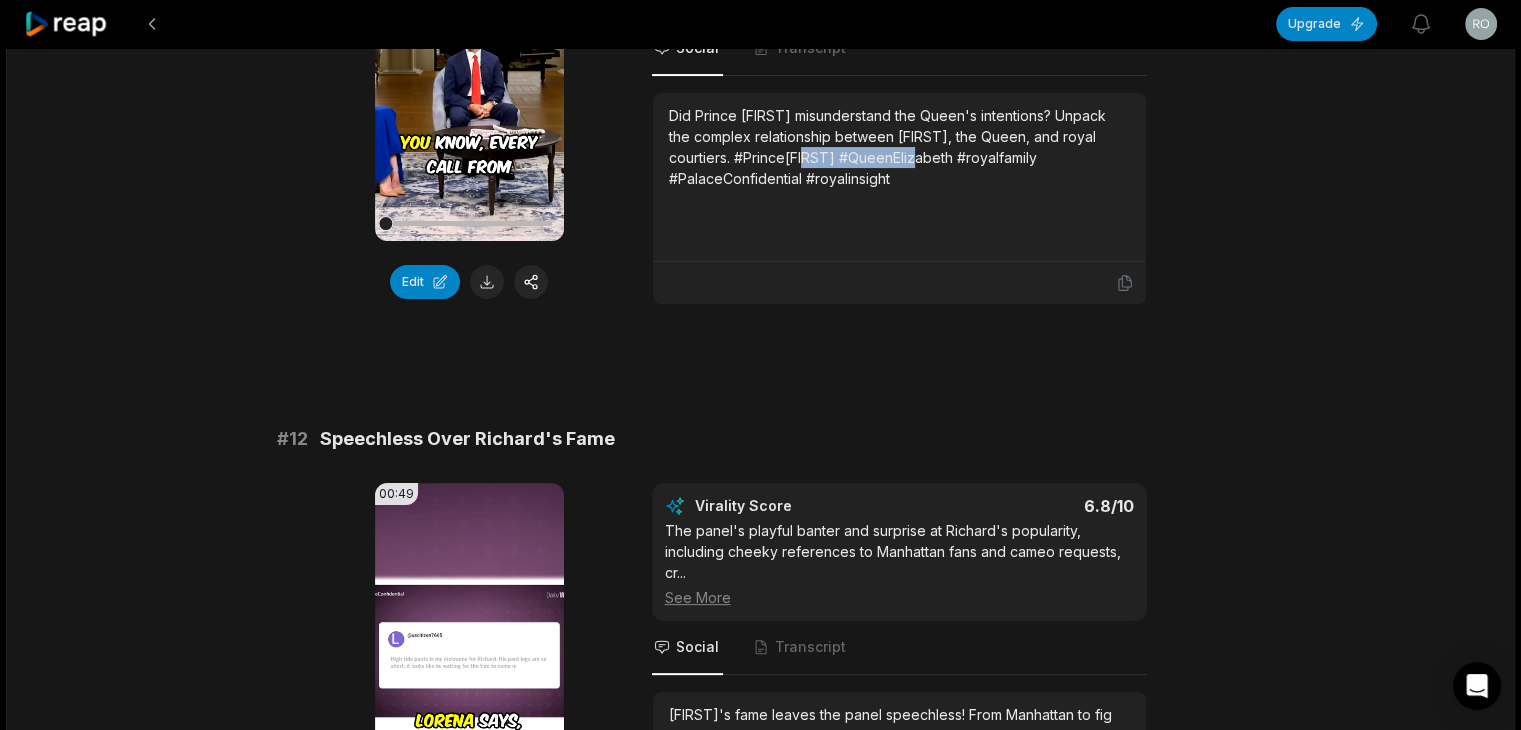 click on "Did Prince [FIRST] misunderstand the Queen's intentions? Unpack the complex relationship between [FIRST], the Queen, and royal courtiers. #Prince[FIRST] #QueenElizabeth #royalfamily #PalaceConfidential #royalinsight" at bounding box center [899, 147] 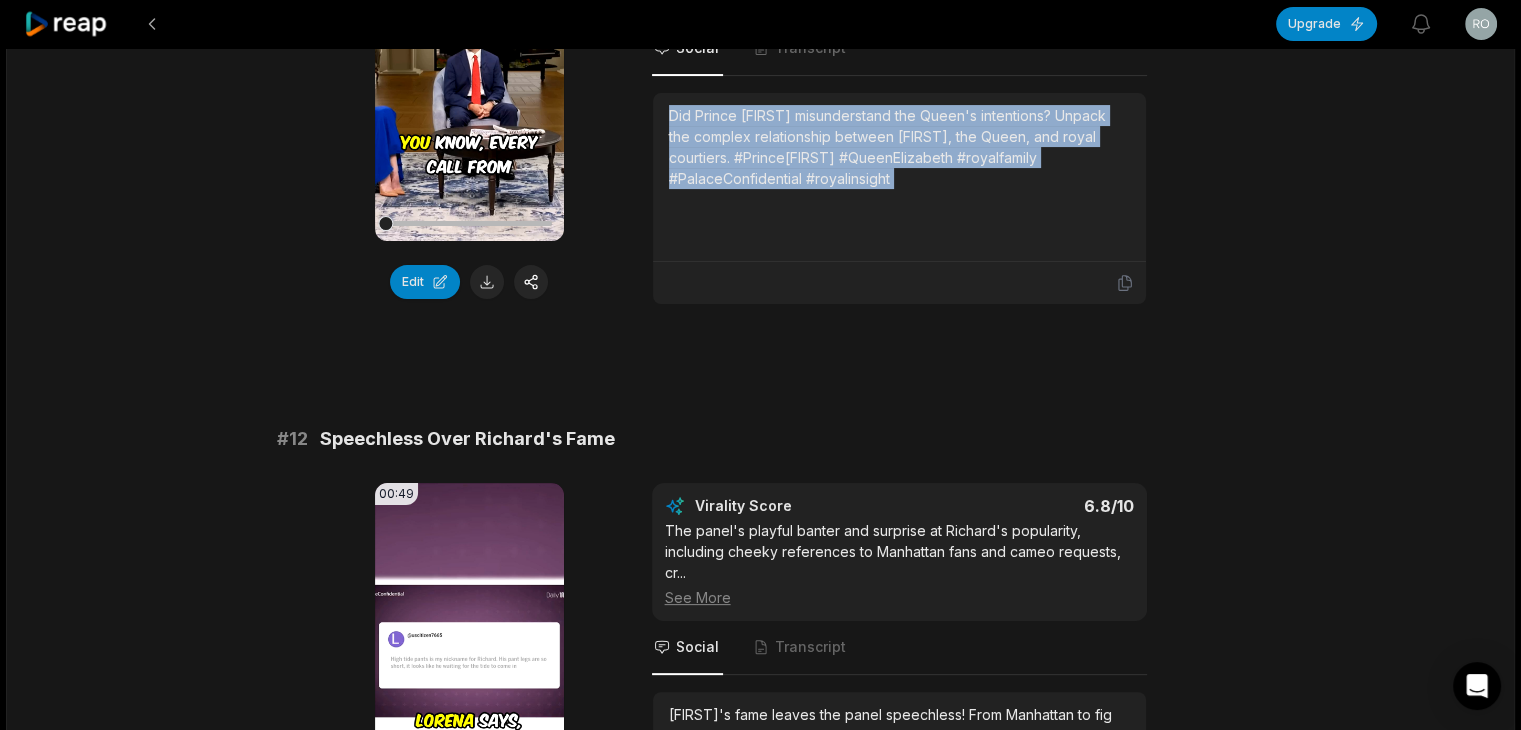 click on "Did Prince [FIRST] misunderstand the Queen's intentions? Unpack the complex relationship between [FIRST], the Queen, and royal courtiers. #Prince[FIRST] #QueenElizabeth #royalfamily #PalaceConfidential #royalinsight" at bounding box center [899, 147] 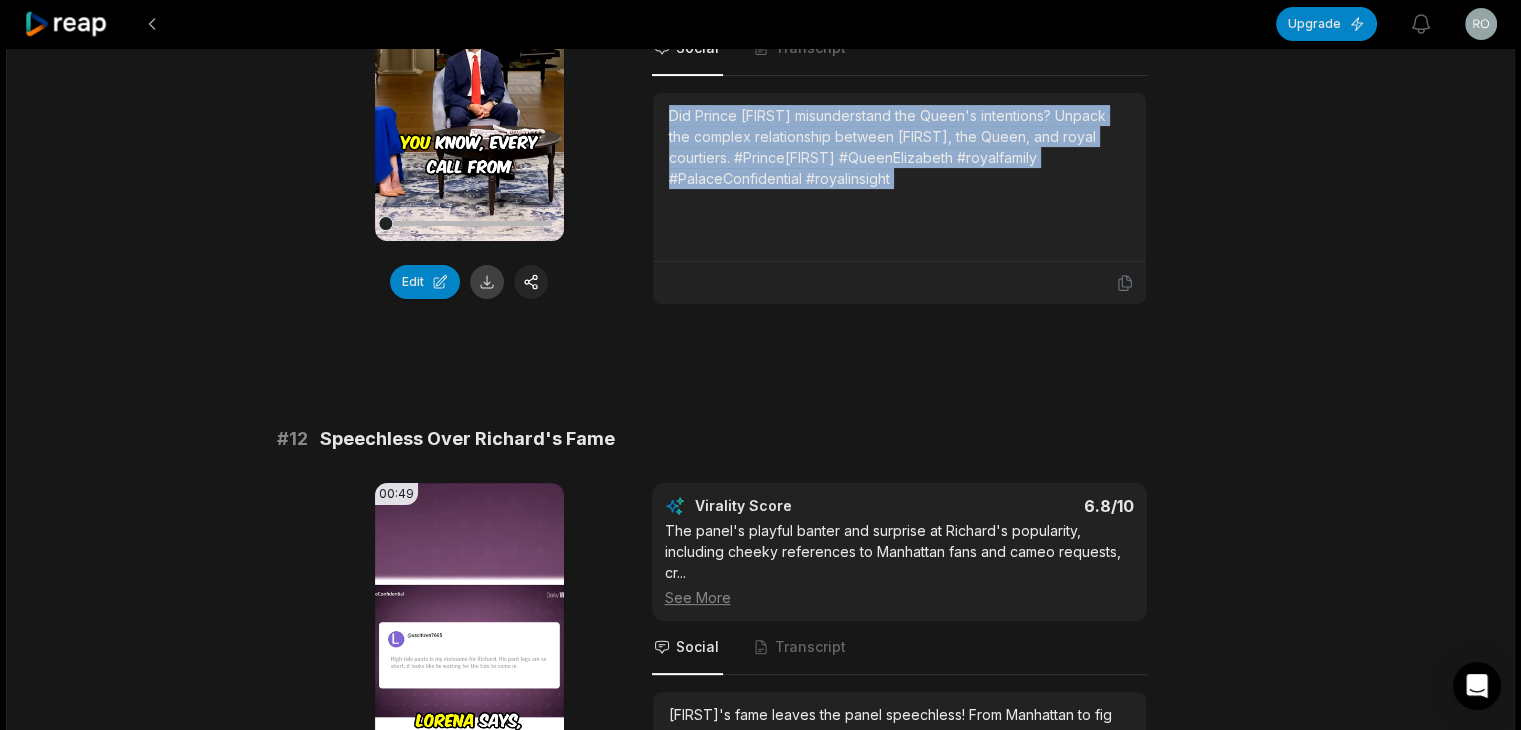 click at bounding box center (487, 282) 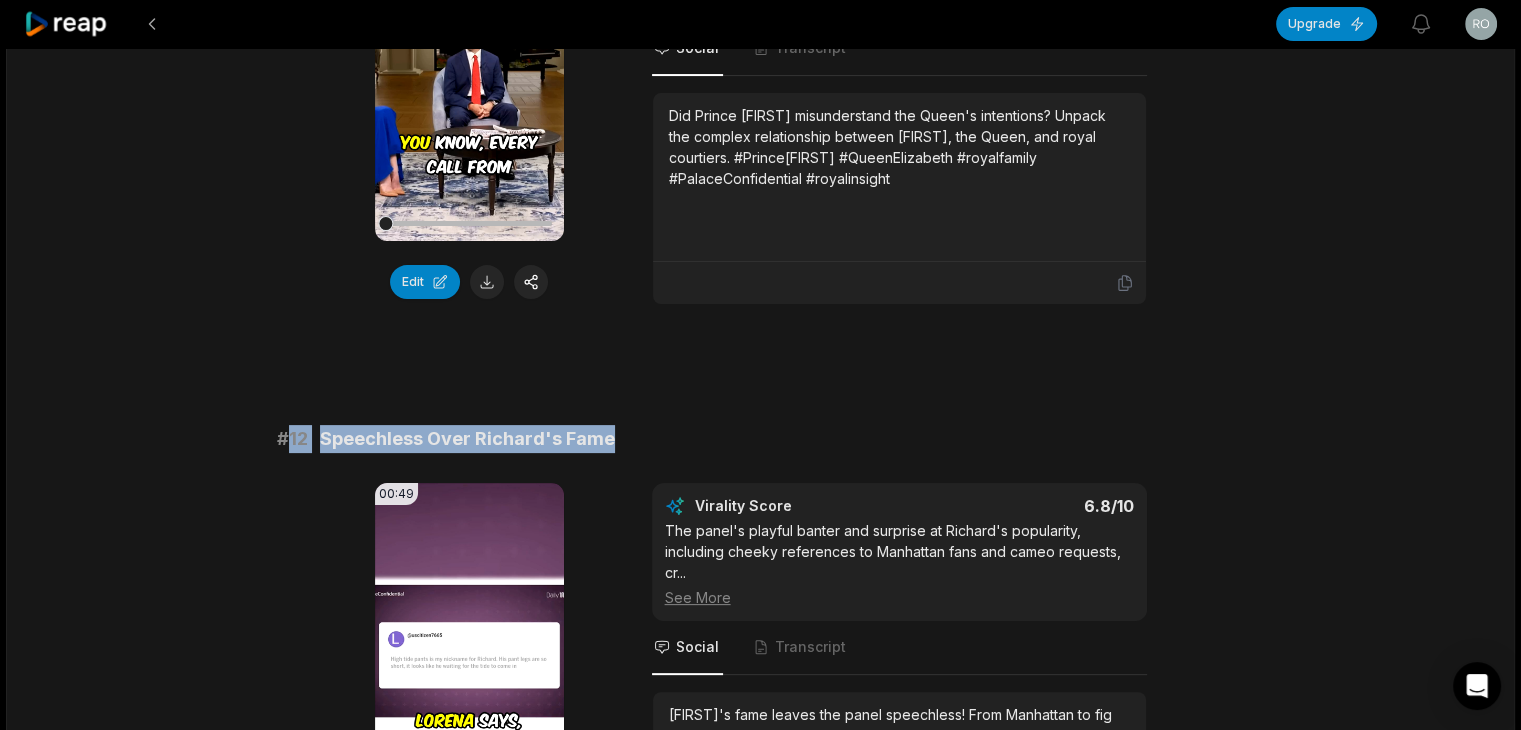 drag, startPoint x: 286, startPoint y: 429, endPoint x: 655, endPoint y: 405, distance: 369.77966 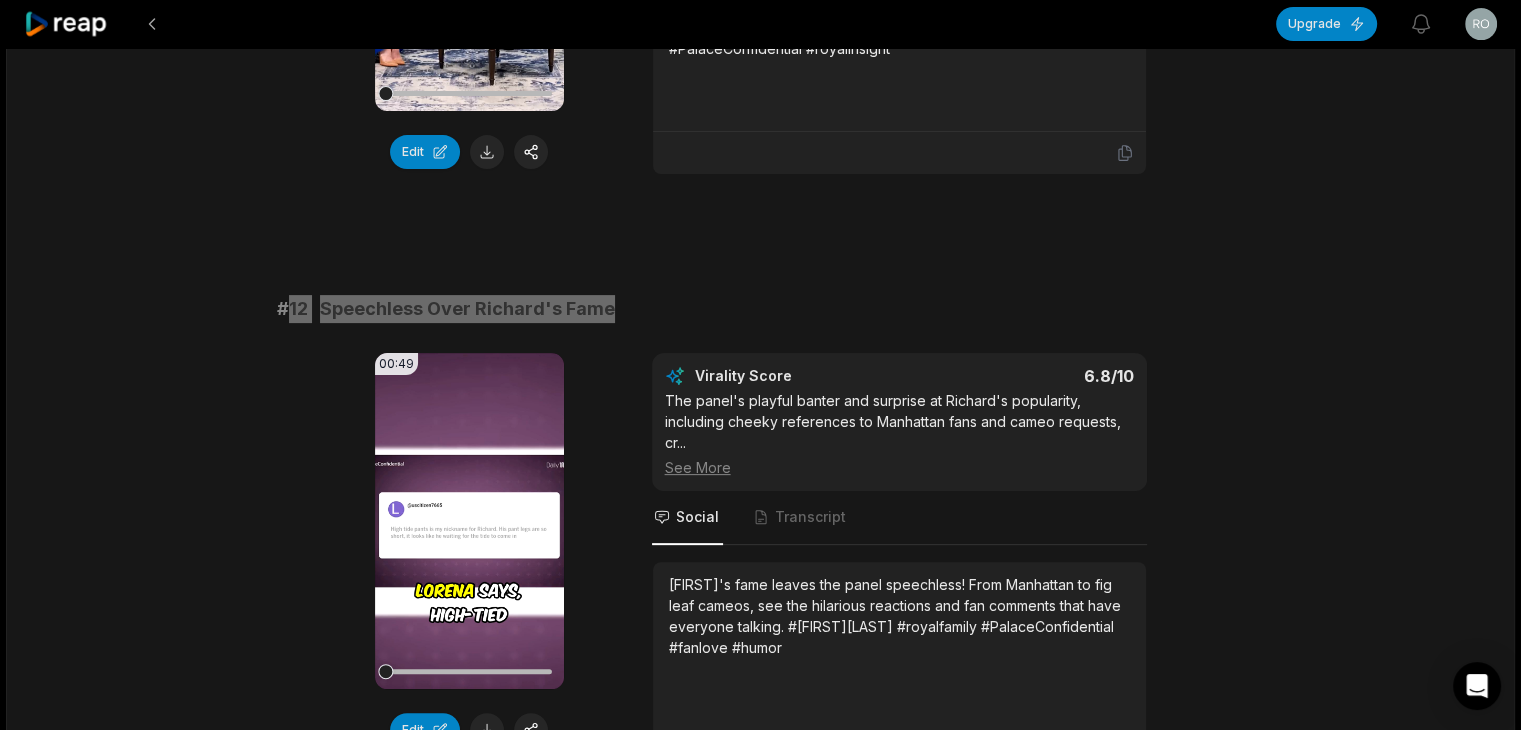 scroll, scrollTop: 800, scrollLeft: 0, axis: vertical 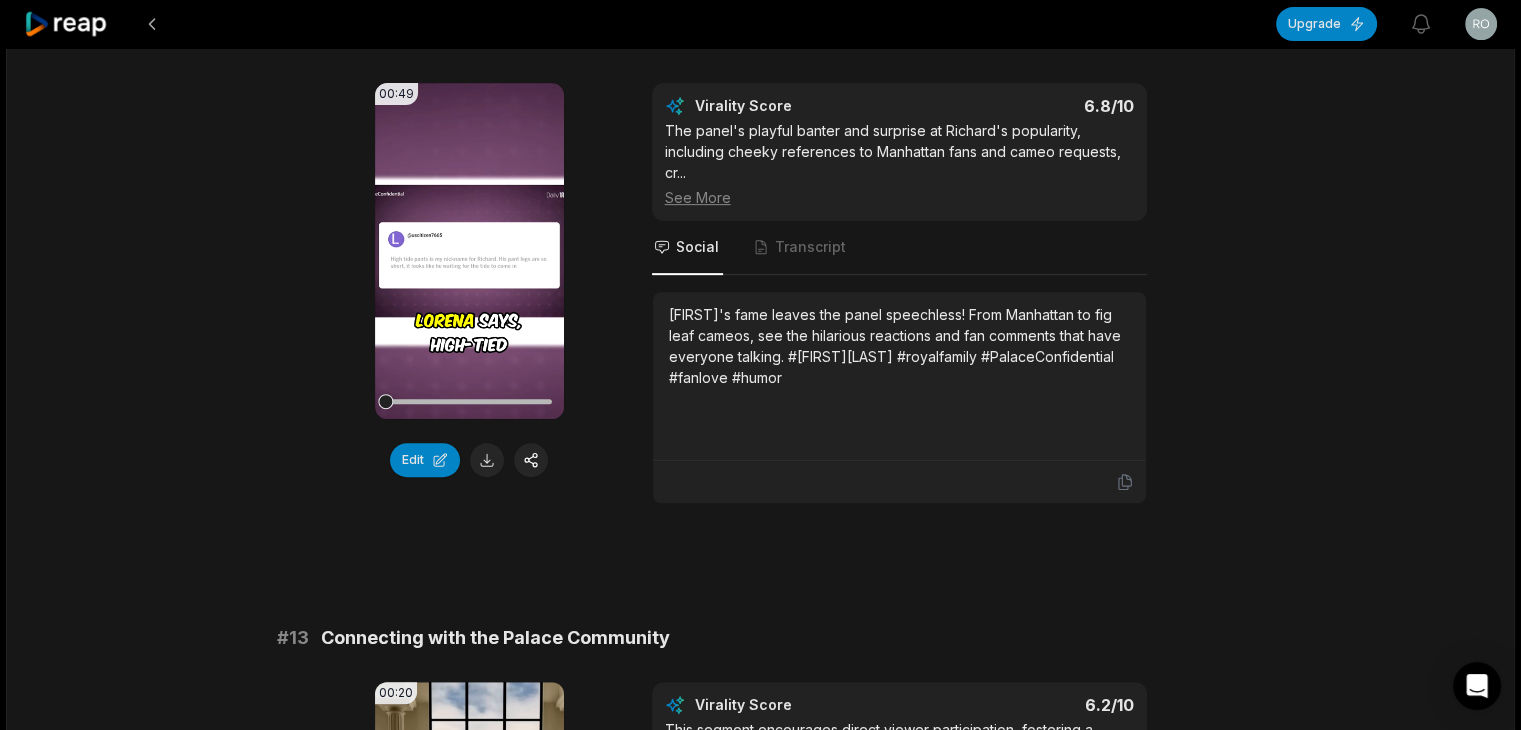 click on "[FIRST]'s fame leaves the panel speechless! From Manhattan to fig leaf cameos, see the hilarious reactions and fan comments that have everyone talking. #[FIRST][LAST] #royalfamily #PalaceConfidential #fanlove #humor" at bounding box center [899, 346] 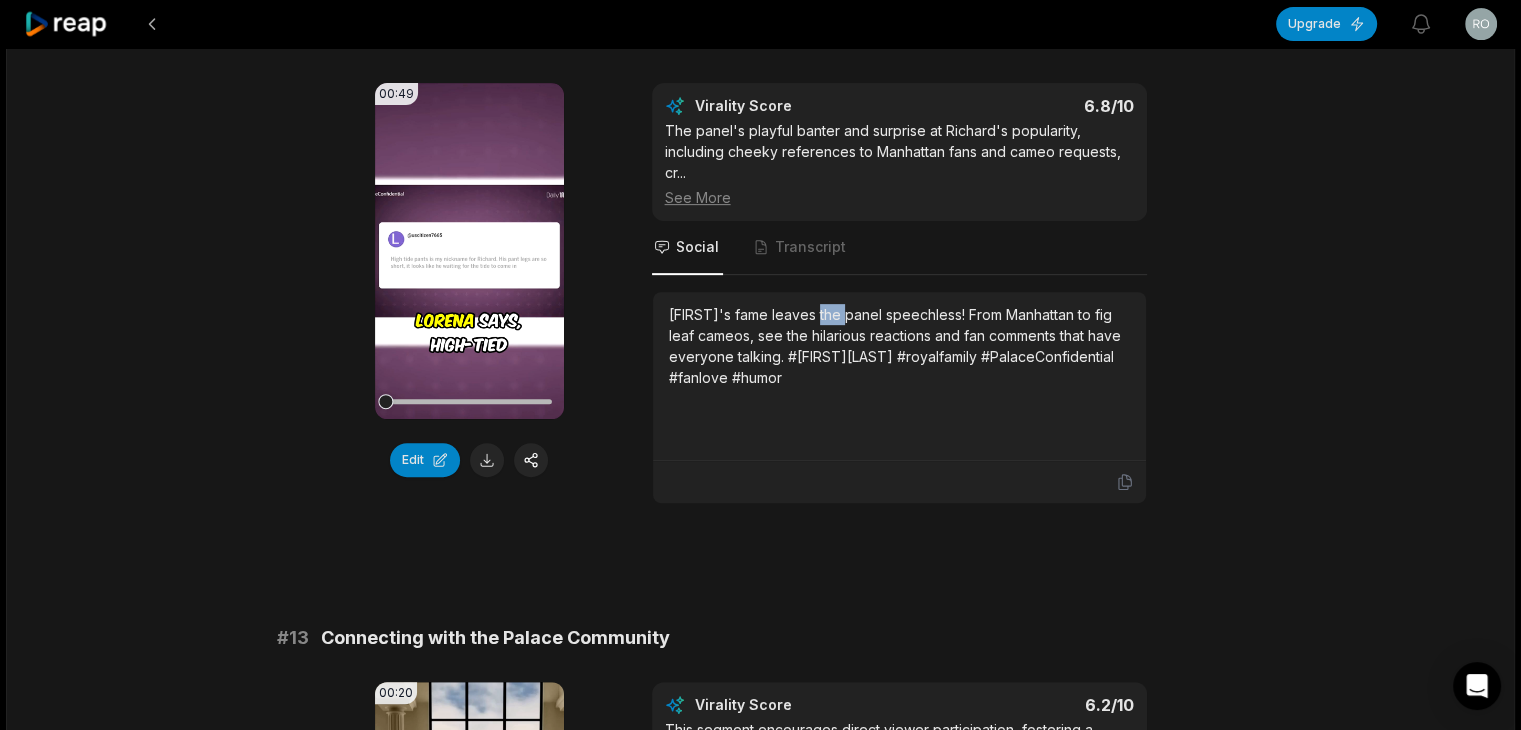 click on "[FIRST]'s fame leaves the panel speechless! From Manhattan to fig leaf cameos, see the hilarious reactions and fan comments that have everyone talking. #[FIRST][LAST] #royalfamily #PalaceConfidential #fanlove #humor" at bounding box center (899, 346) 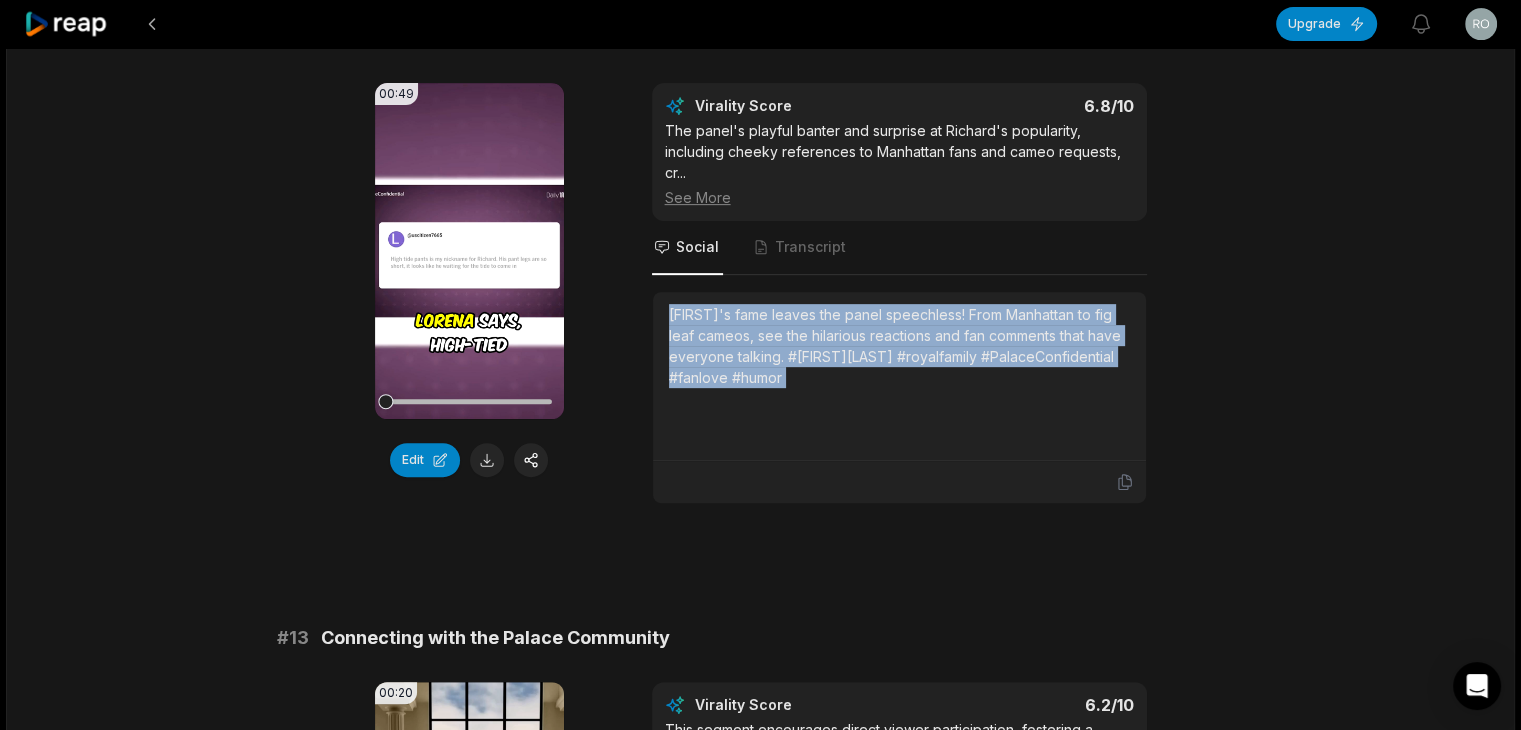 click on "[FIRST]'s fame leaves the panel speechless! From Manhattan to fig leaf cameos, see the hilarious reactions and fan comments that have everyone talking. #[FIRST][LAST] #royalfamily #PalaceConfidential #fanlove #humor" at bounding box center (899, 346) 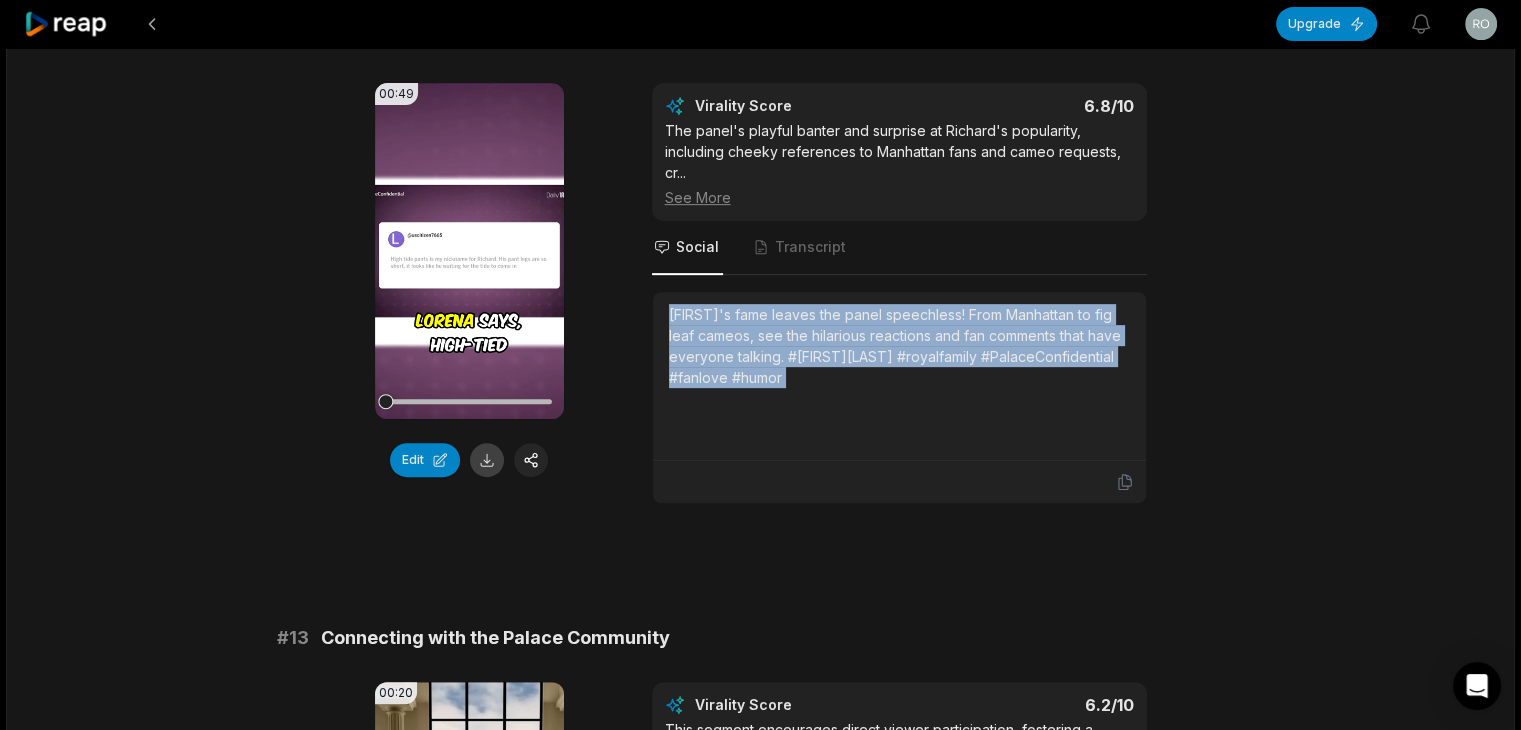 click at bounding box center [487, 460] 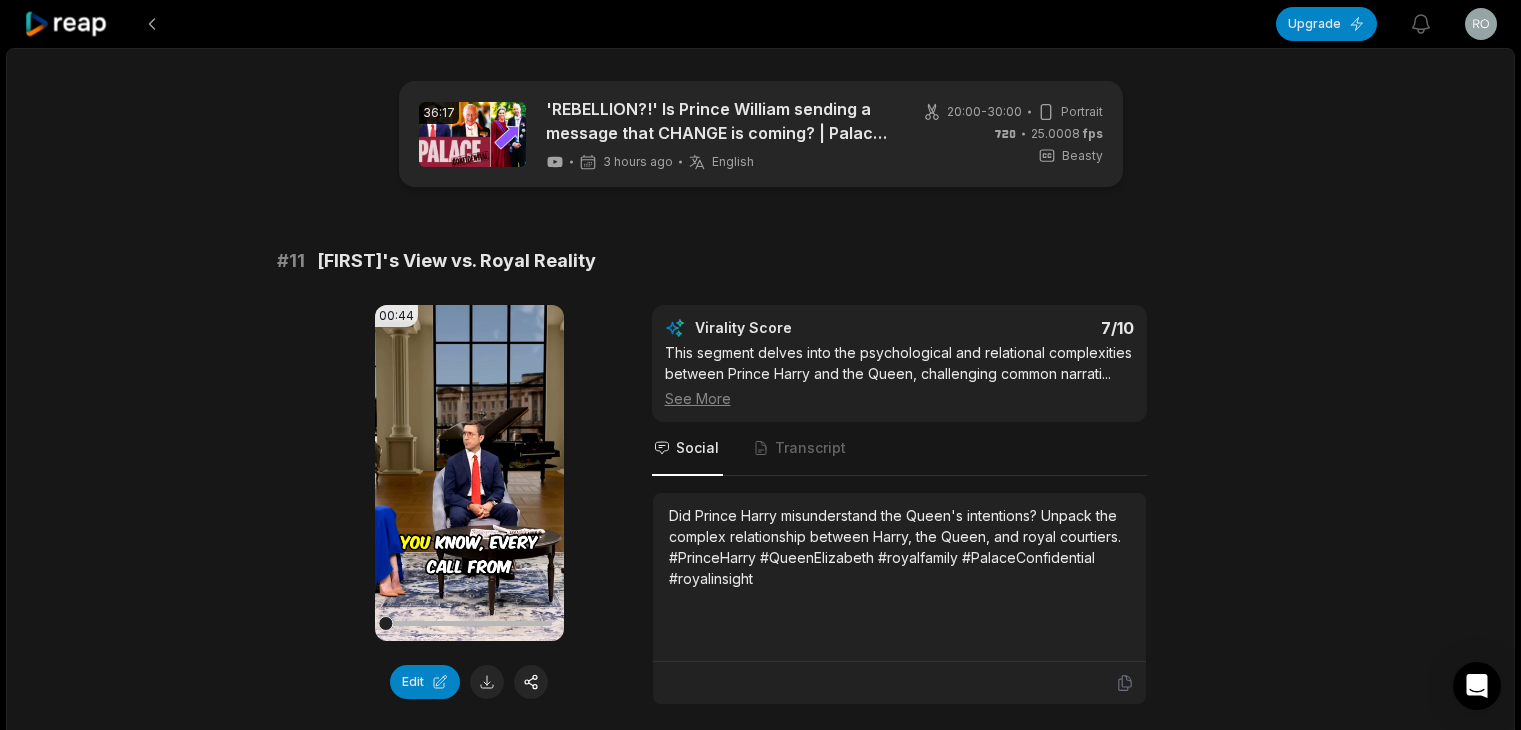 scroll, scrollTop: 1000, scrollLeft: 0, axis: vertical 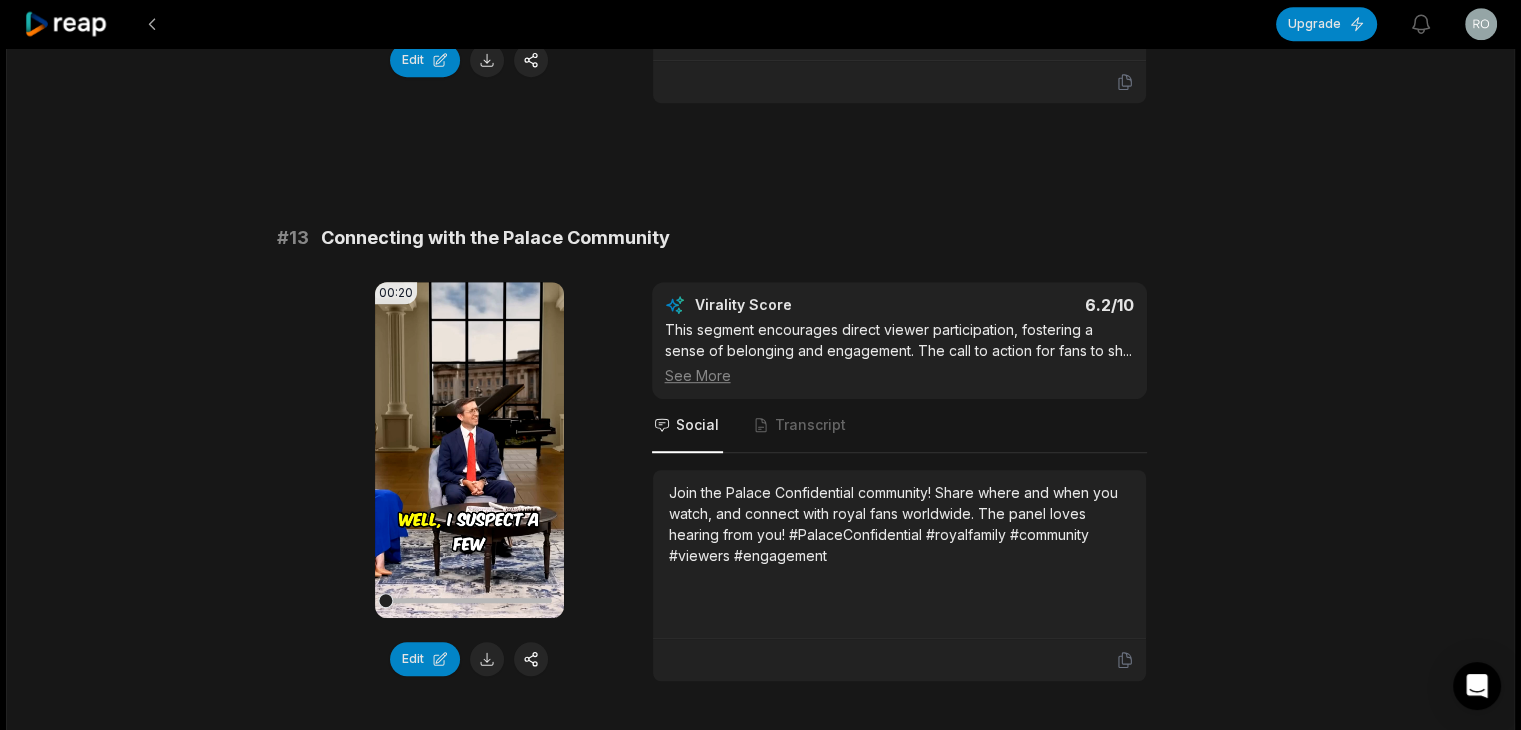 click on "Virality Score 6.2 /10 This segment encourages direct viewer participation, fostering a sense of belonging and engagement. The call to action for fans to sh ...   See More Social Transcript Join the Palace Confidential community! Share where and when you watch, and connect with royal fans worldwide. The panel loves hearing from you! #PalaceConfidential #royalfamily #community #viewers #engagement" at bounding box center [899, 482] 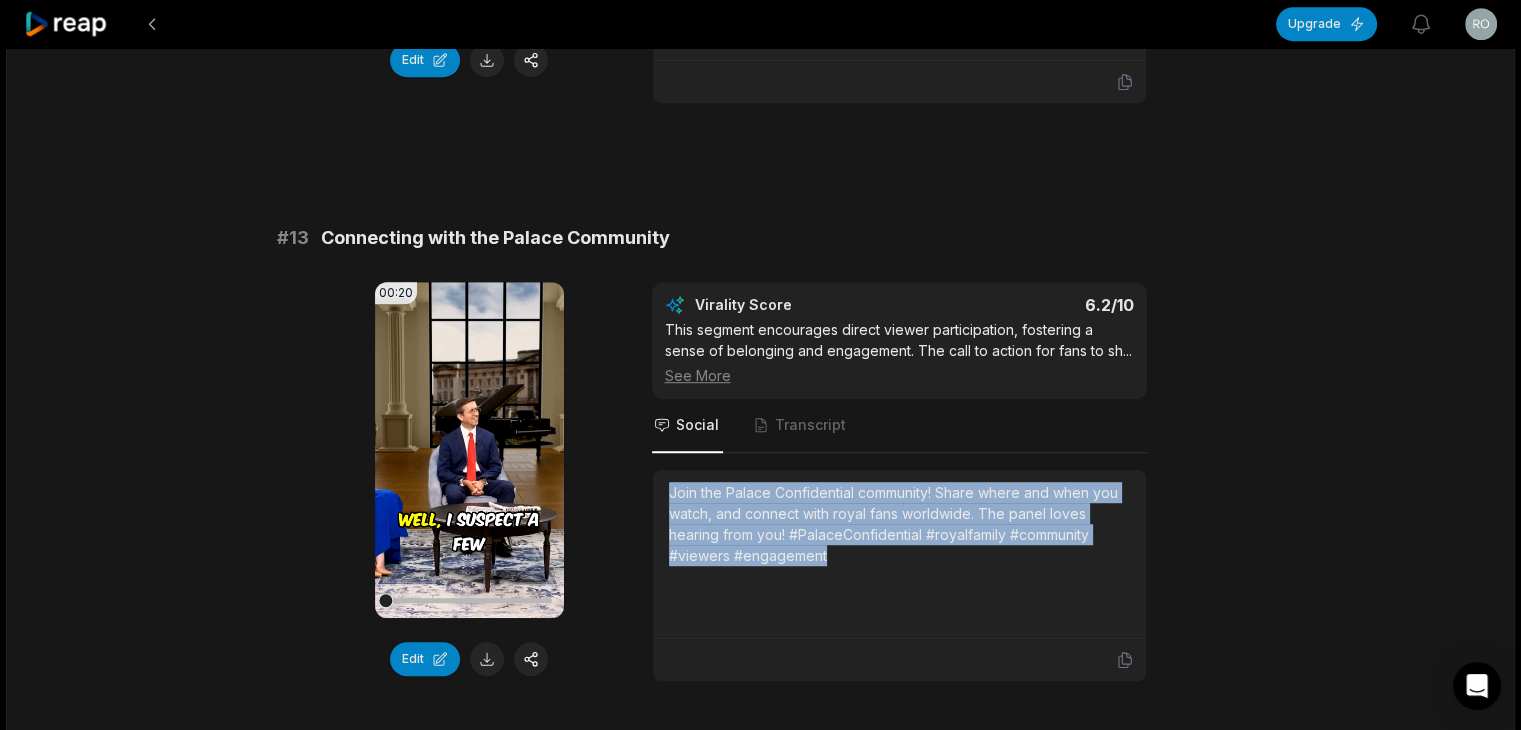click on "Join the Palace Confidential community! Share where and when you watch, and connect with royal fans worldwide. The panel loves hearing from you! #PalaceConfidential #royalfamily #community #viewers #engagement" at bounding box center [899, 524] 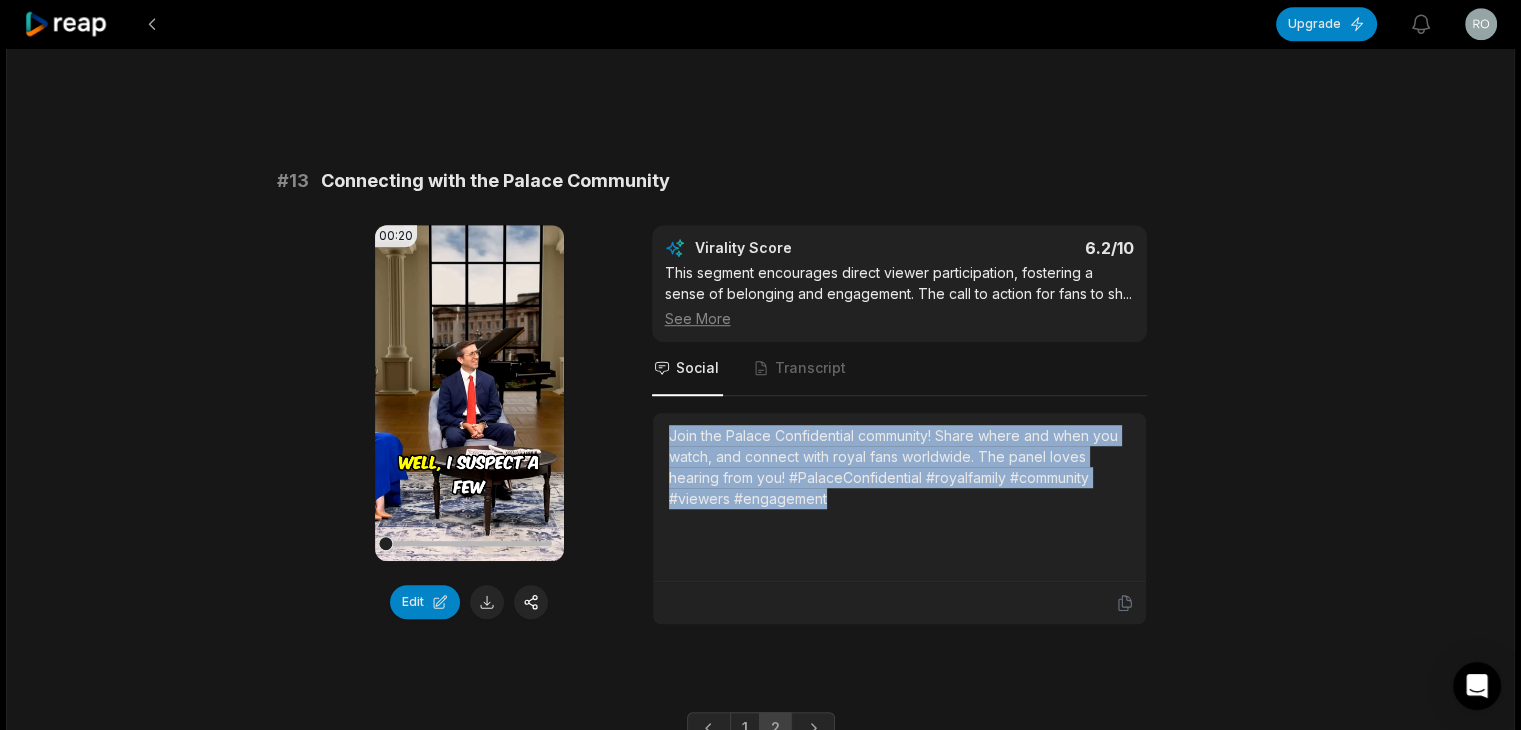 scroll, scrollTop: 1347, scrollLeft: 0, axis: vertical 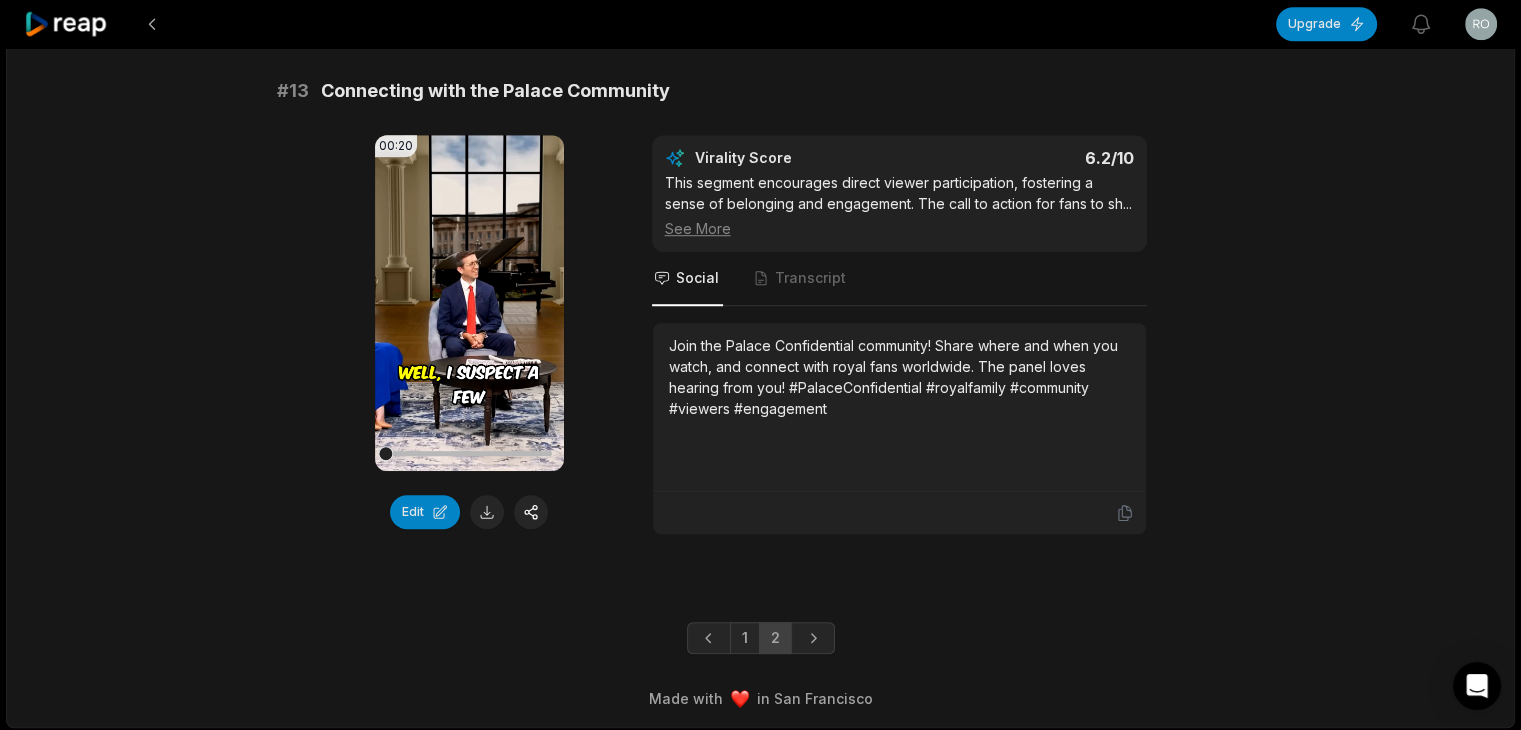 click on "00:20 Your browser does not support mp4 format. Edit" at bounding box center [469, 335] 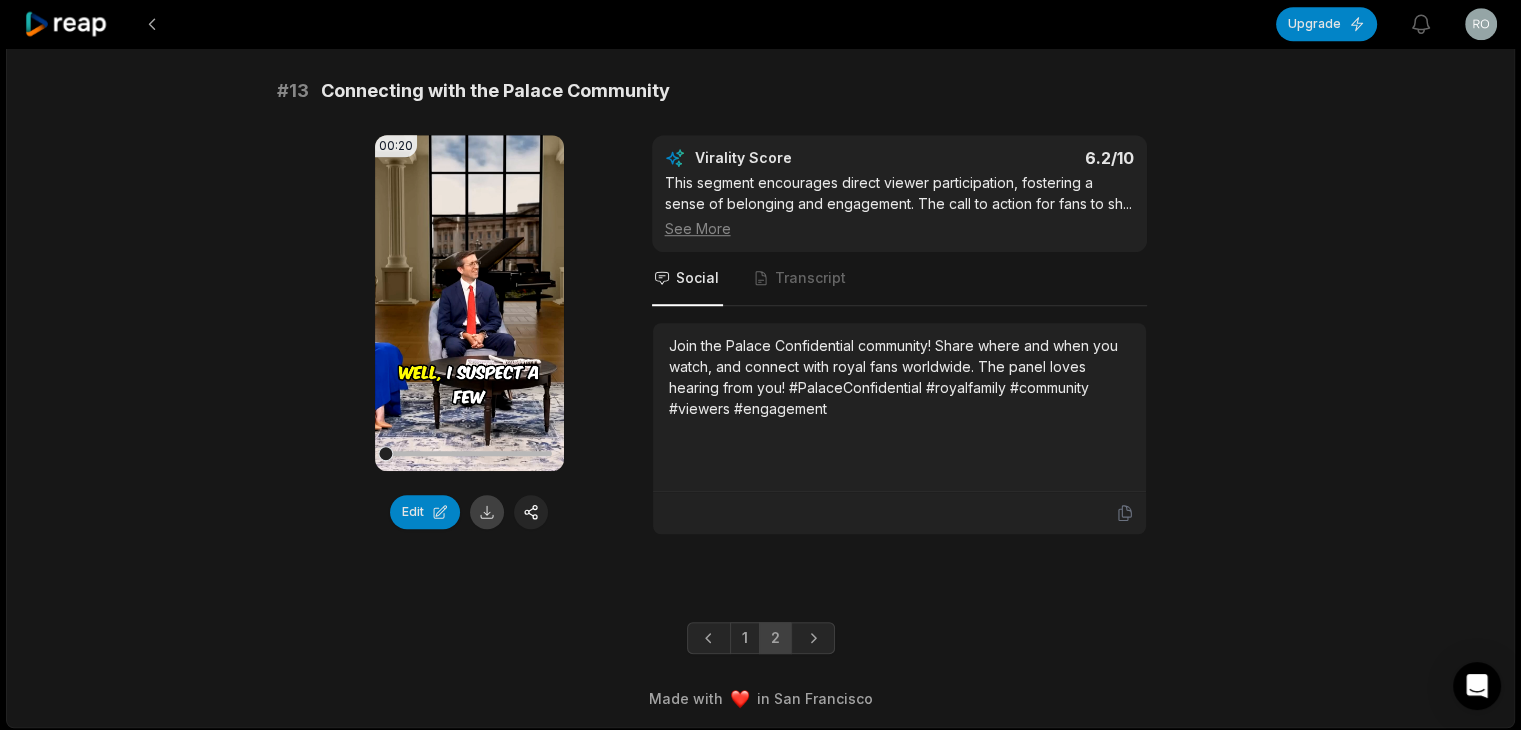 click at bounding box center (487, 512) 